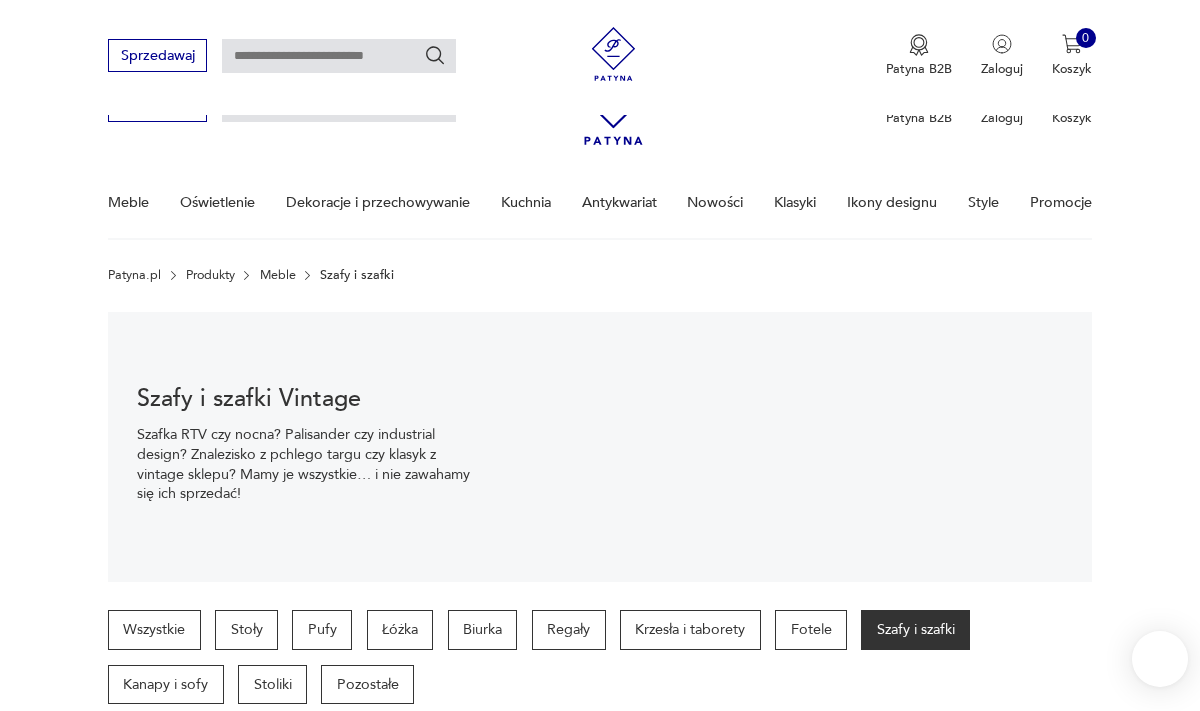 scroll, scrollTop: 938, scrollLeft: 0, axis: vertical 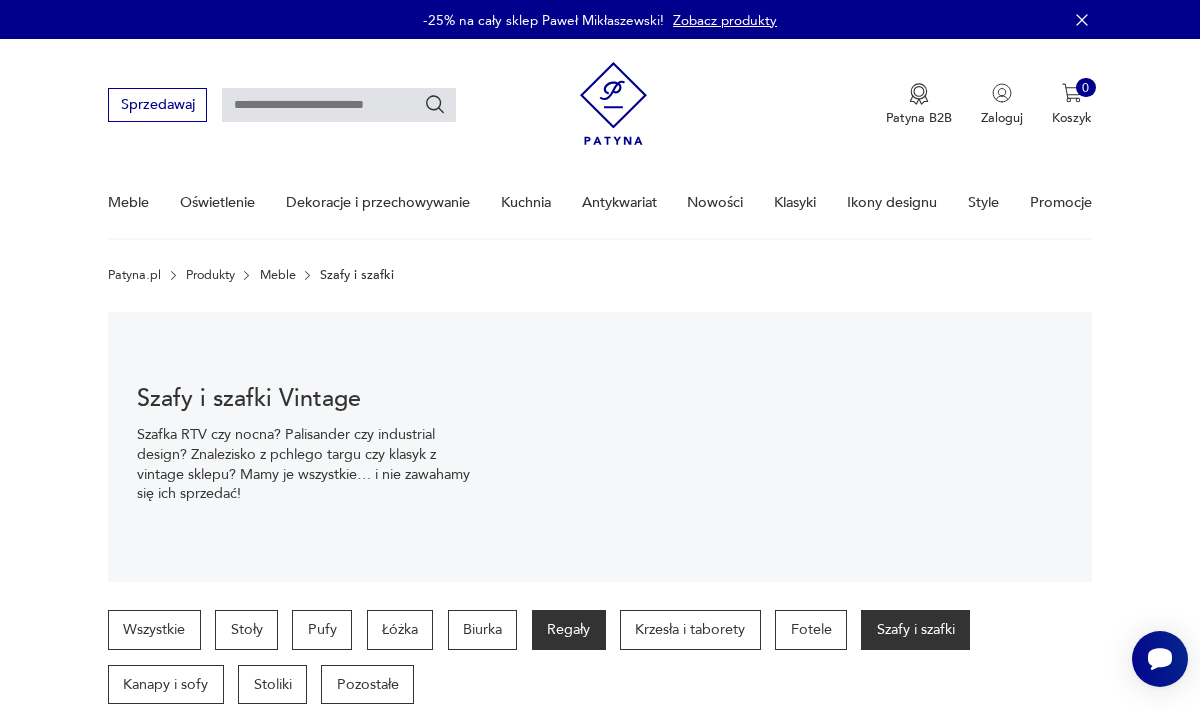 click on "Regały" at bounding box center (569, 630) 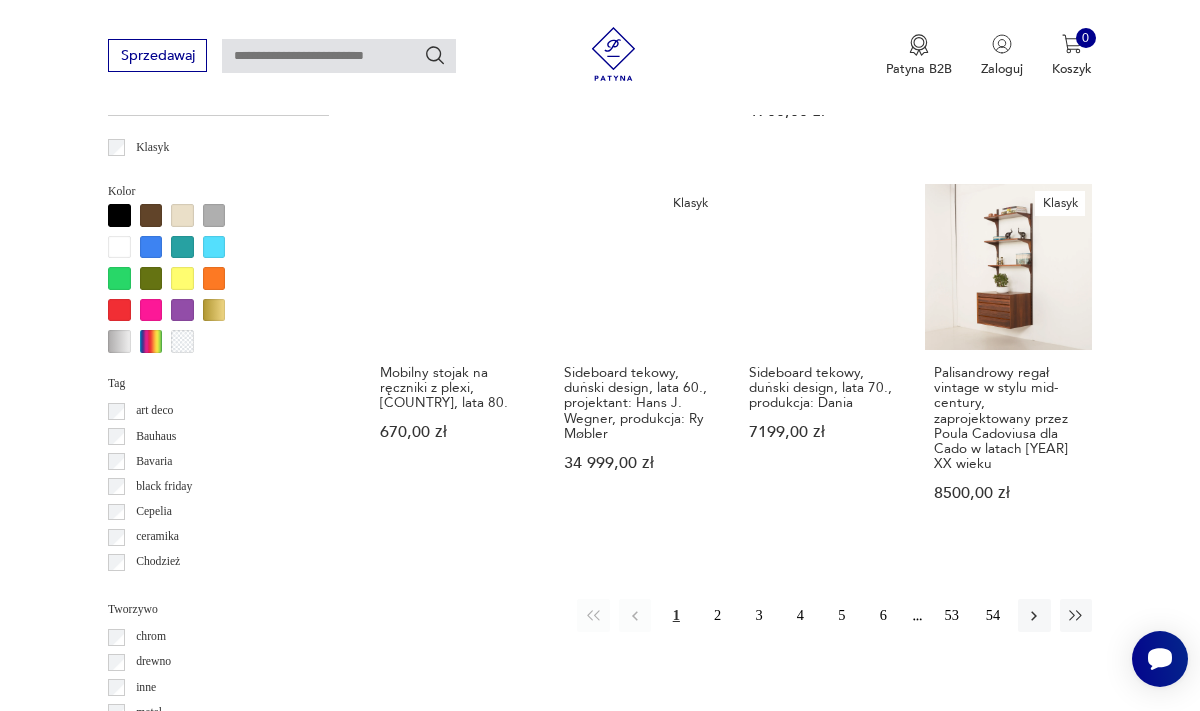 scroll, scrollTop: 1719, scrollLeft: 0, axis: vertical 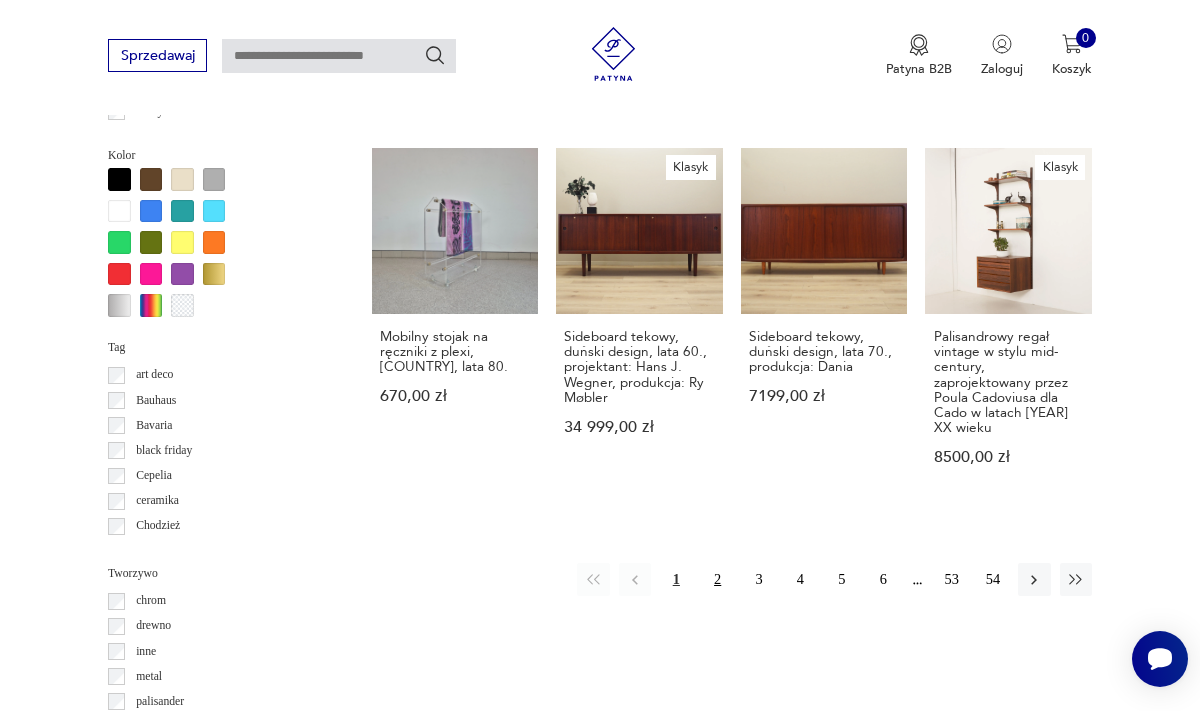 click on "2" at bounding box center (717, 579) 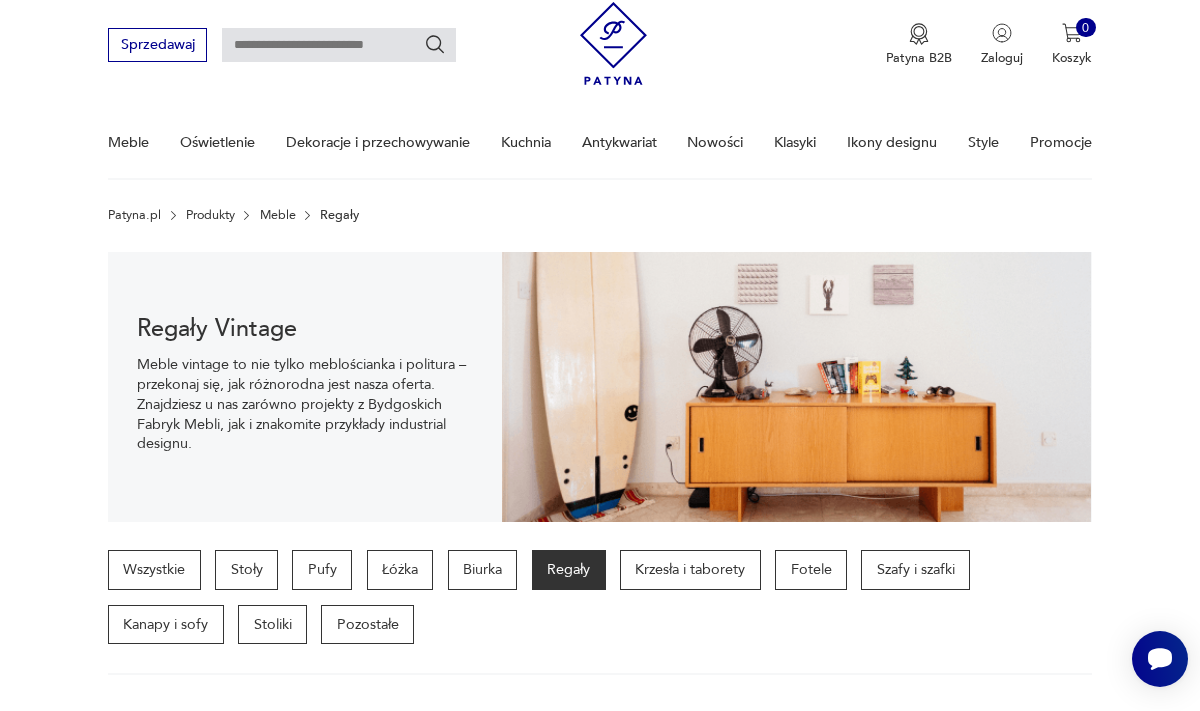 scroll, scrollTop: 68, scrollLeft: 0, axis: vertical 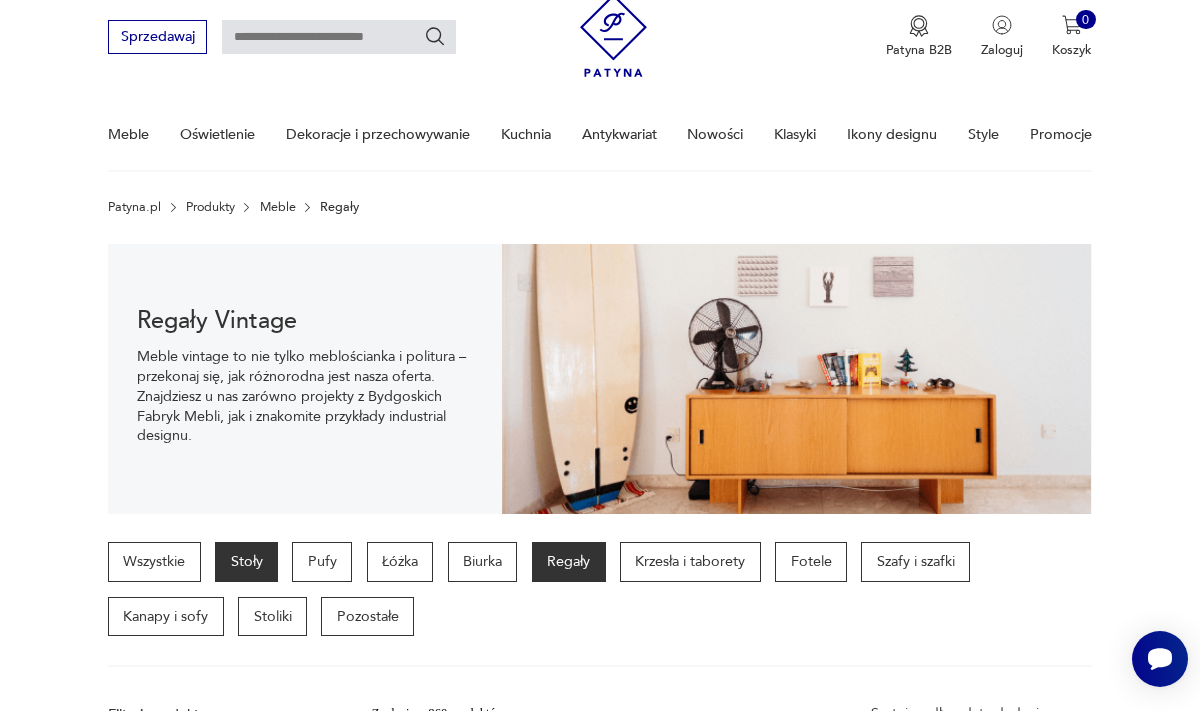 click on "Stoły" at bounding box center (246, 562) 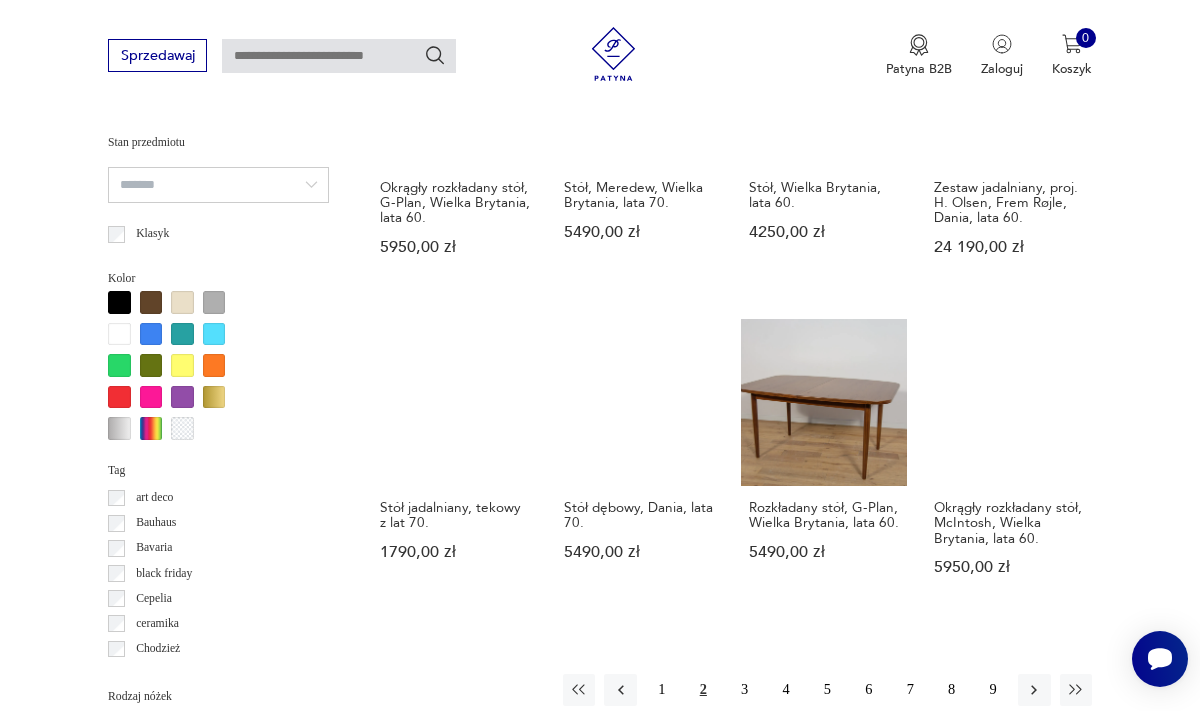 scroll, scrollTop: 1518, scrollLeft: 0, axis: vertical 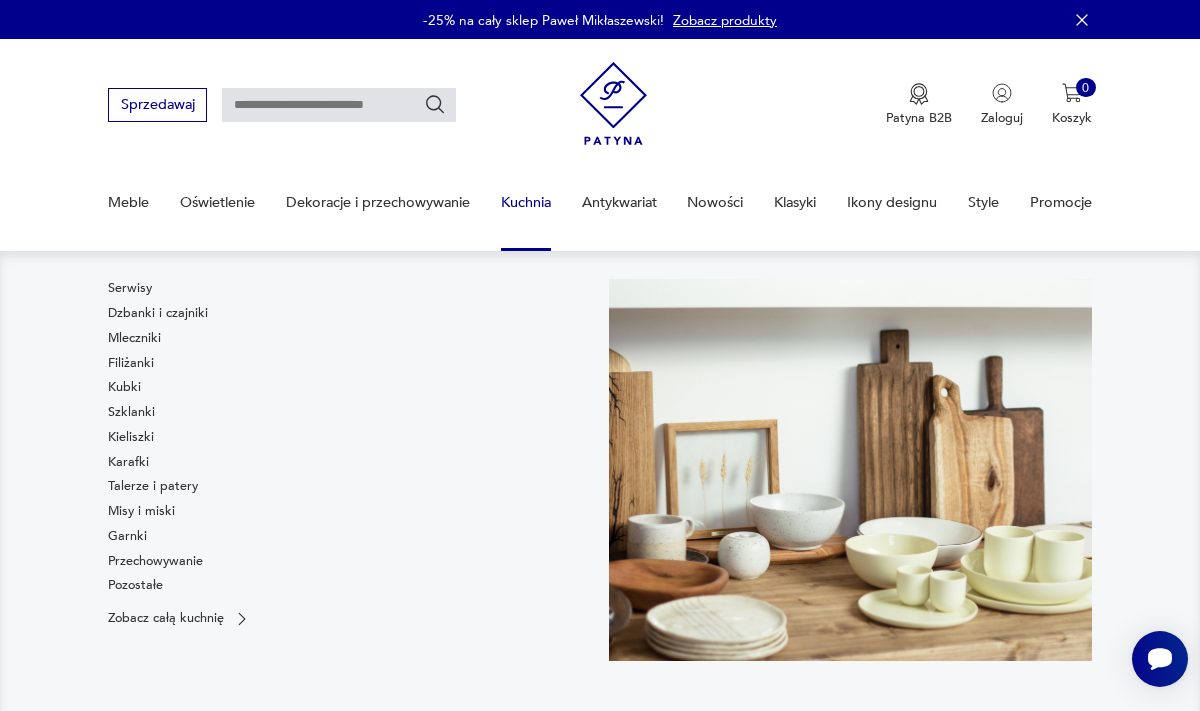 click on "Kuchnia" at bounding box center [526, 202] 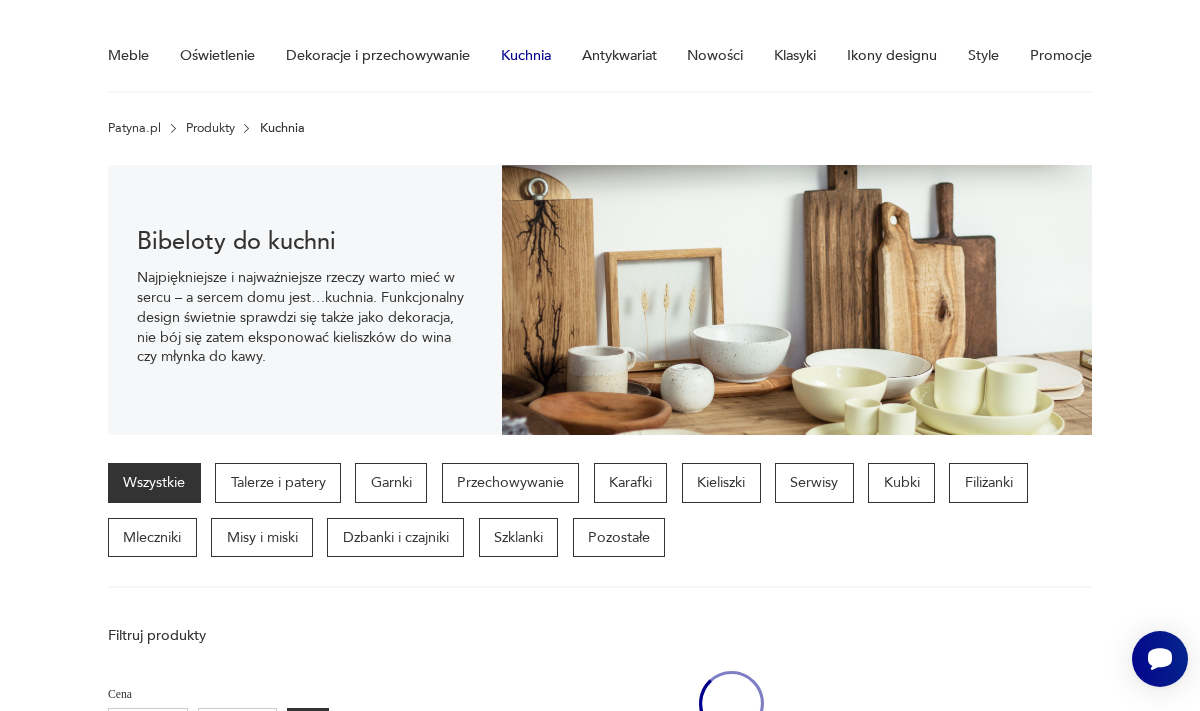 scroll, scrollTop: 166, scrollLeft: 0, axis: vertical 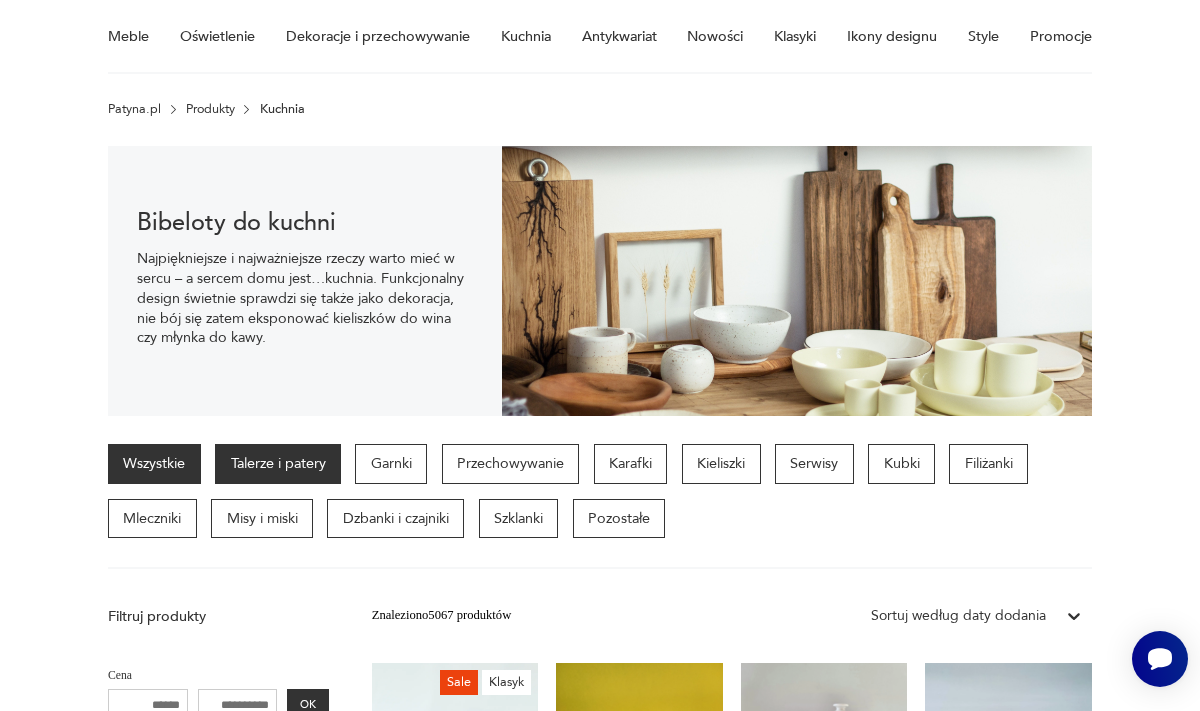 click on "Talerze i patery" at bounding box center [278, 464] 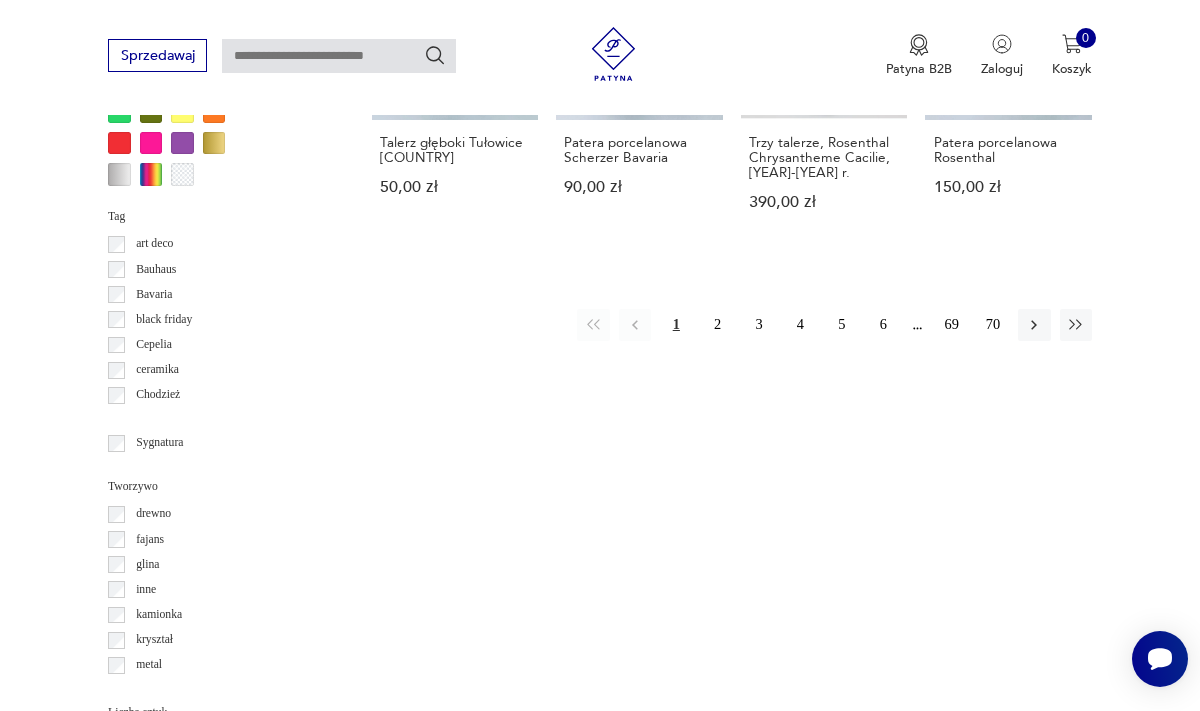scroll, scrollTop: 1803, scrollLeft: 0, axis: vertical 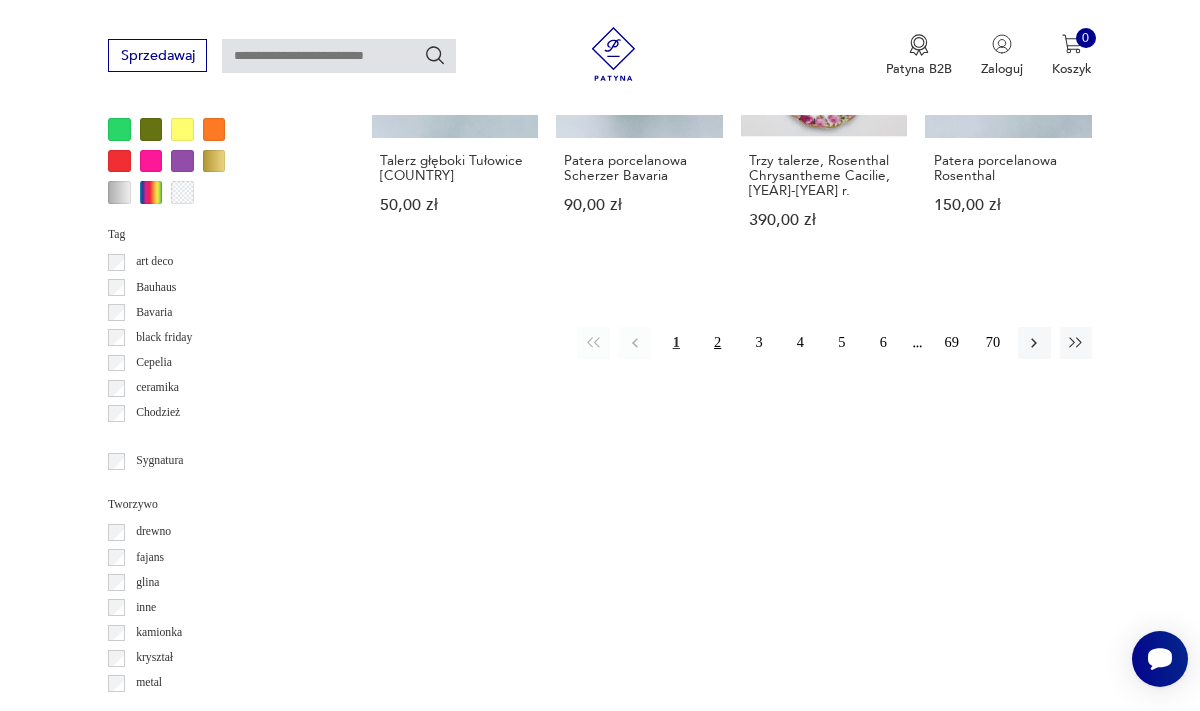 click on "2" at bounding box center (717, 343) 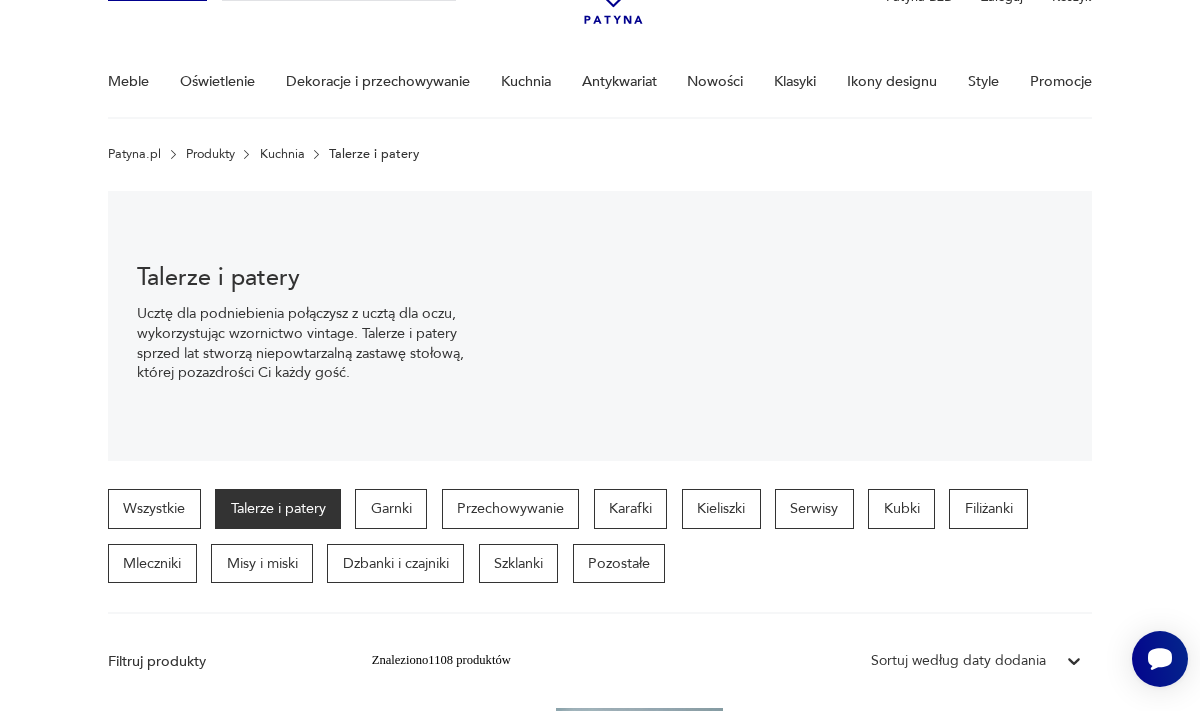 scroll, scrollTop: 140, scrollLeft: 0, axis: vertical 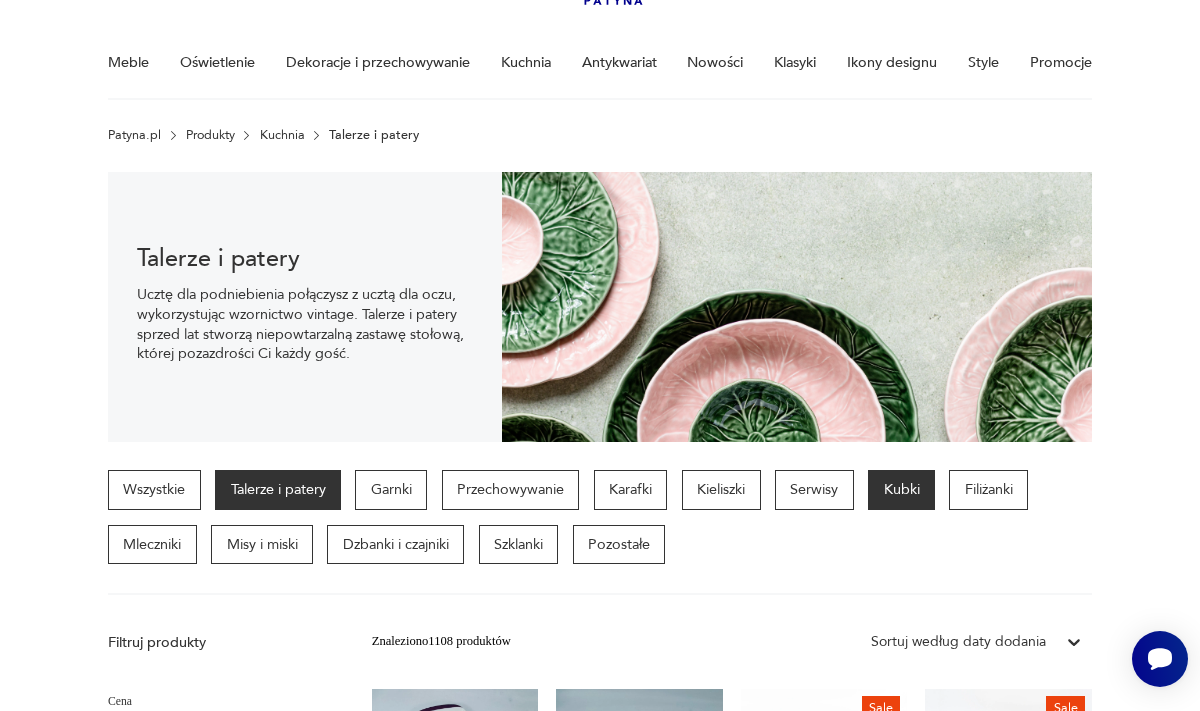 click on "Kubki" at bounding box center [901, 490] 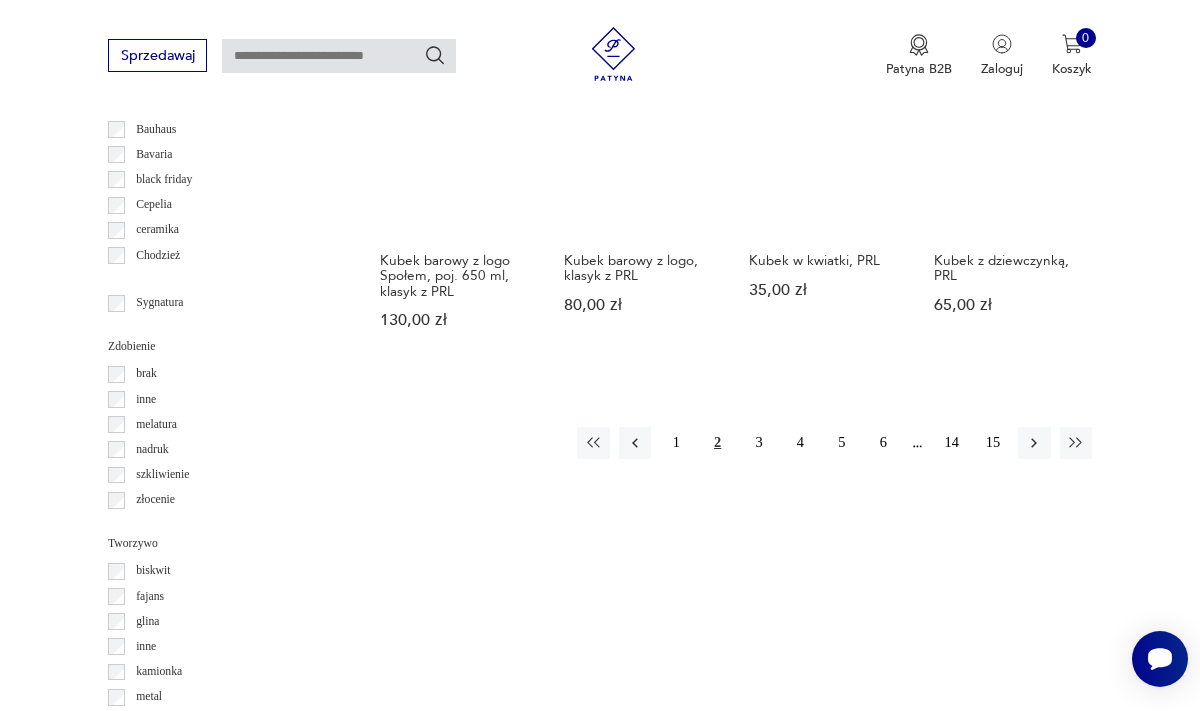 scroll, scrollTop: 1830, scrollLeft: 0, axis: vertical 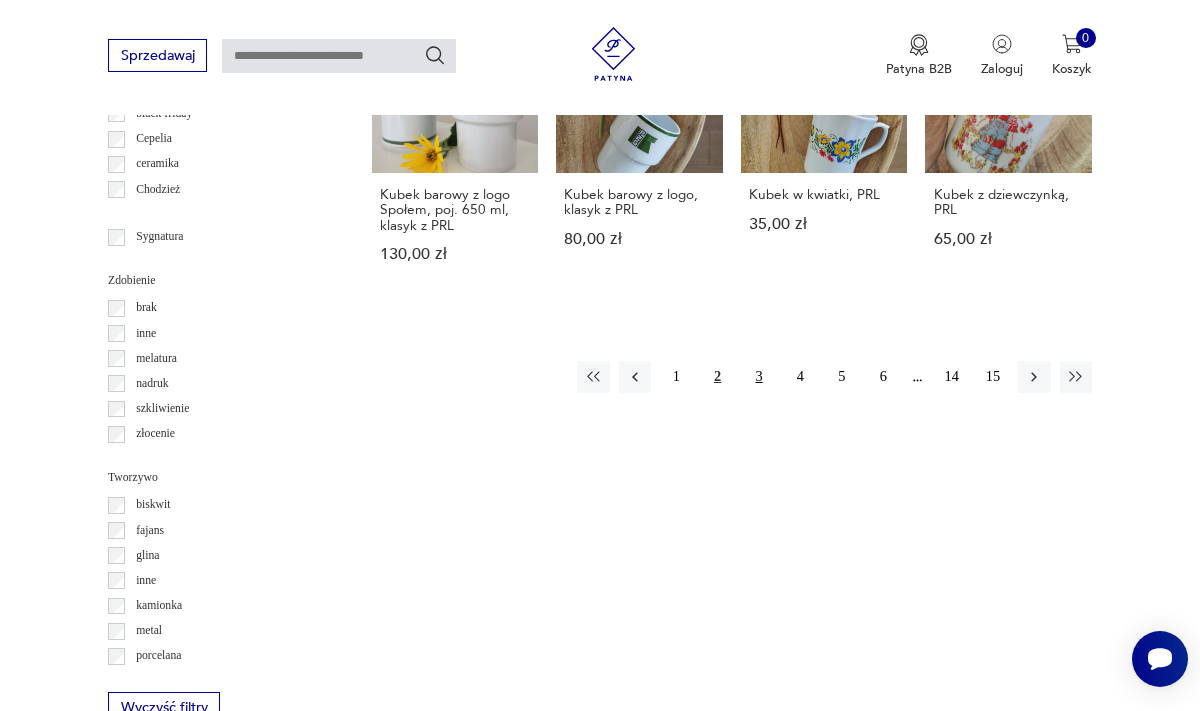 click on "3" at bounding box center [759, 377] 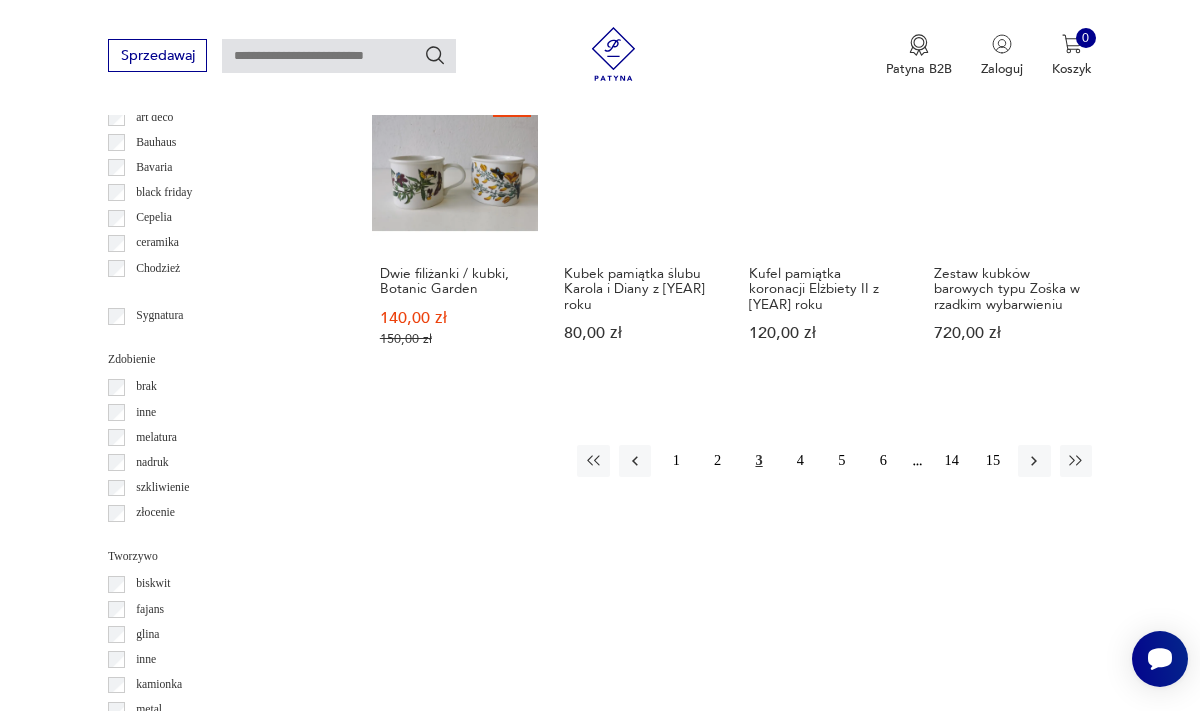 scroll, scrollTop: 1757, scrollLeft: 0, axis: vertical 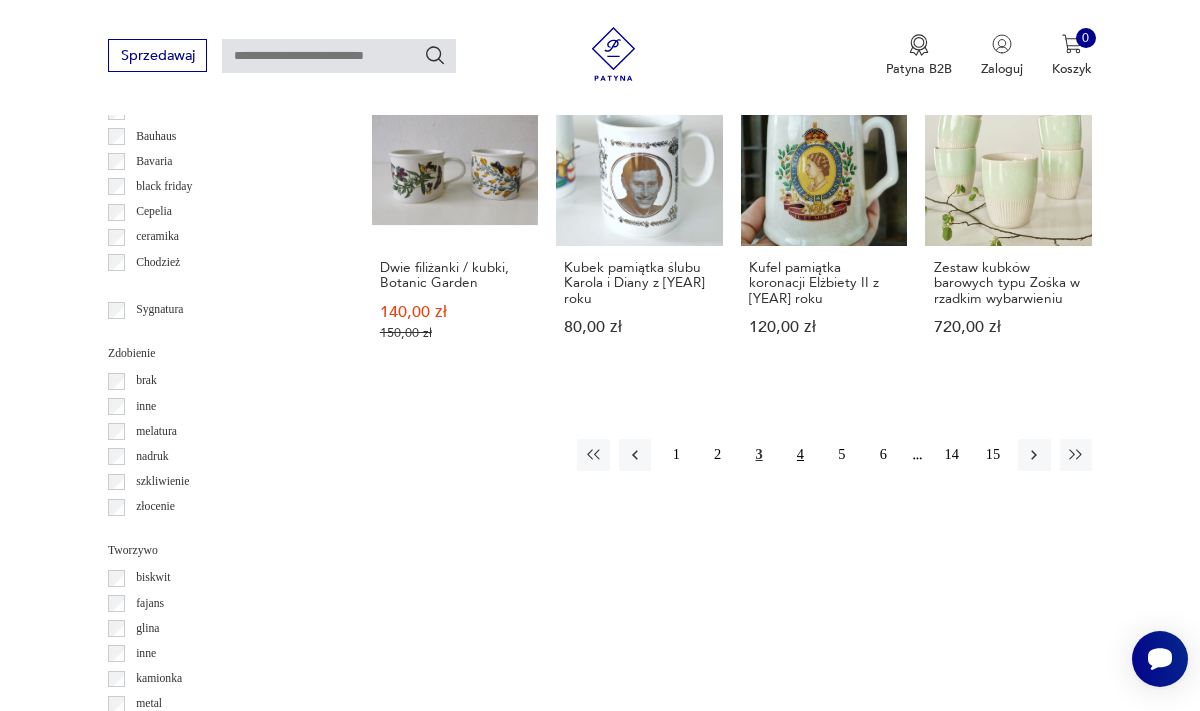 click on "4" at bounding box center [800, 455] 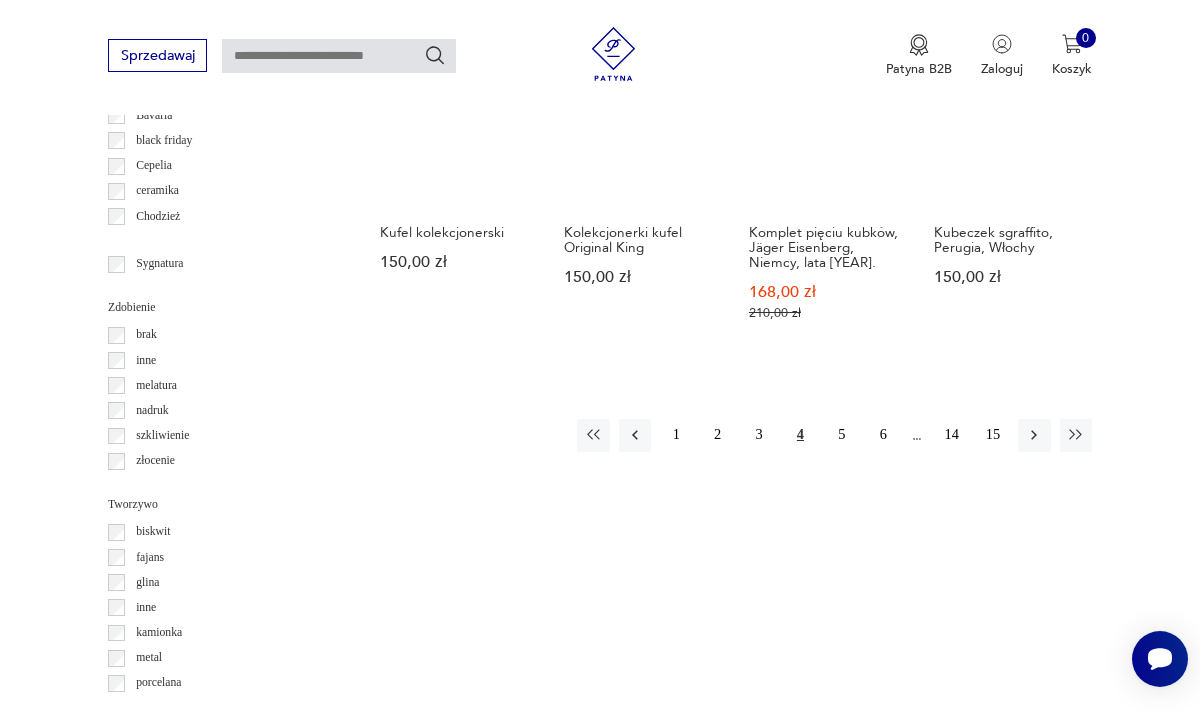 scroll, scrollTop: 1857, scrollLeft: 0, axis: vertical 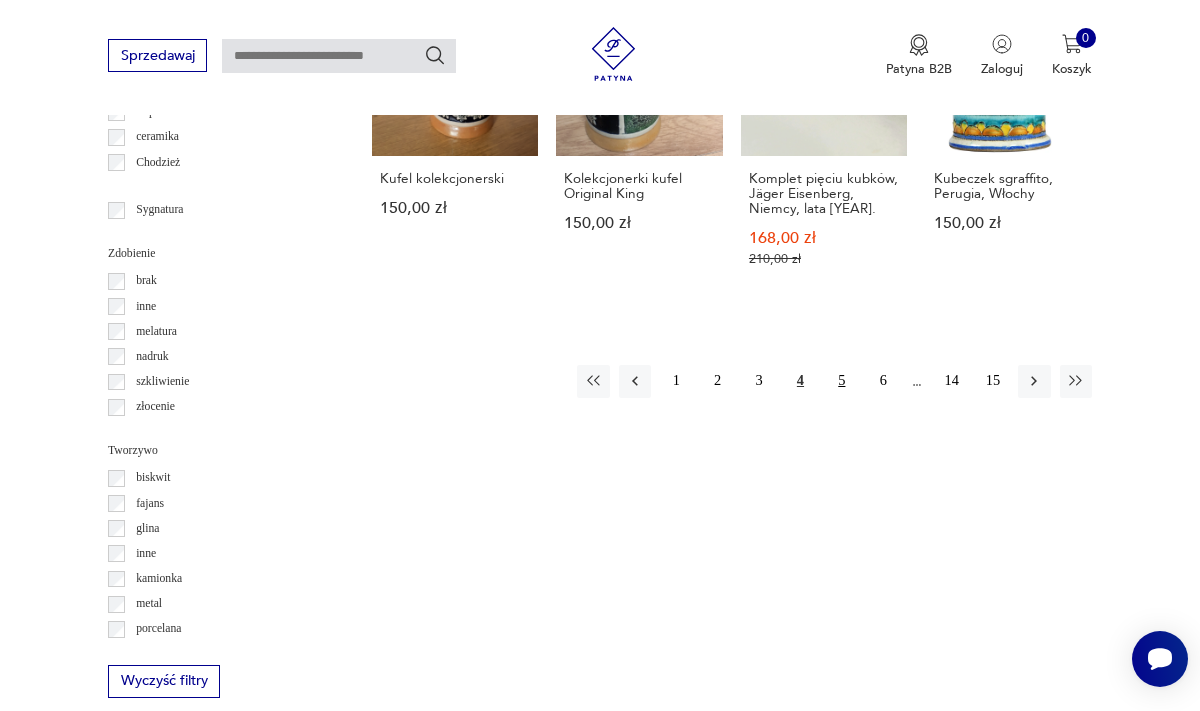click on "5" at bounding box center [842, 381] 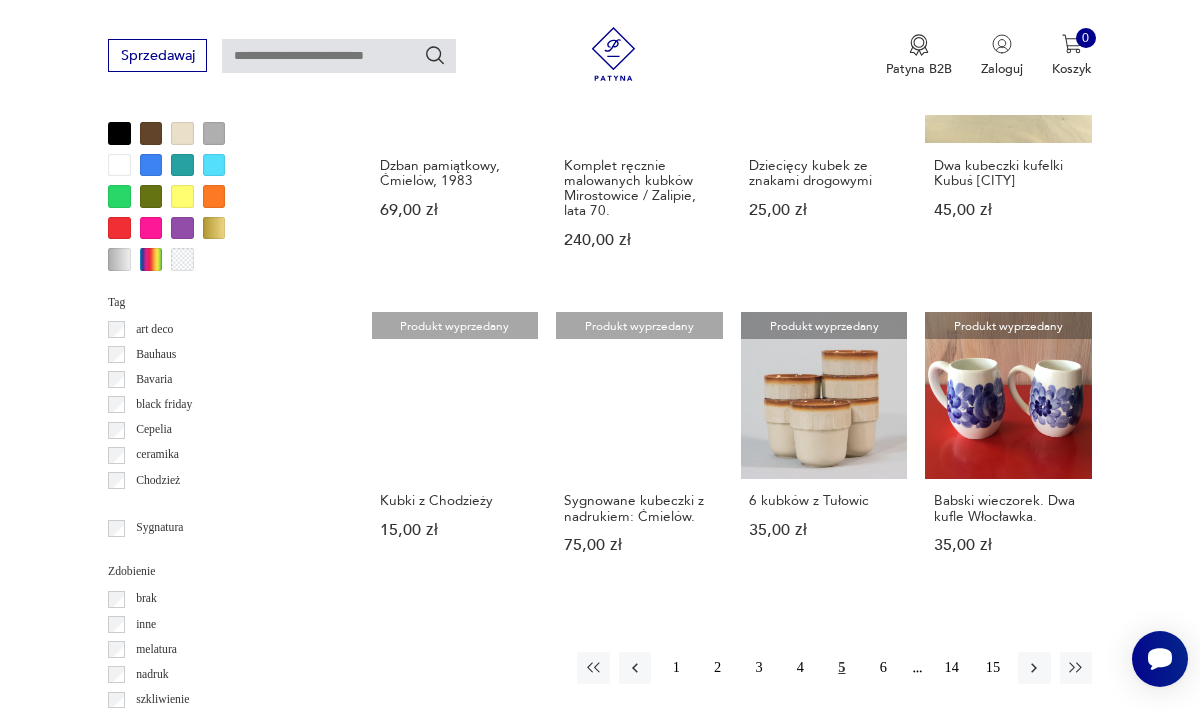 scroll, scrollTop: 1622, scrollLeft: 0, axis: vertical 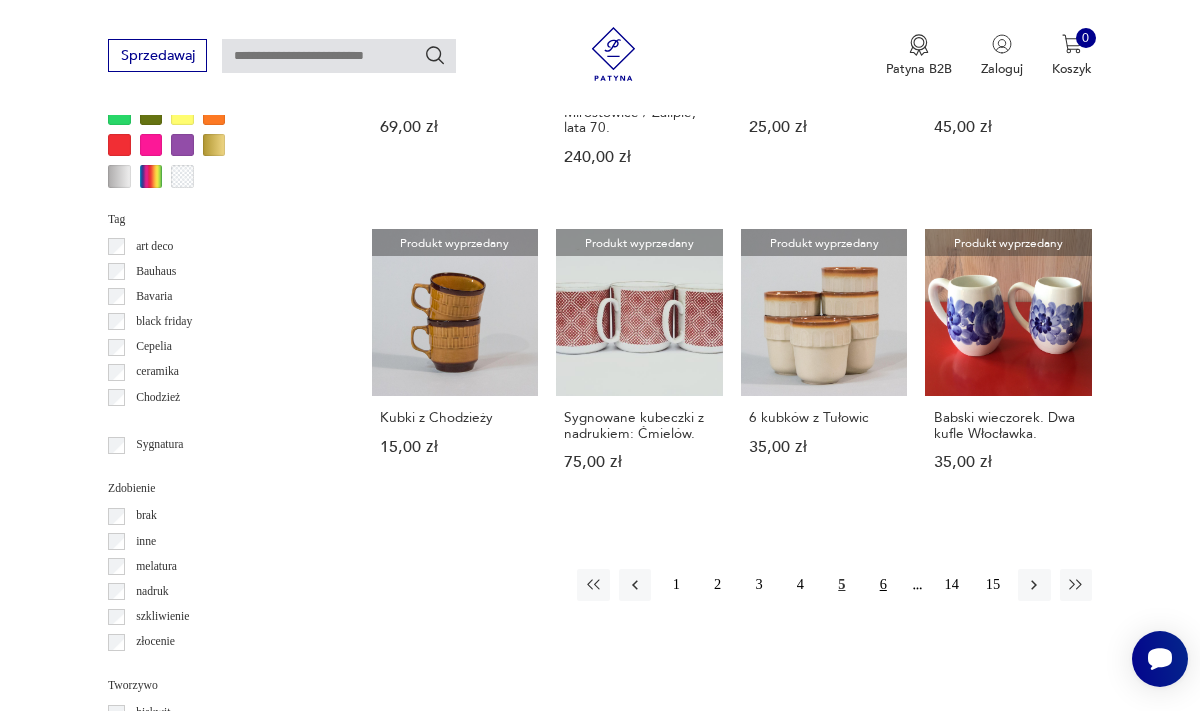 click on "6" at bounding box center [883, 585] 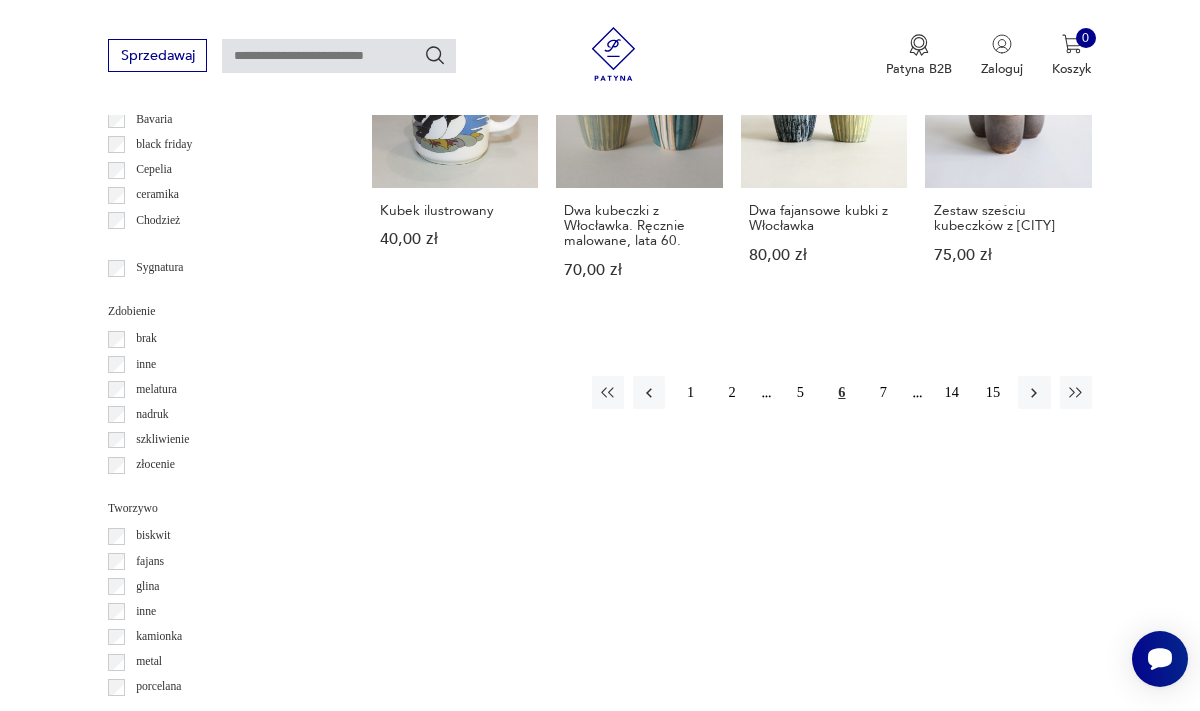 scroll, scrollTop: 1804, scrollLeft: 0, axis: vertical 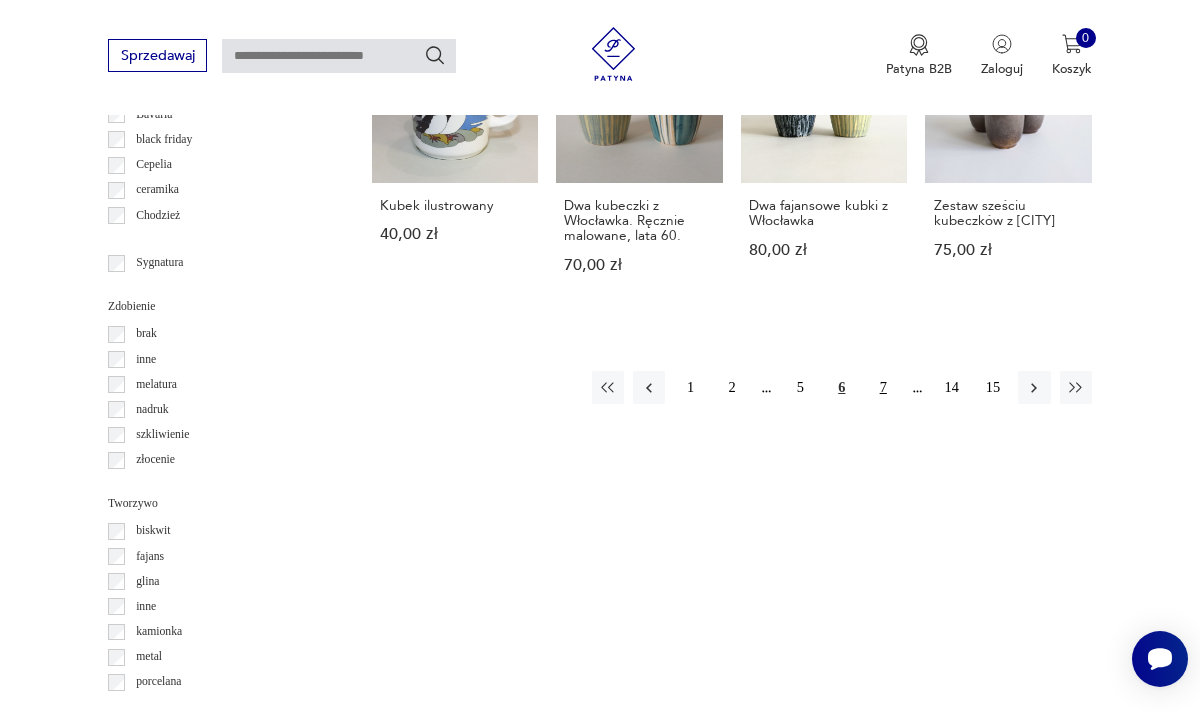 click on "7" at bounding box center (883, 387) 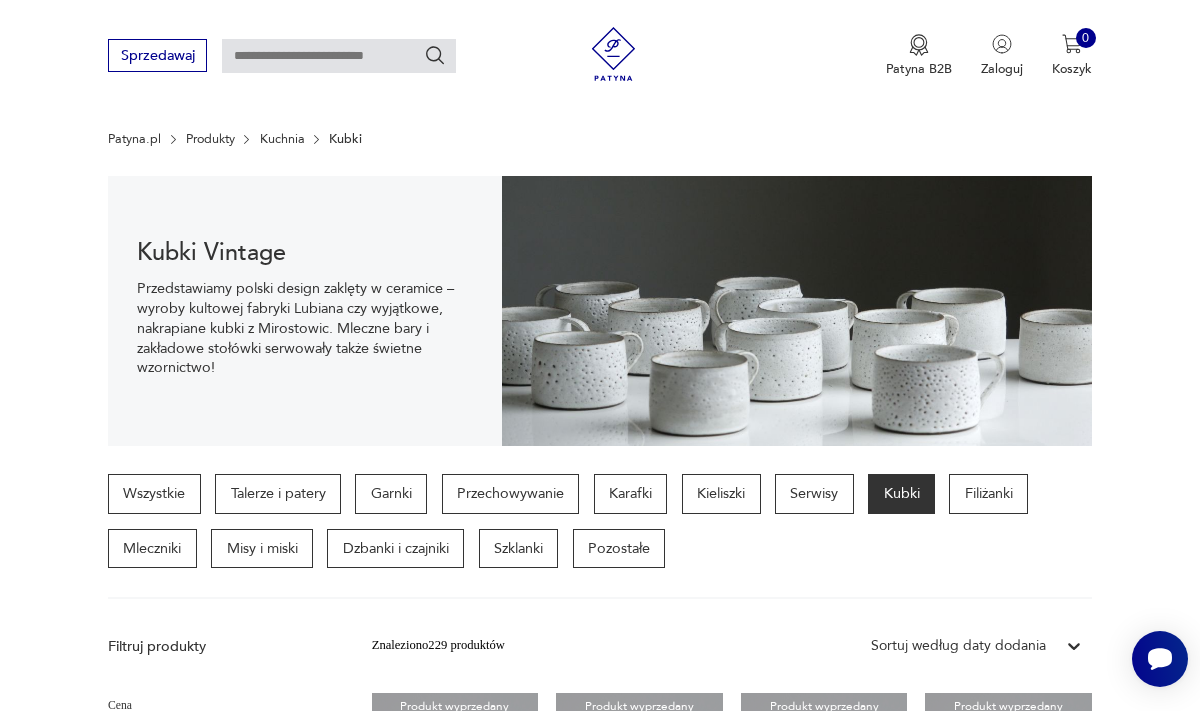 scroll, scrollTop: 0, scrollLeft: 0, axis: both 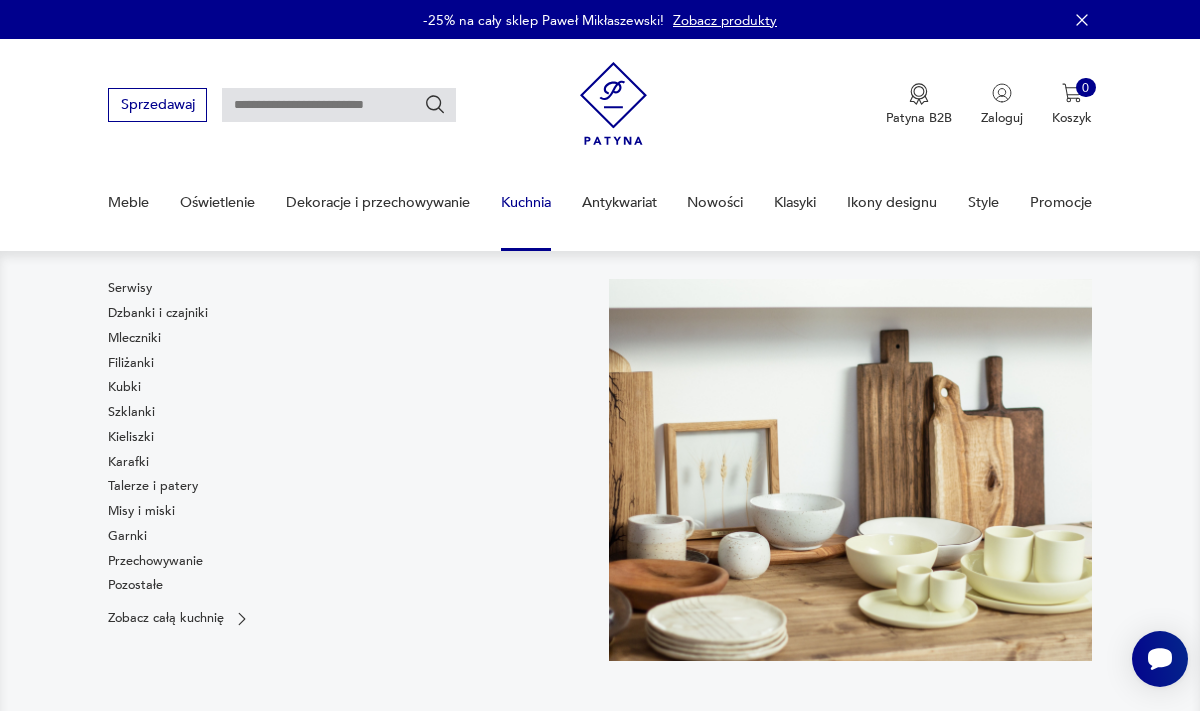 click on "Kuchnia" at bounding box center (526, 202) 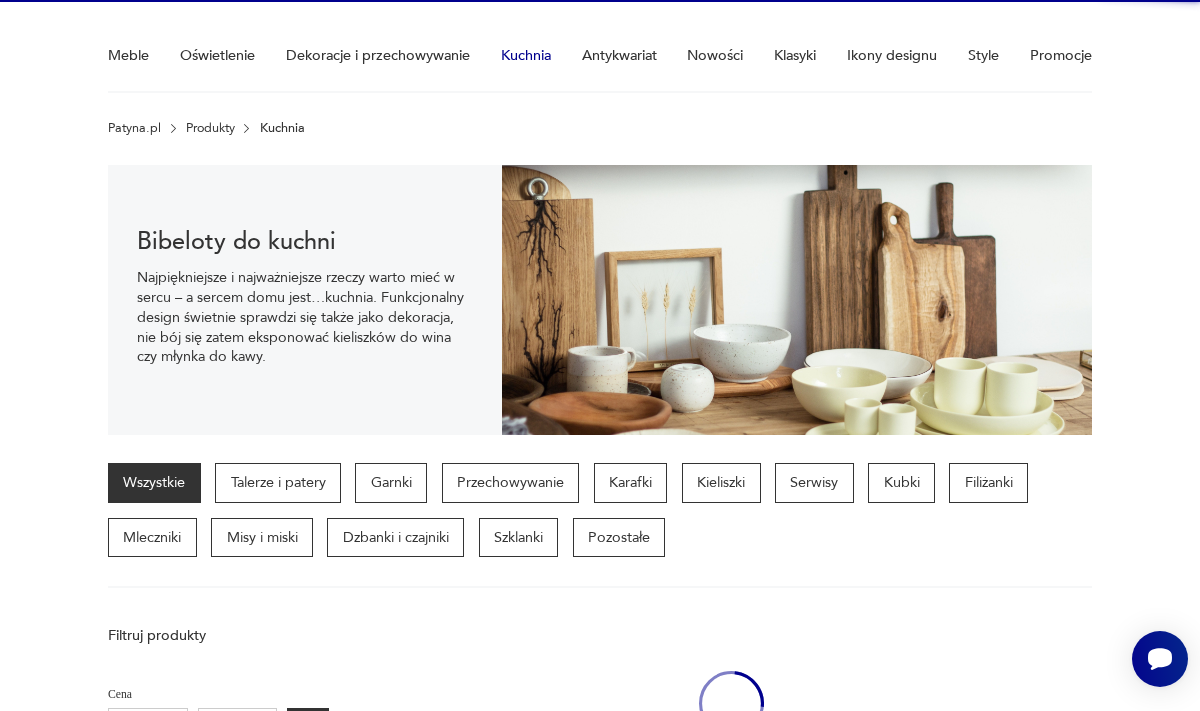 scroll, scrollTop: 166, scrollLeft: 0, axis: vertical 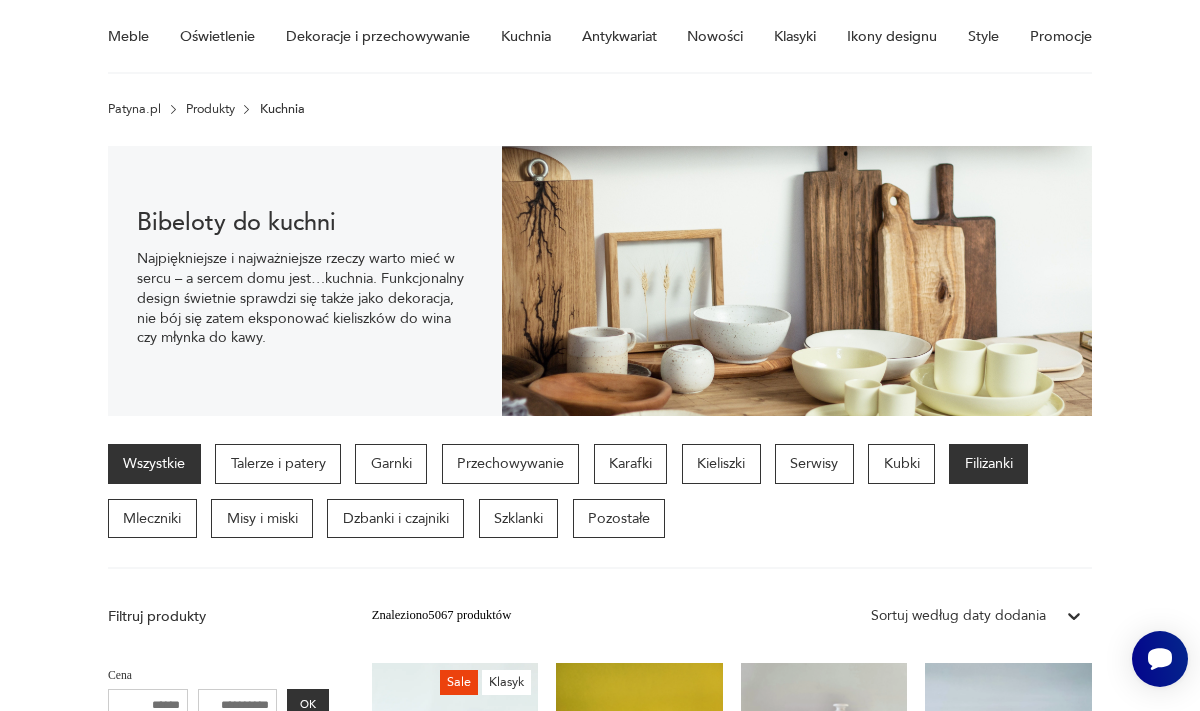 click on "Filiżanki" at bounding box center [988, 464] 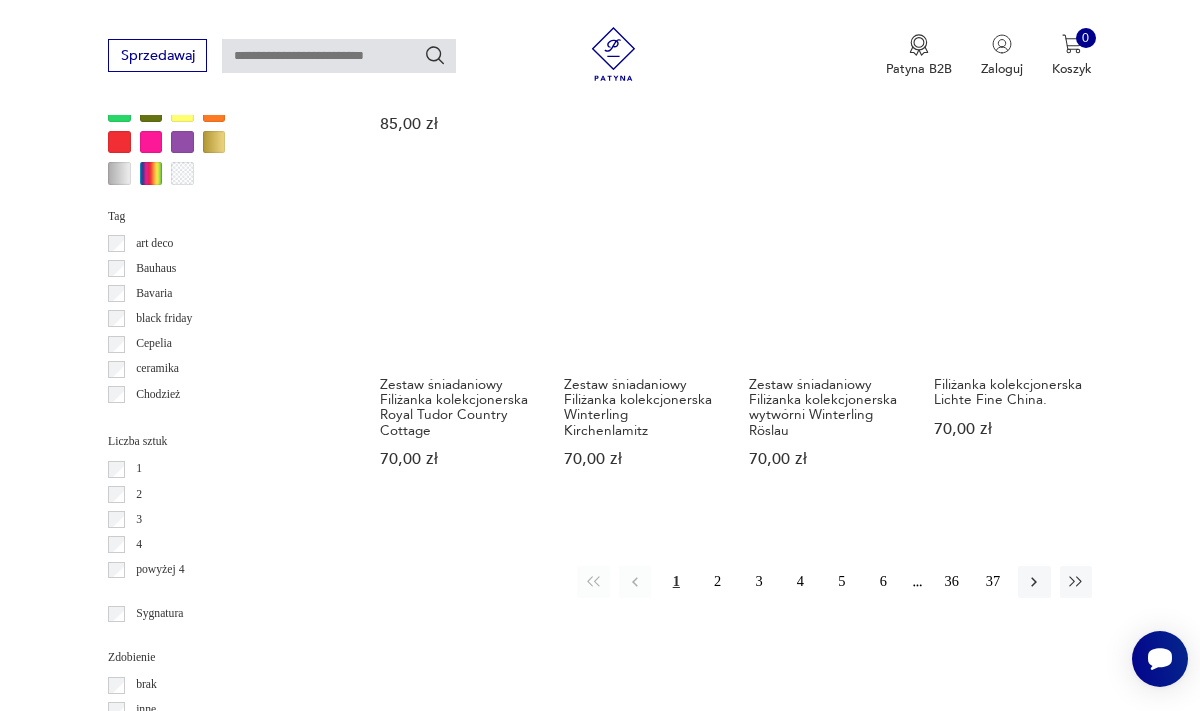 scroll, scrollTop: 1635, scrollLeft: 0, axis: vertical 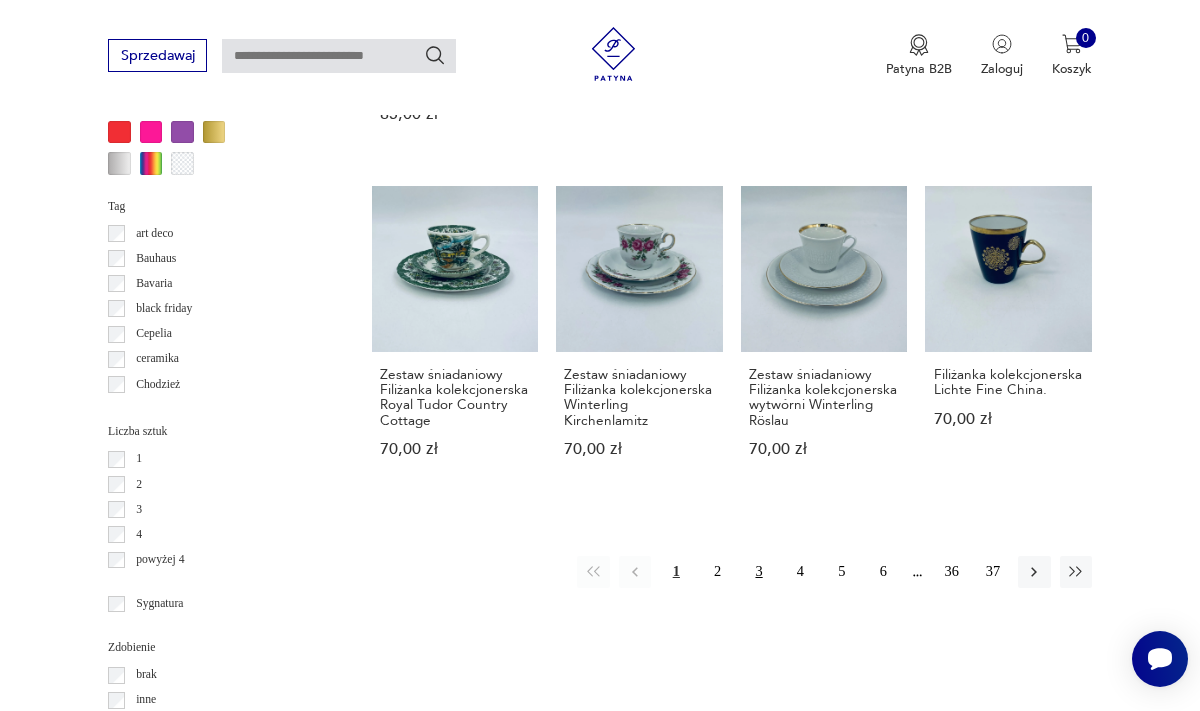 click on "3" at bounding box center (759, 572) 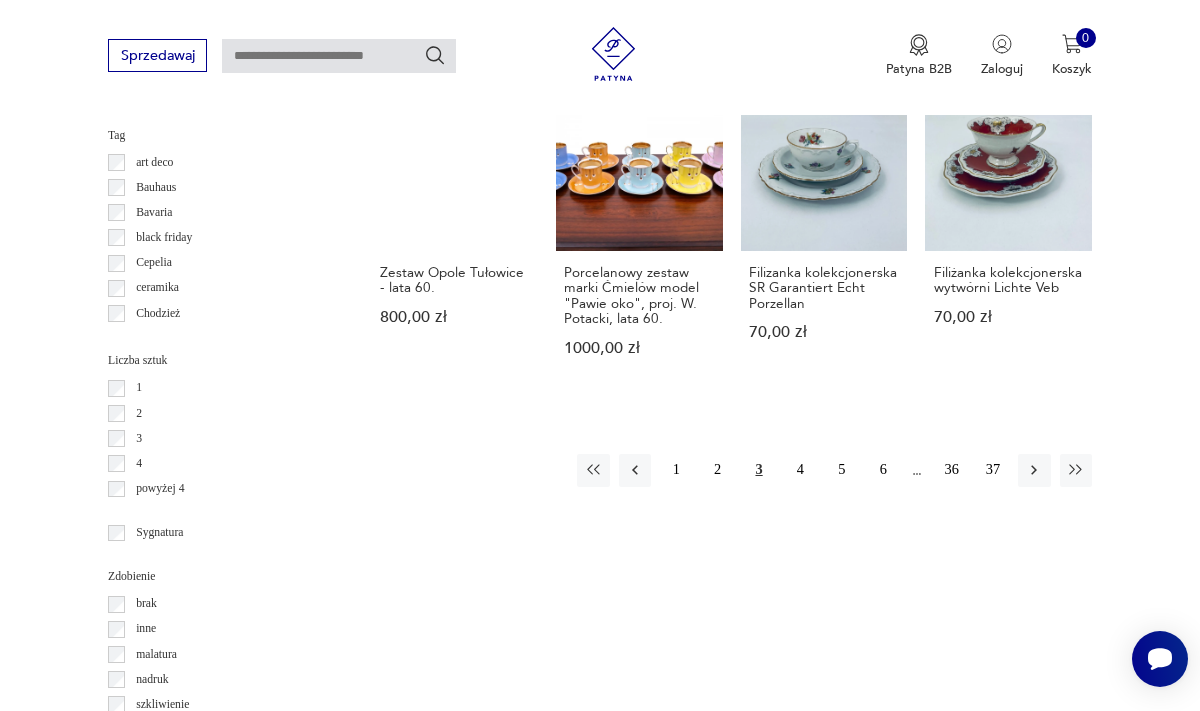 scroll, scrollTop: 1705, scrollLeft: 0, axis: vertical 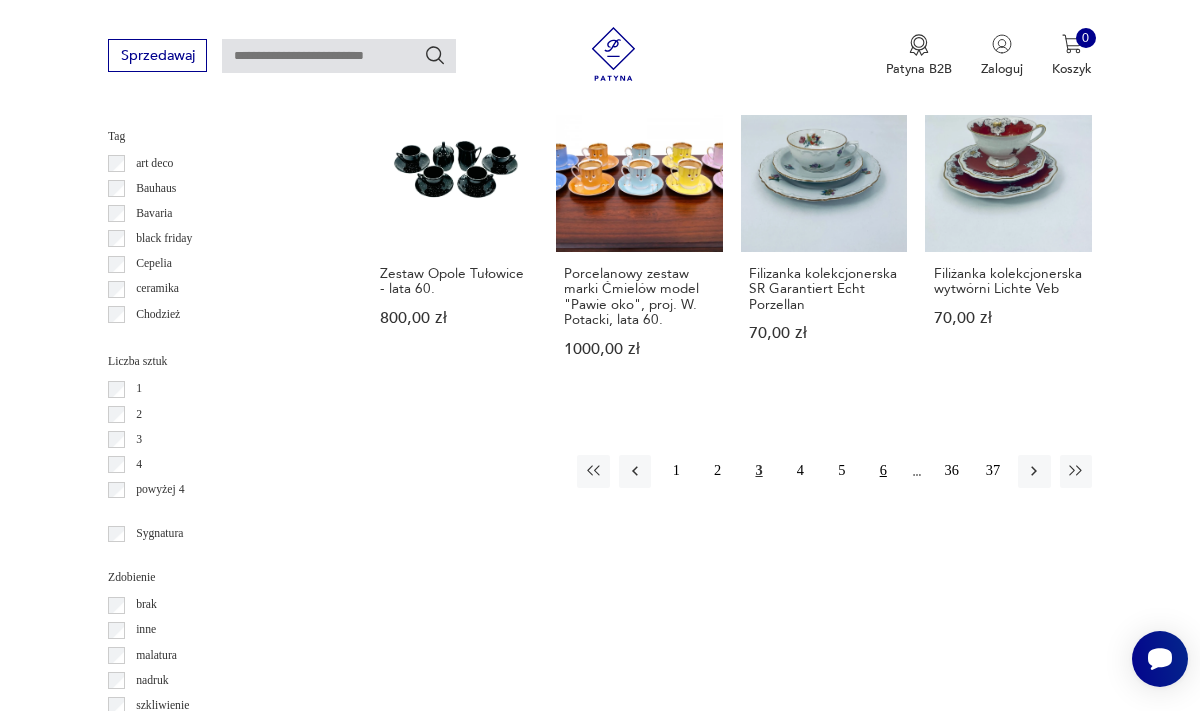 click on "6" at bounding box center (883, 471) 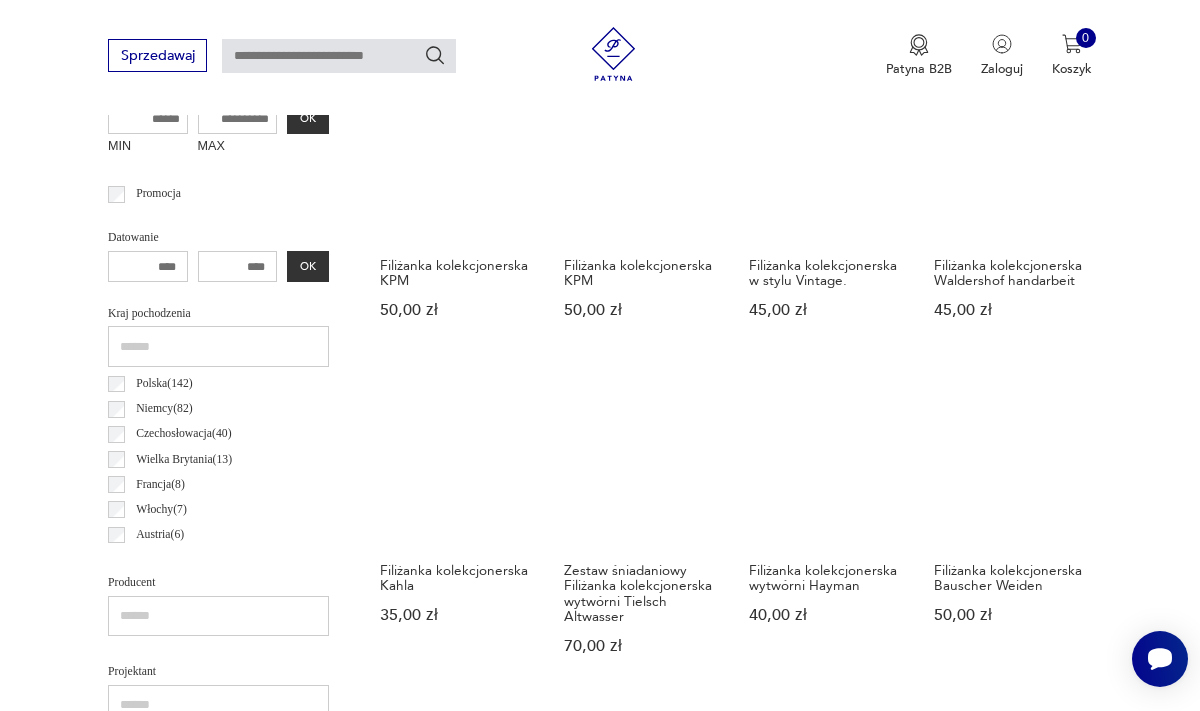 scroll, scrollTop: 464, scrollLeft: 0, axis: vertical 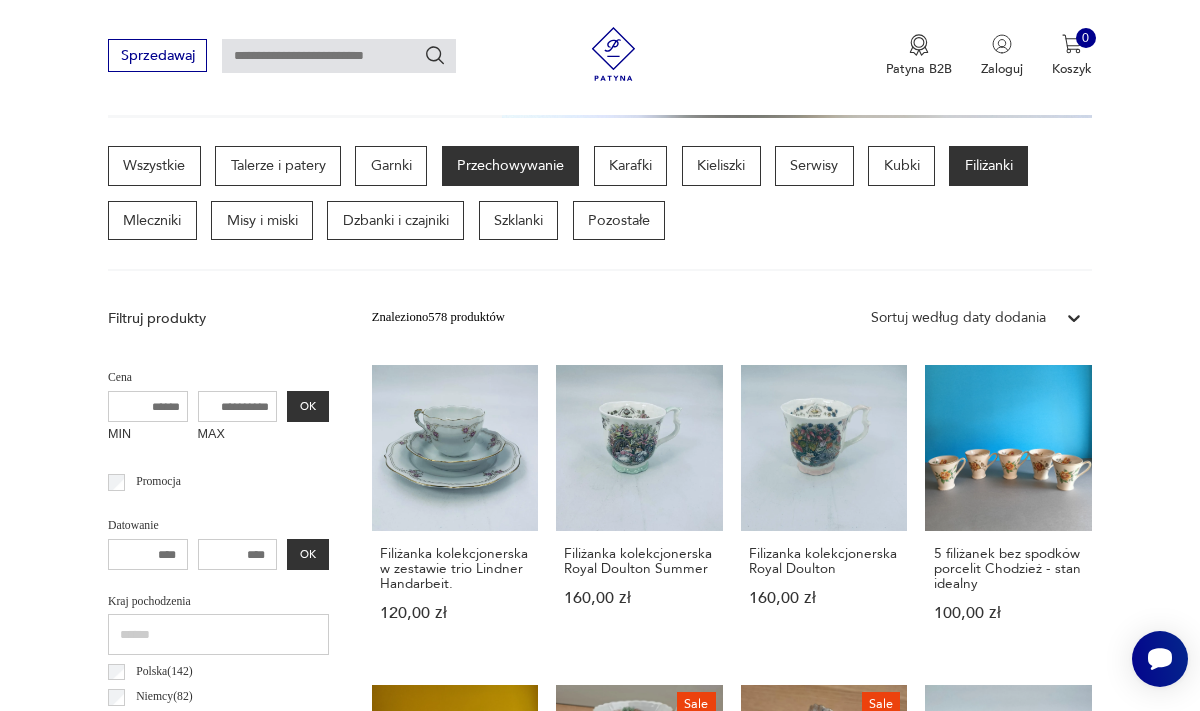 click on "Przechowywanie" at bounding box center (511, 166) 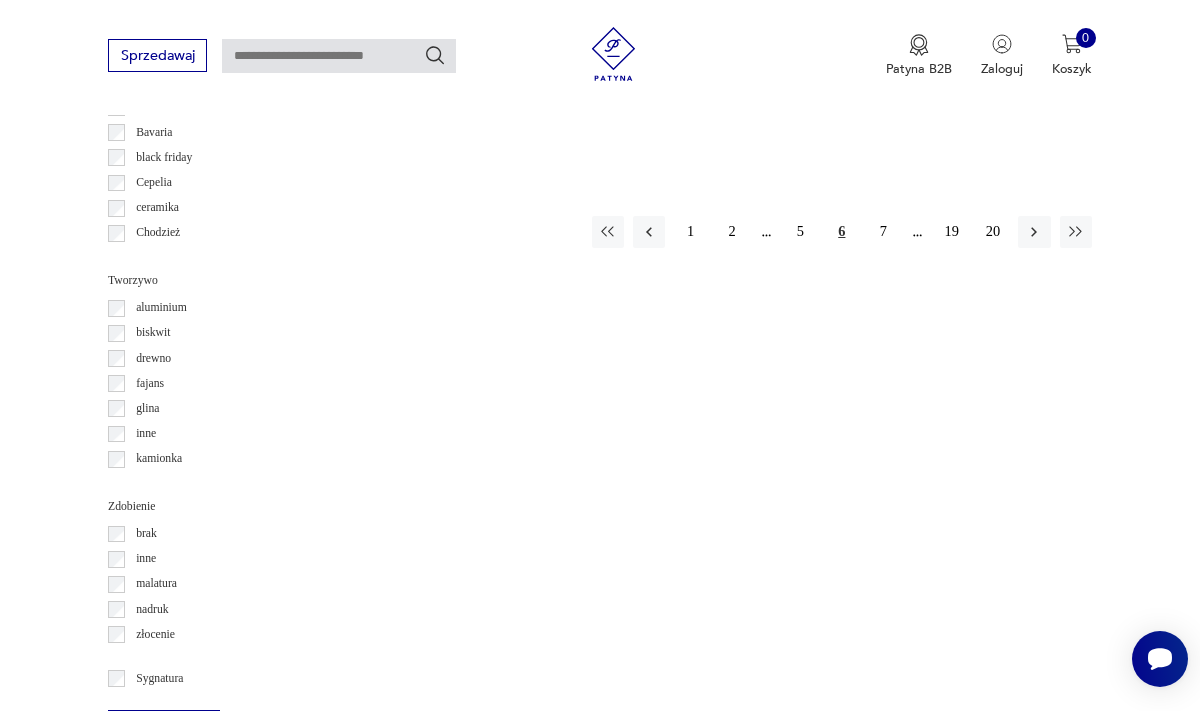 scroll, scrollTop: 2013, scrollLeft: 0, axis: vertical 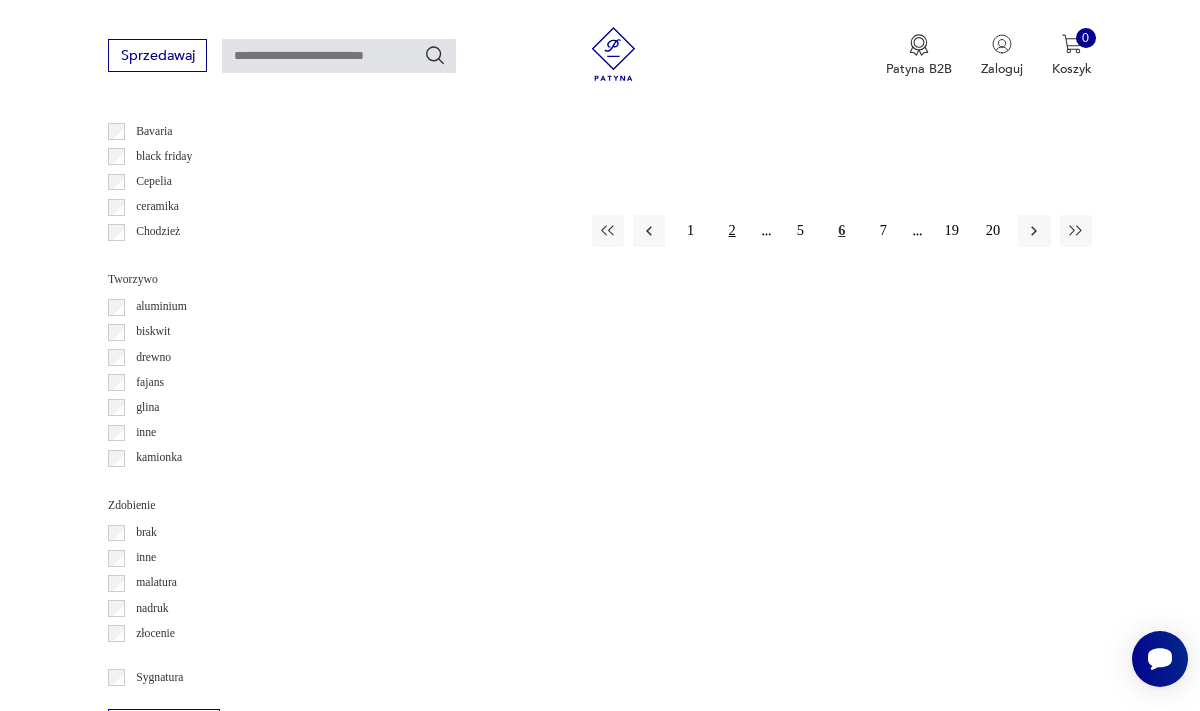 click on "2" at bounding box center [732, 231] 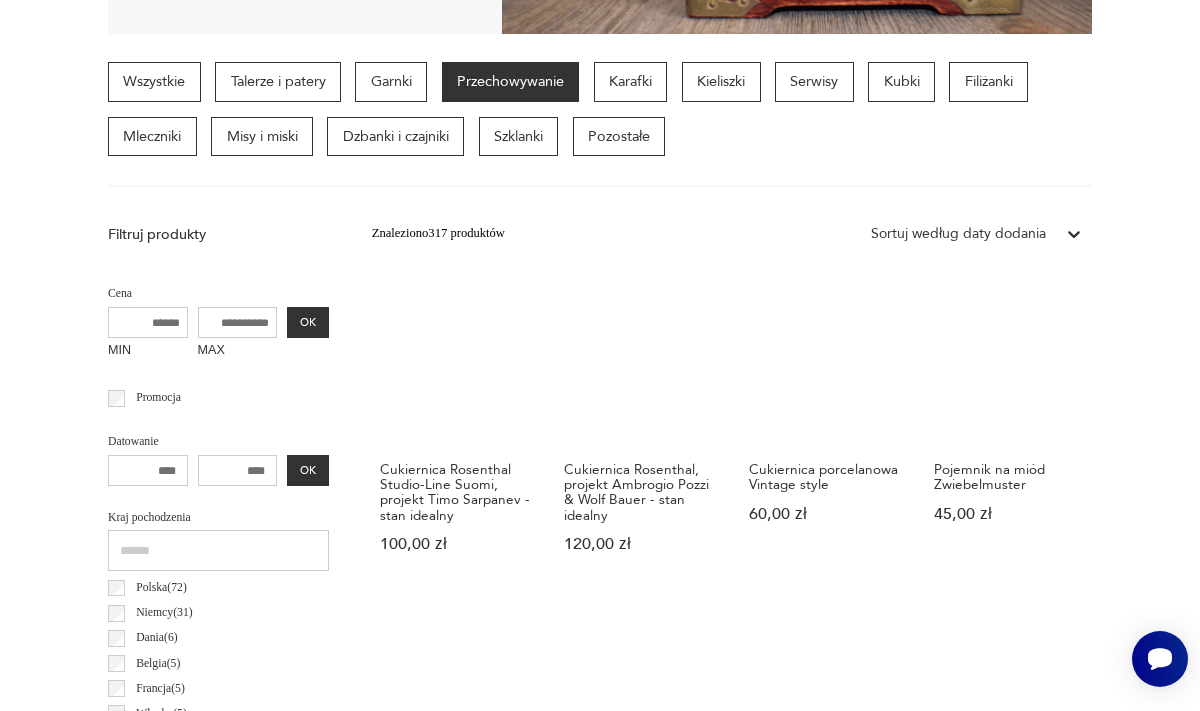 scroll, scrollTop: 0, scrollLeft: 0, axis: both 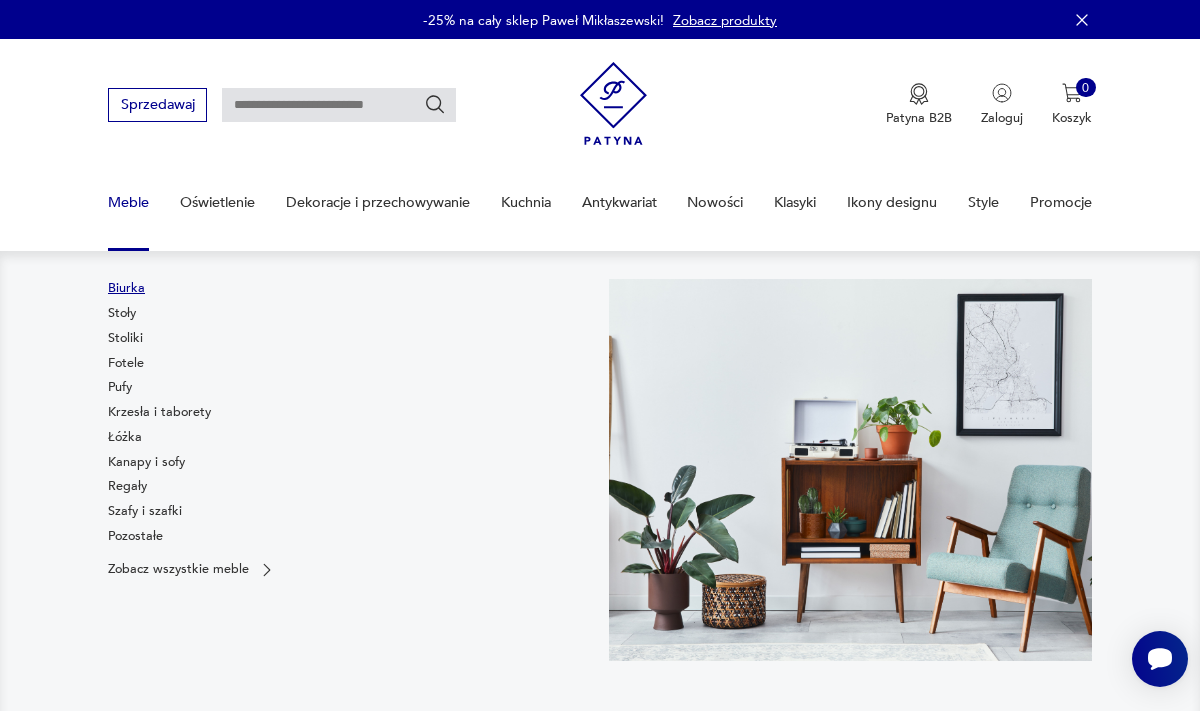 click on "Biurka" at bounding box center [126, 288] 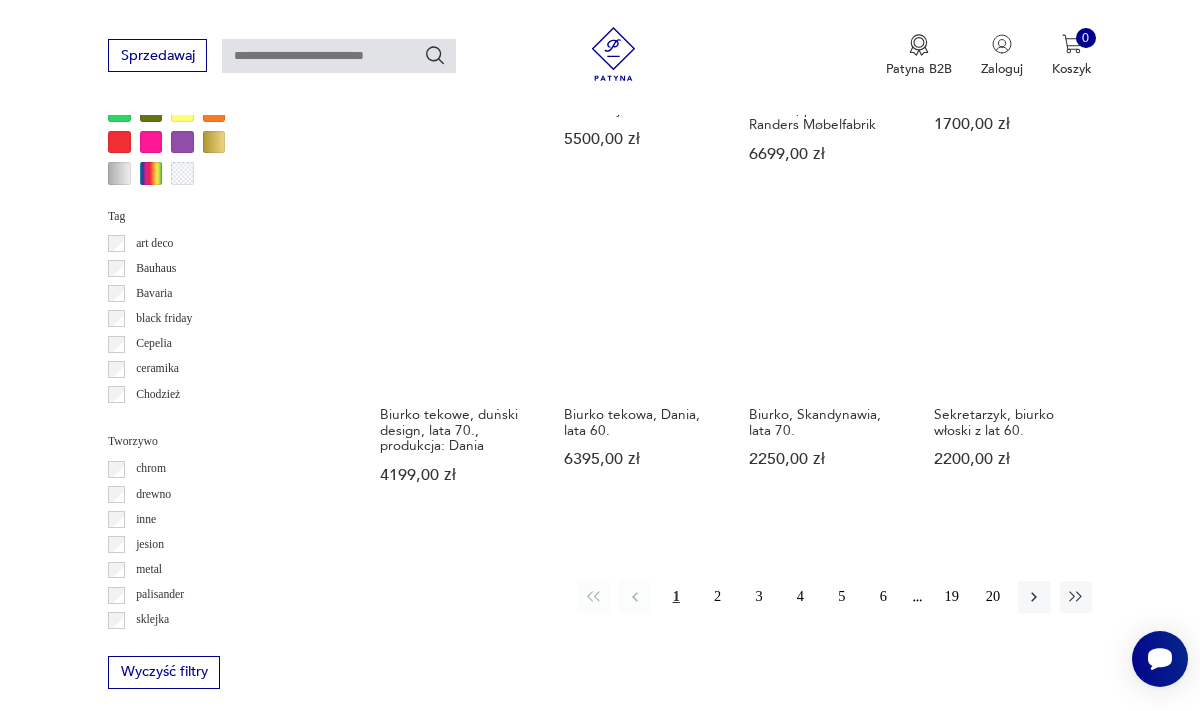 scroll, scrollTop: 1624, scrollLeft: 0, axis: vertical 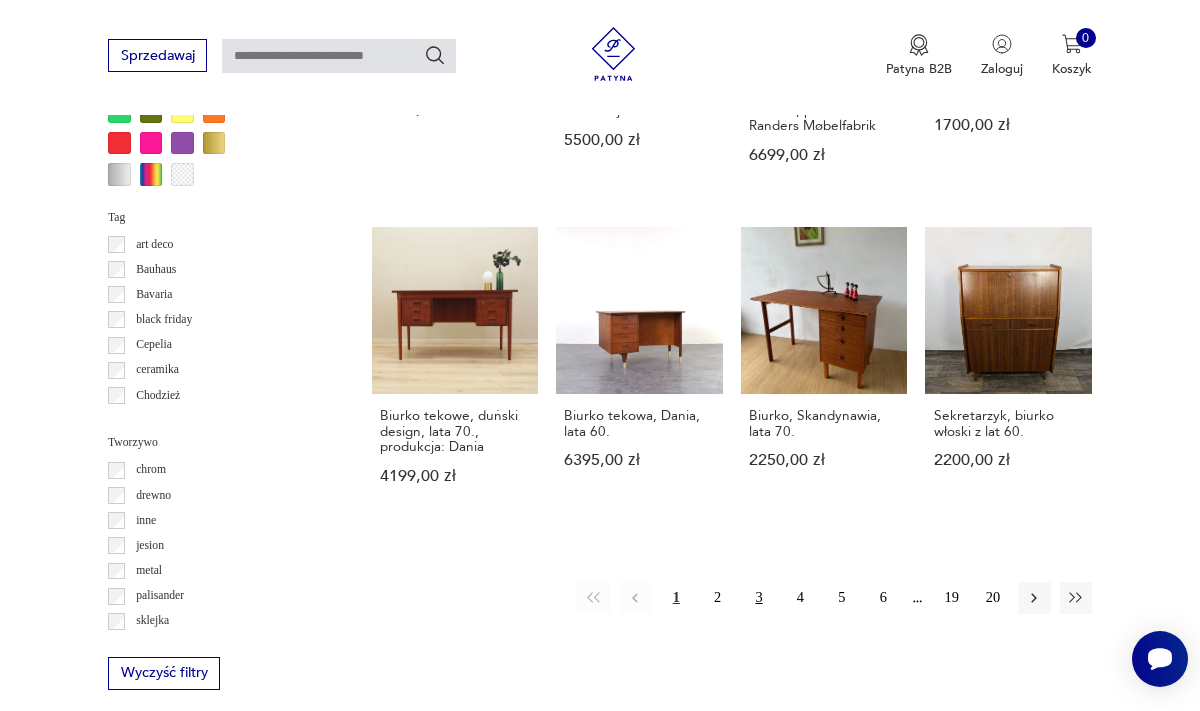 click on "3" at bounding box center [759, 598] 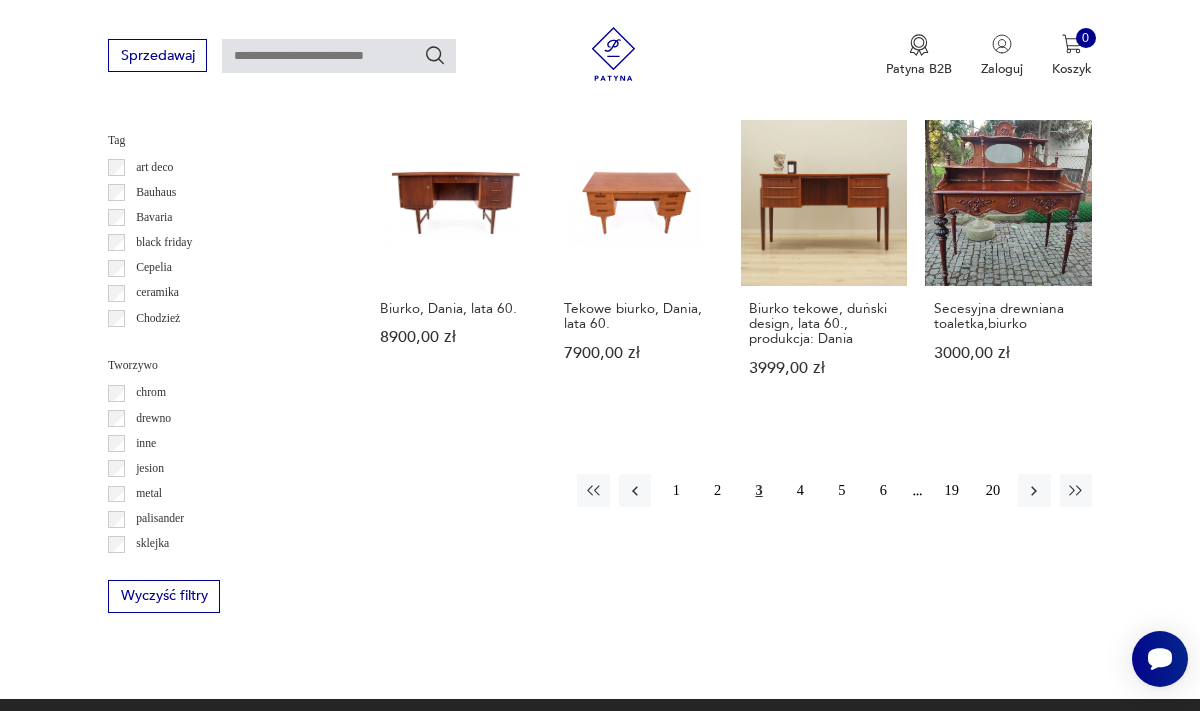 scroll, scrollTop: 1716, scrollLeft: 0, axis: vertical 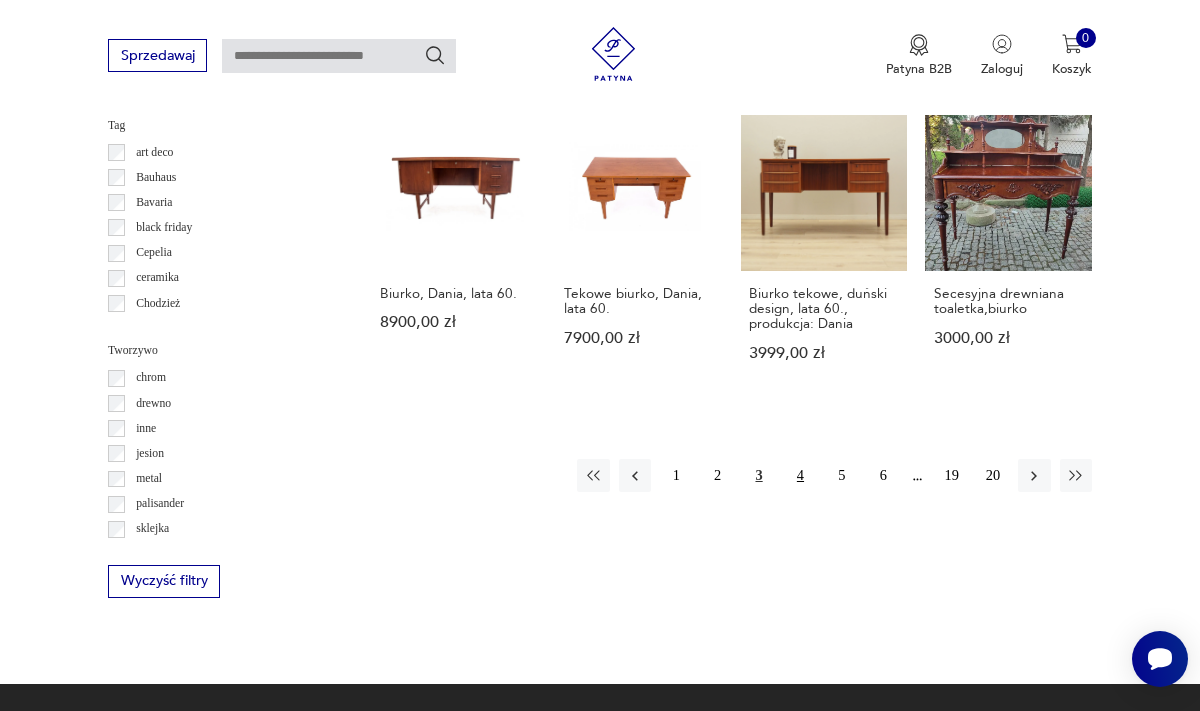 click on "4" at bounding box center [800, 475] 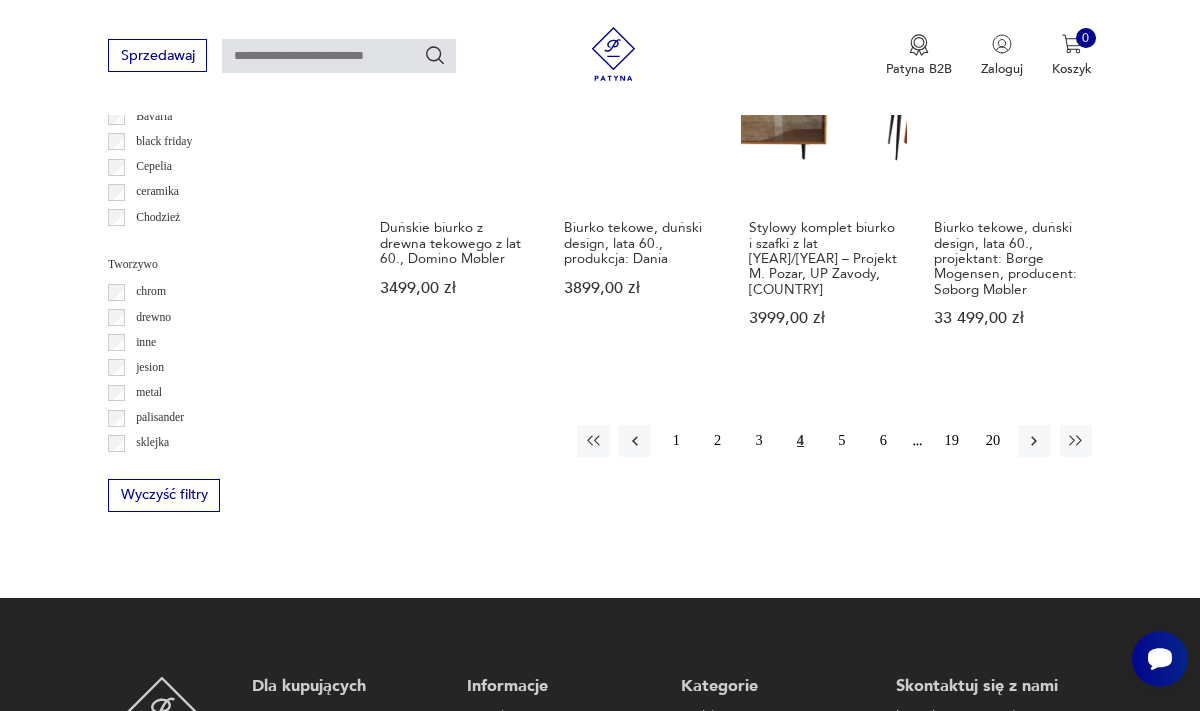 scroll, scrollTop: 1820, scrollLeft: 0, axis: vertical 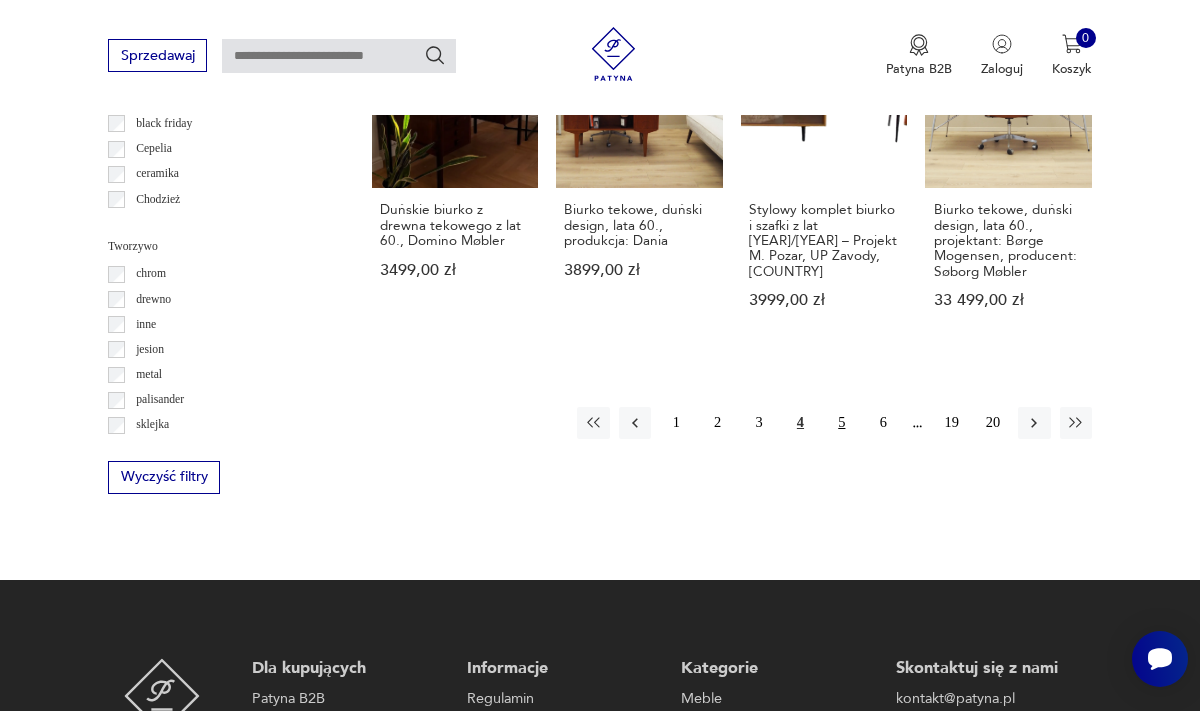 click on "5" at bounding box center (842, 423) 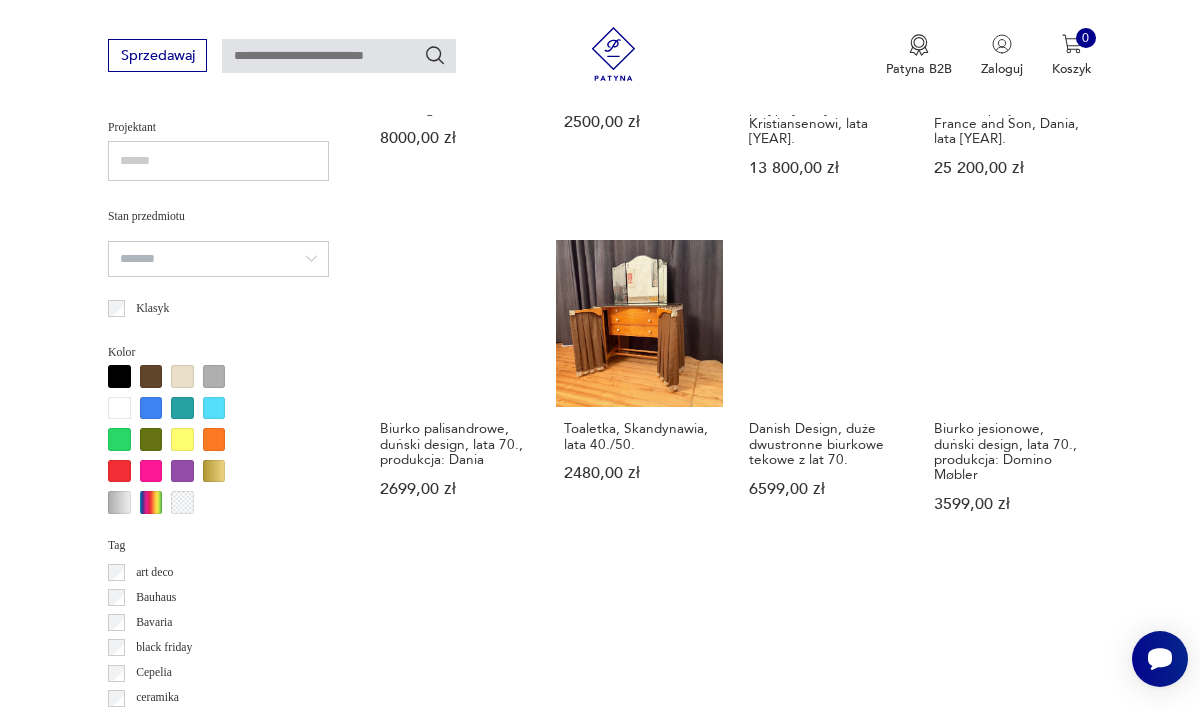 scroll, scrollTop: 1302, scrollLeft: 0, axis: vertical 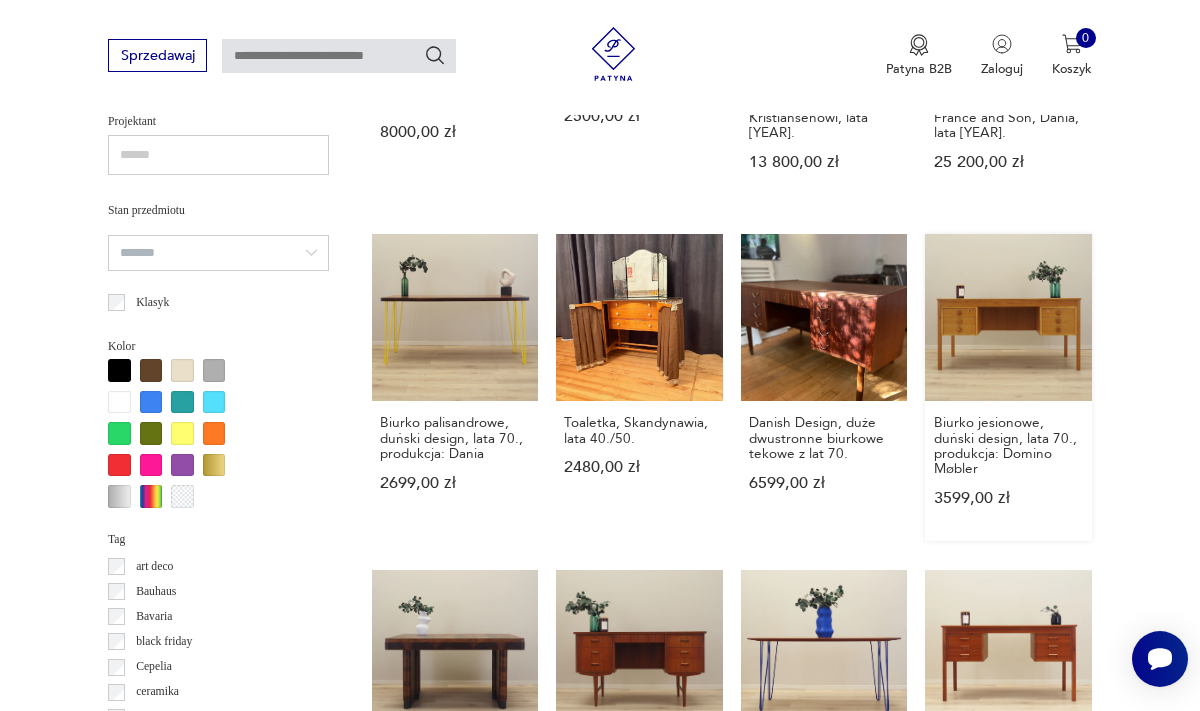 click on "Biurko jesionowe, duński design, lata [YEAR], produkcja: Domino Møbler [PRICE]" at bounding box center [1008, 387] 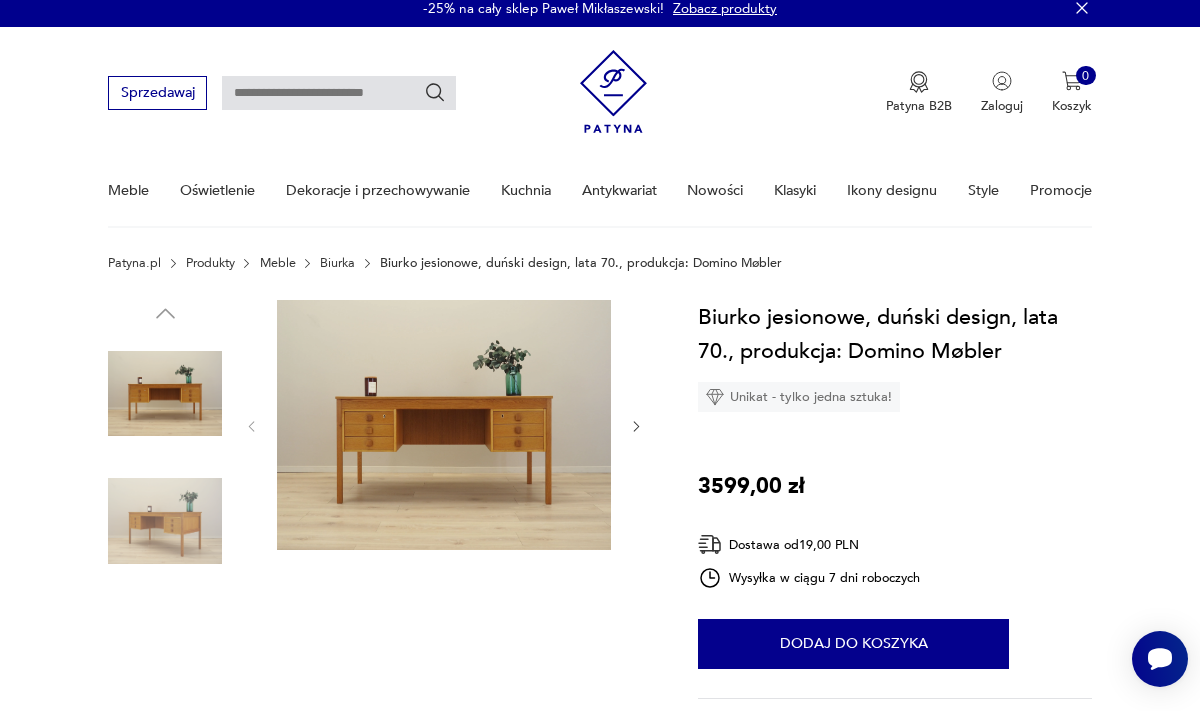scroll, scrollTop: 0, scrollLeft: 0, axis: both 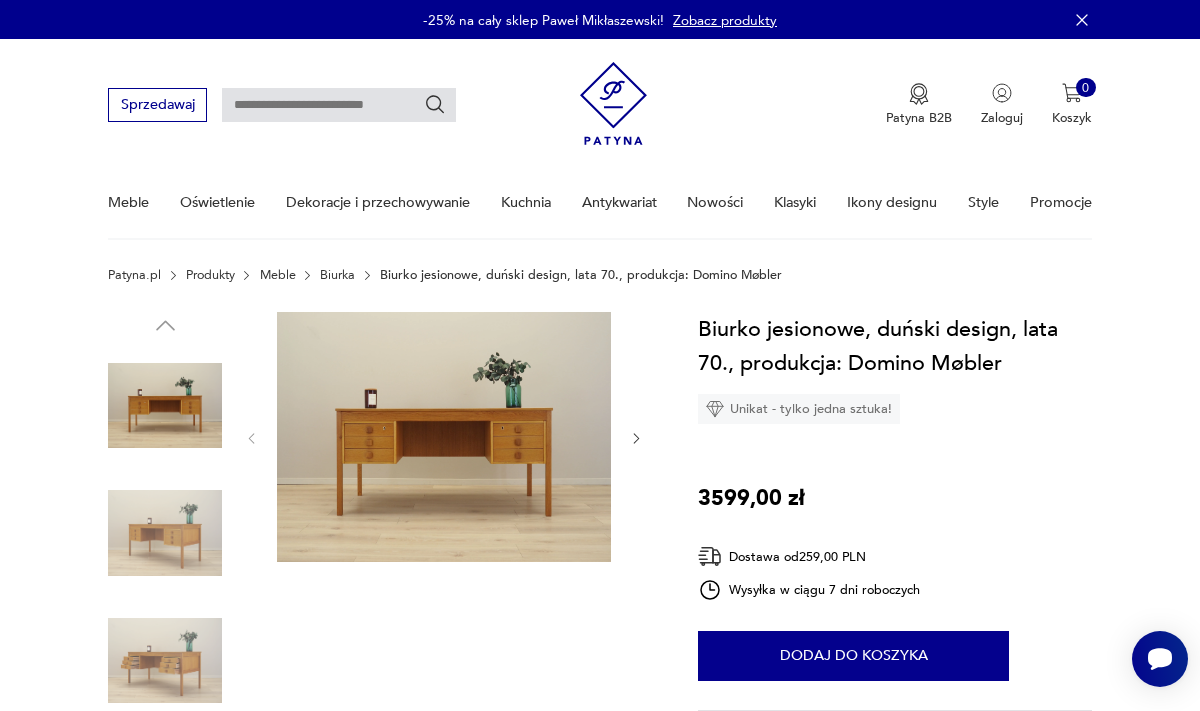 click at bounding box center [381, 599] 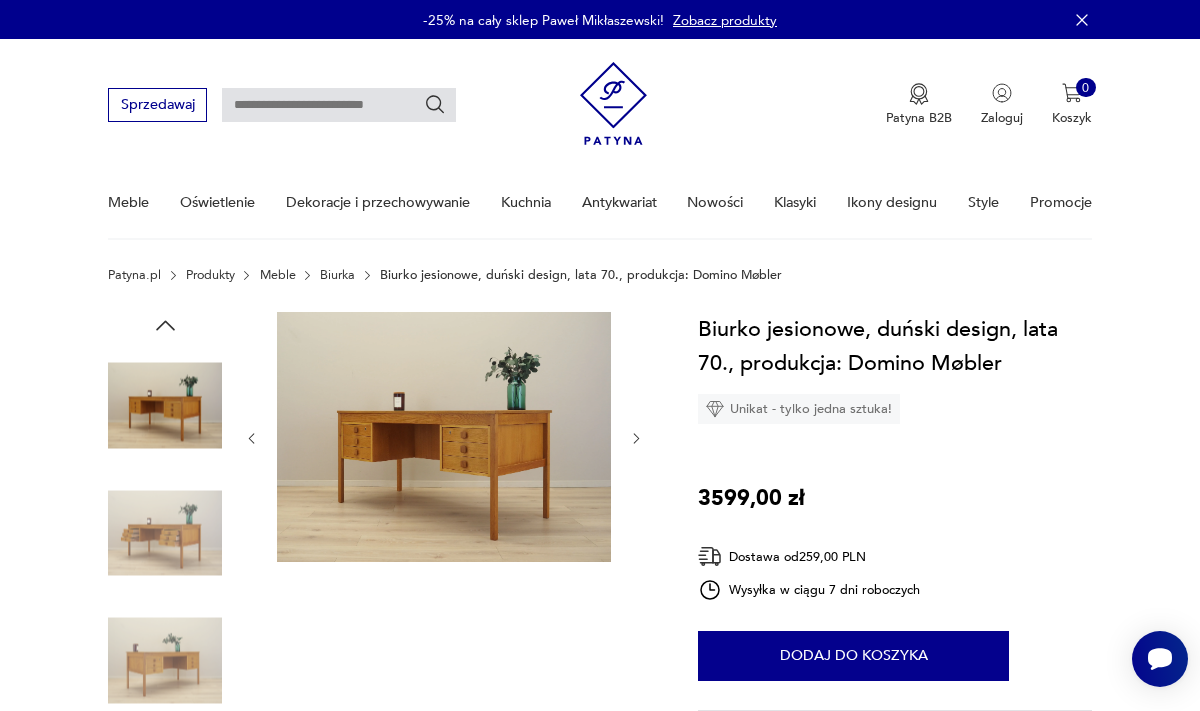 click 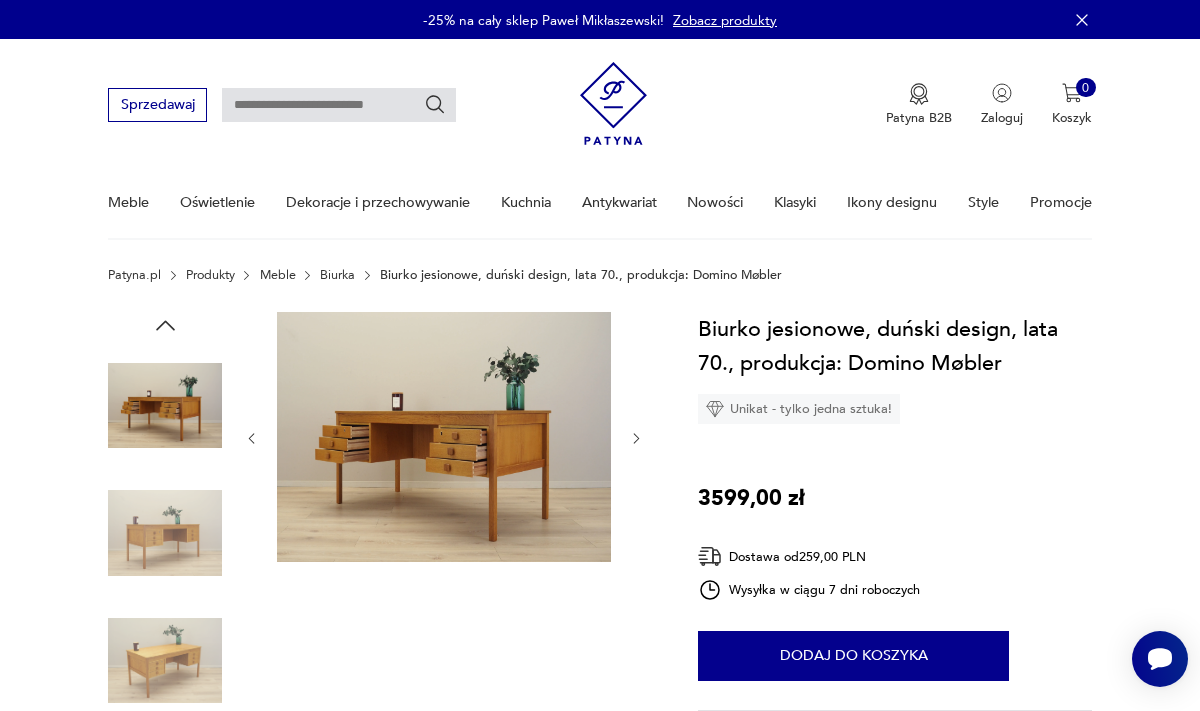 click 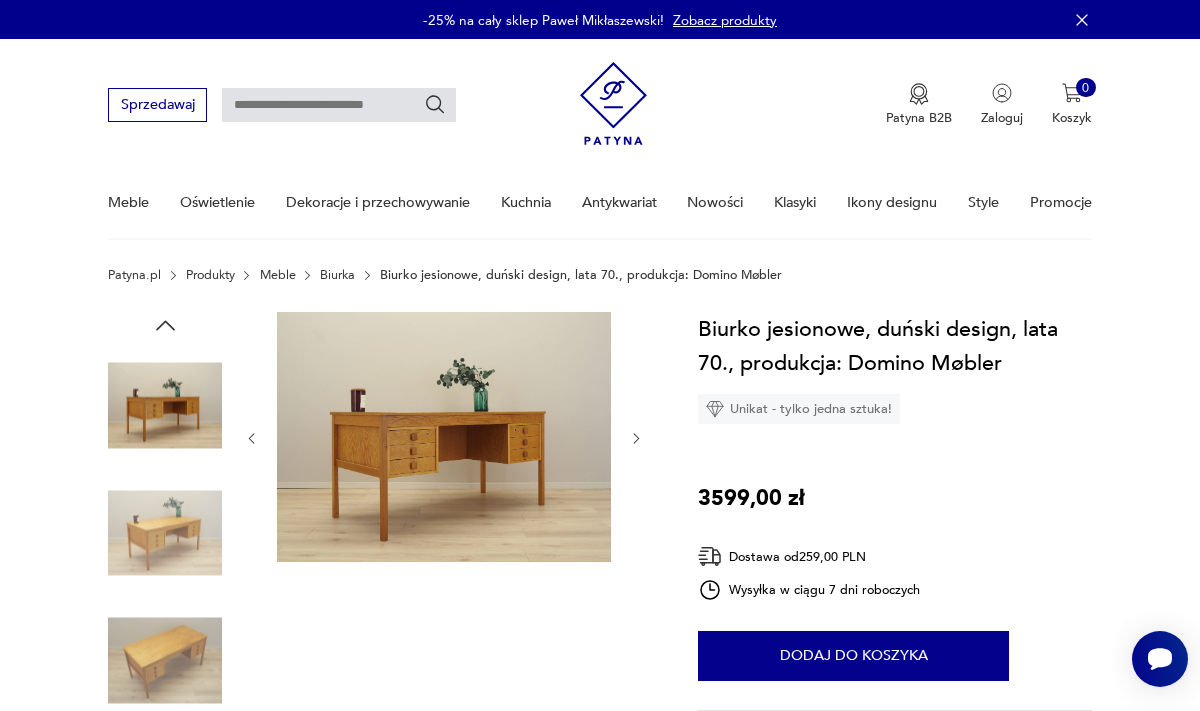 click 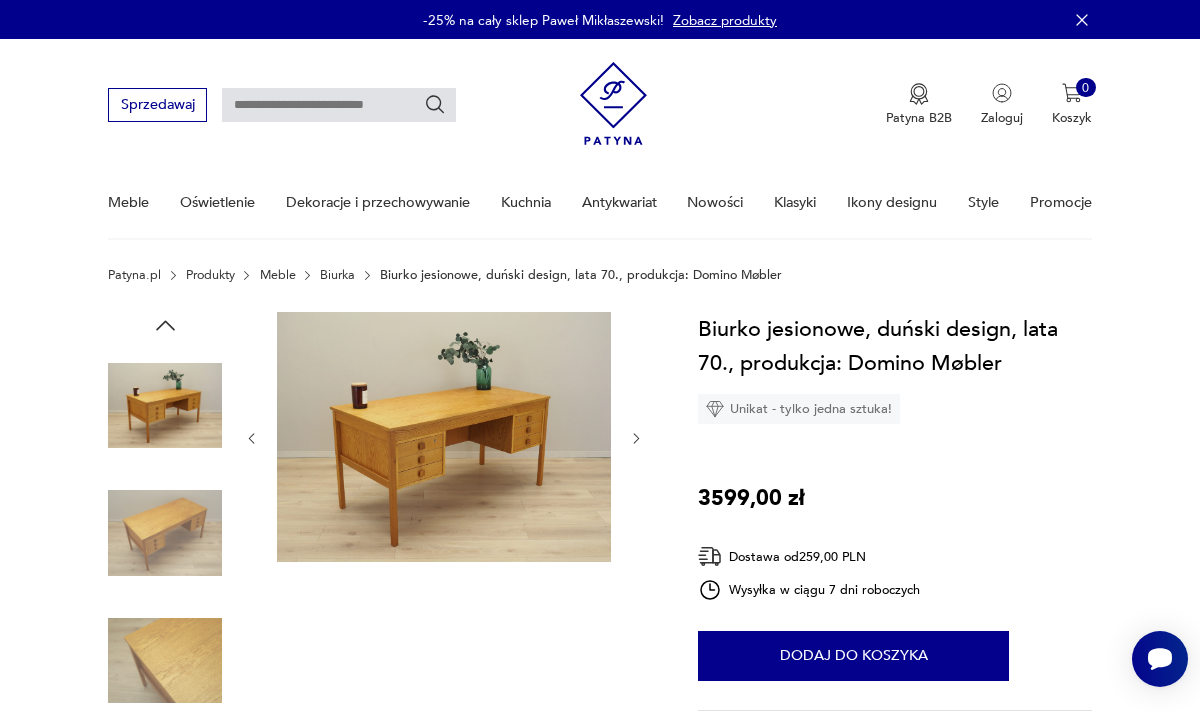 click 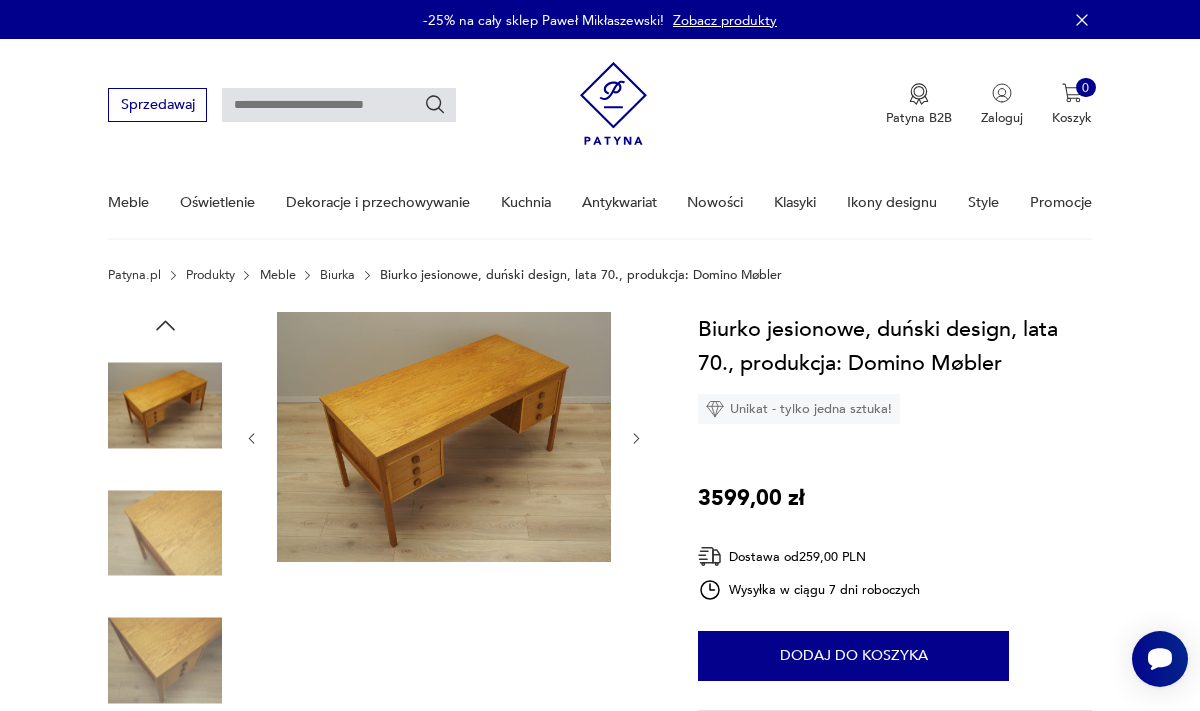 click 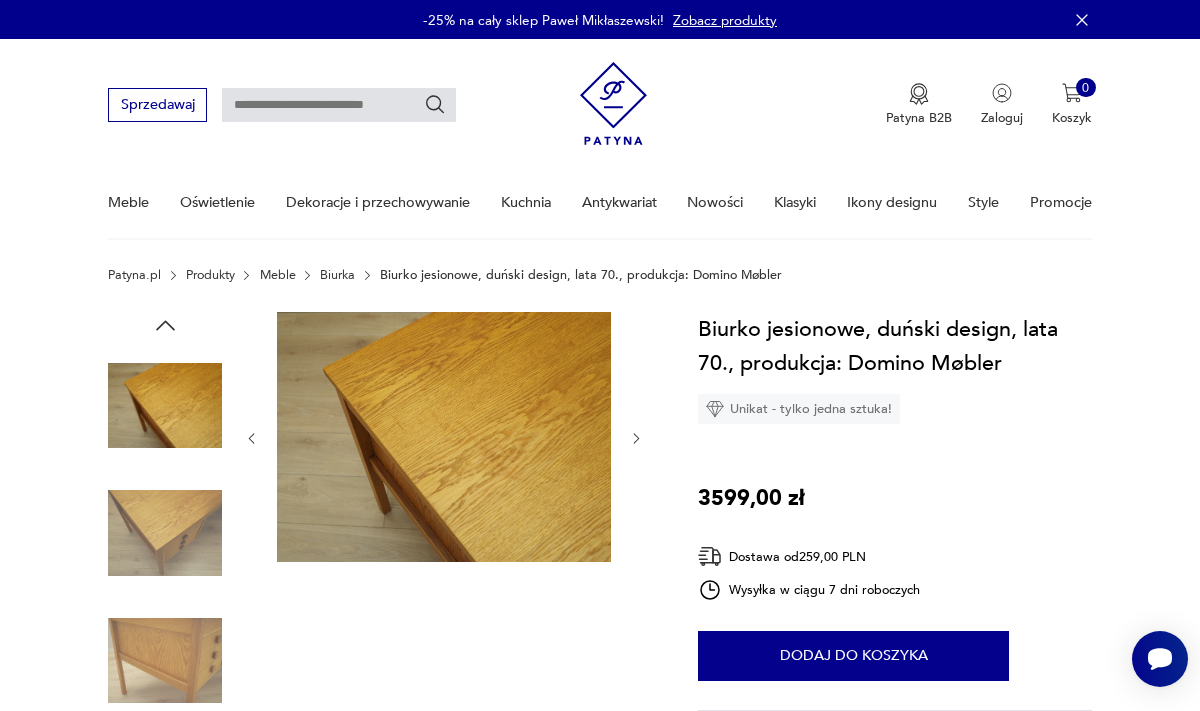 click 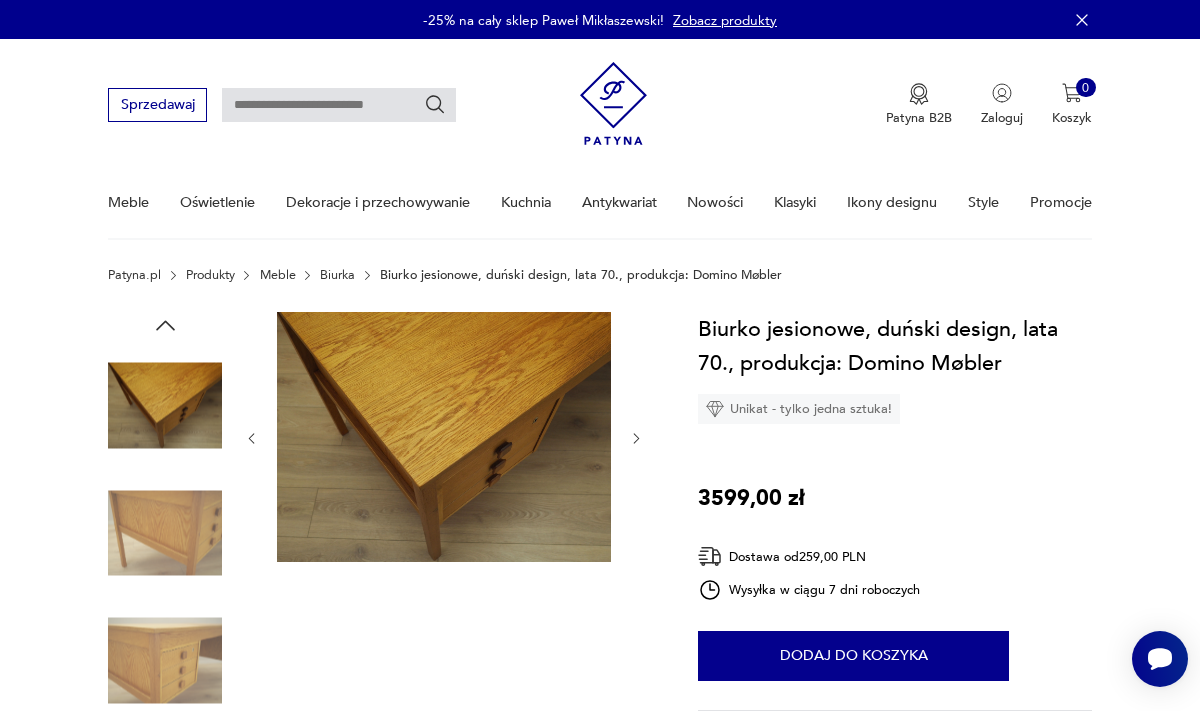 click 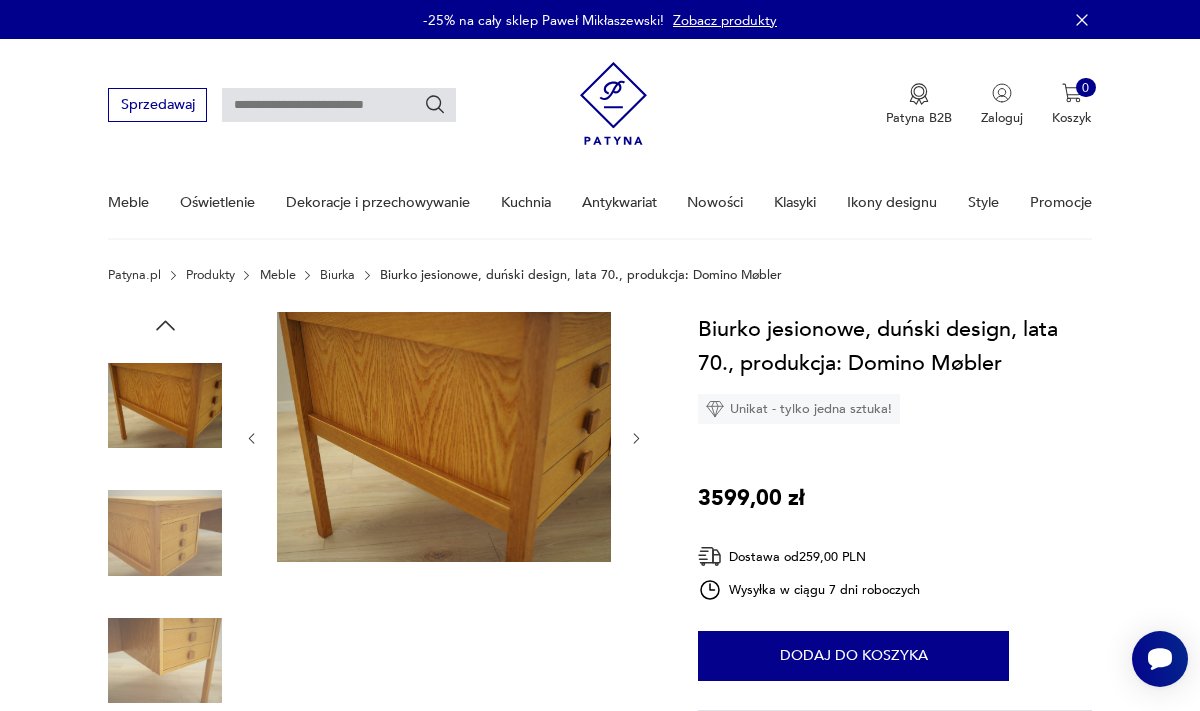 click 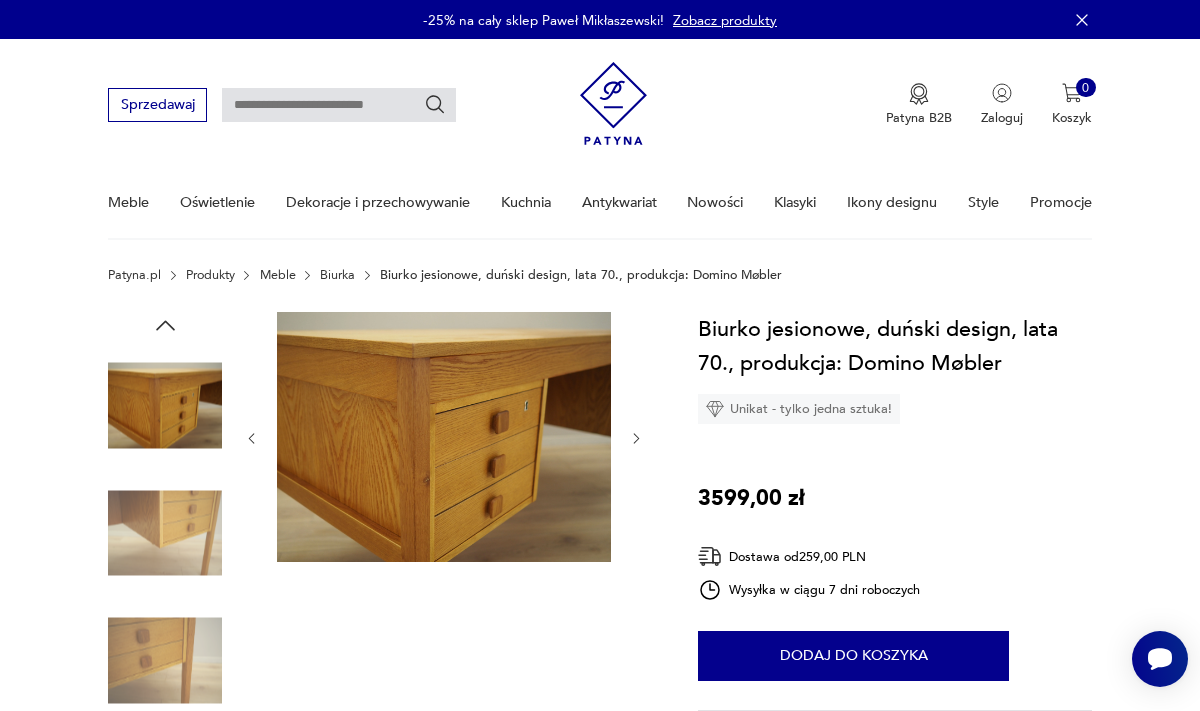 click 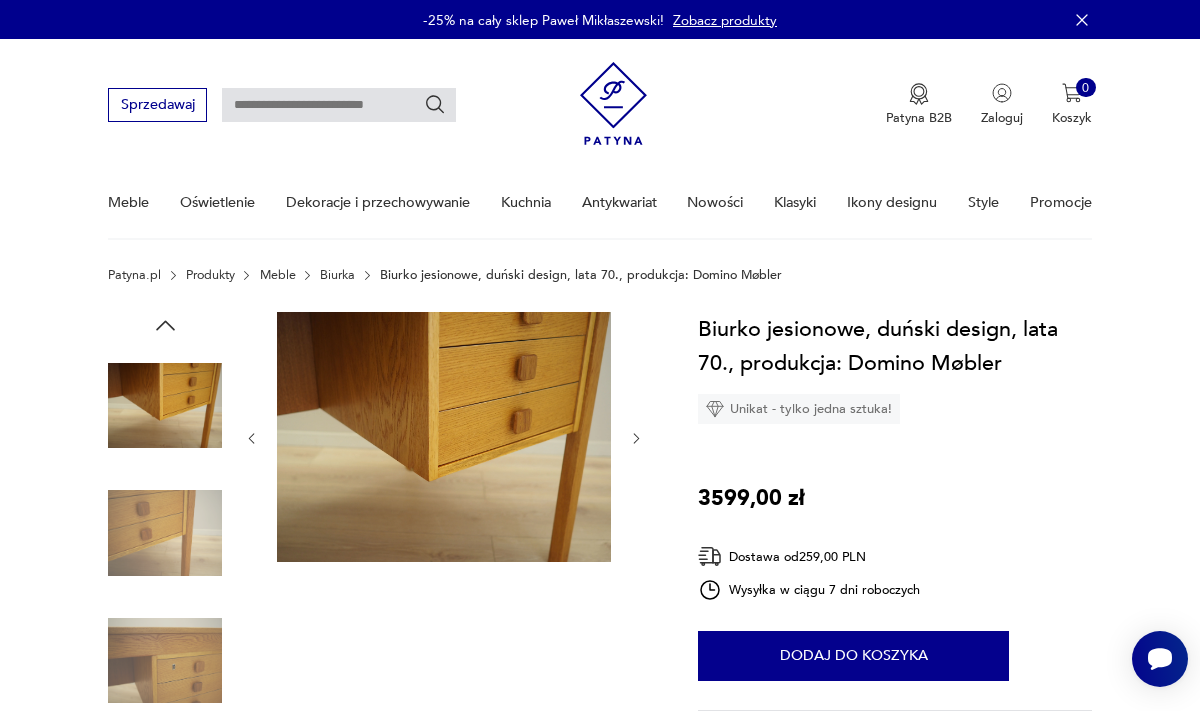click 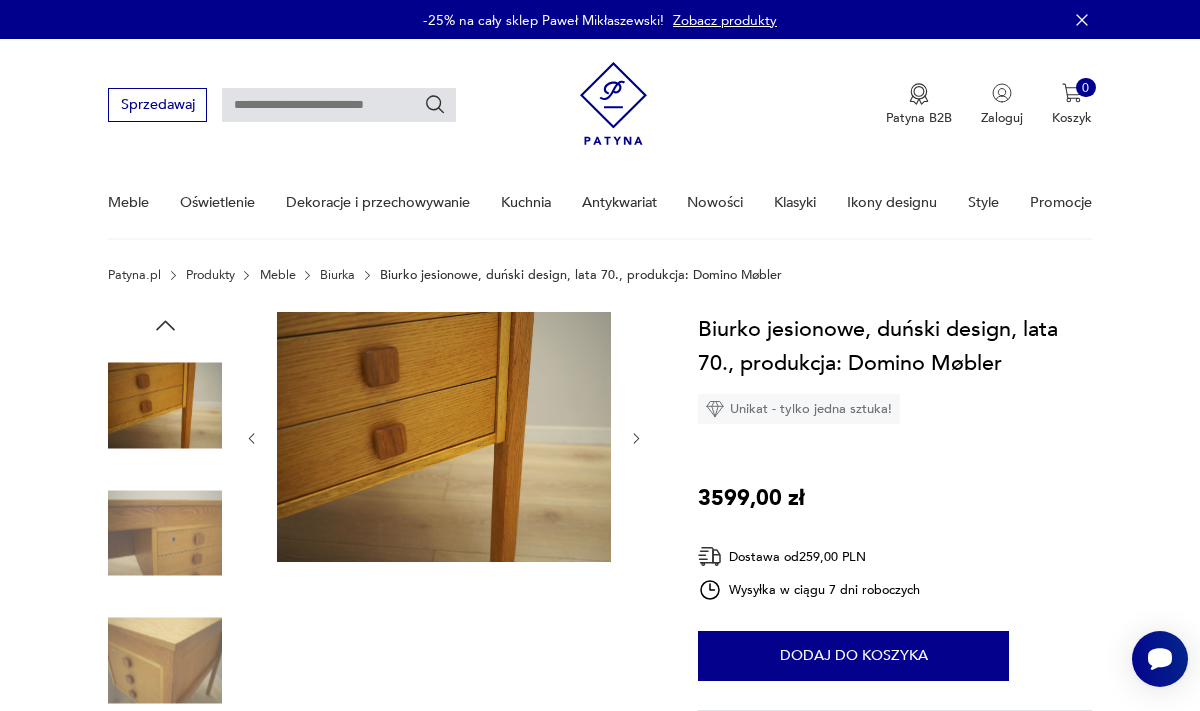 click 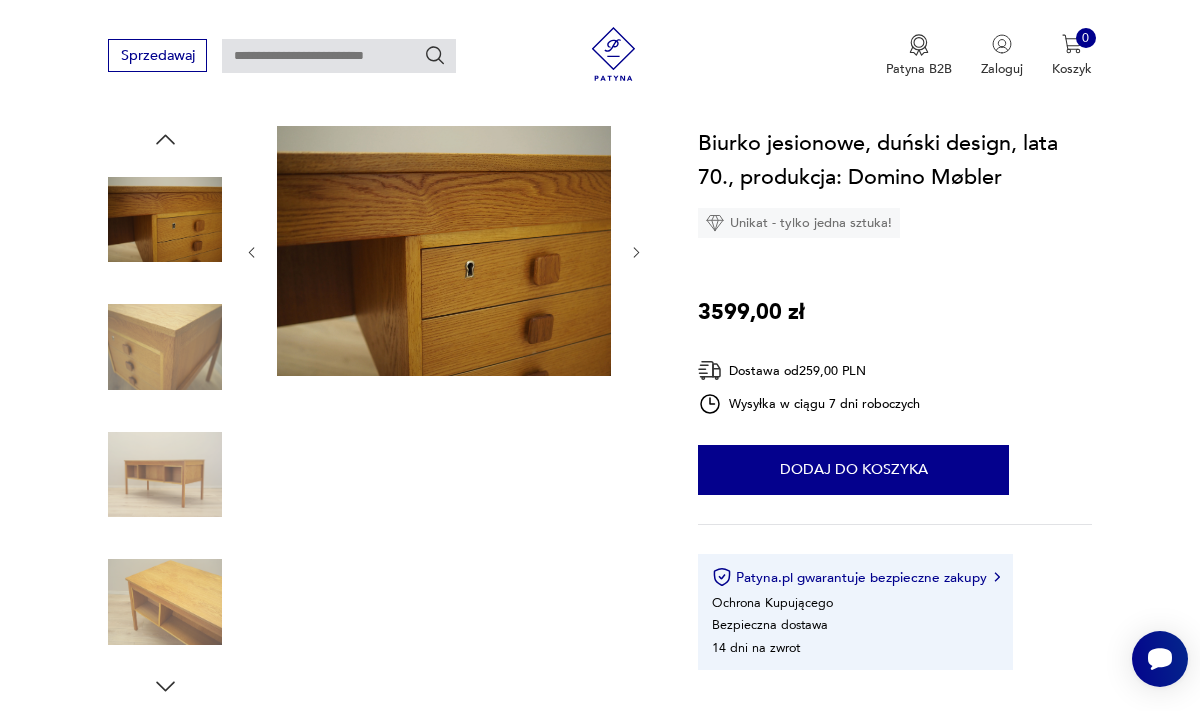 scroll, scrollTop: 0, scrollLeft: 0, axis: both 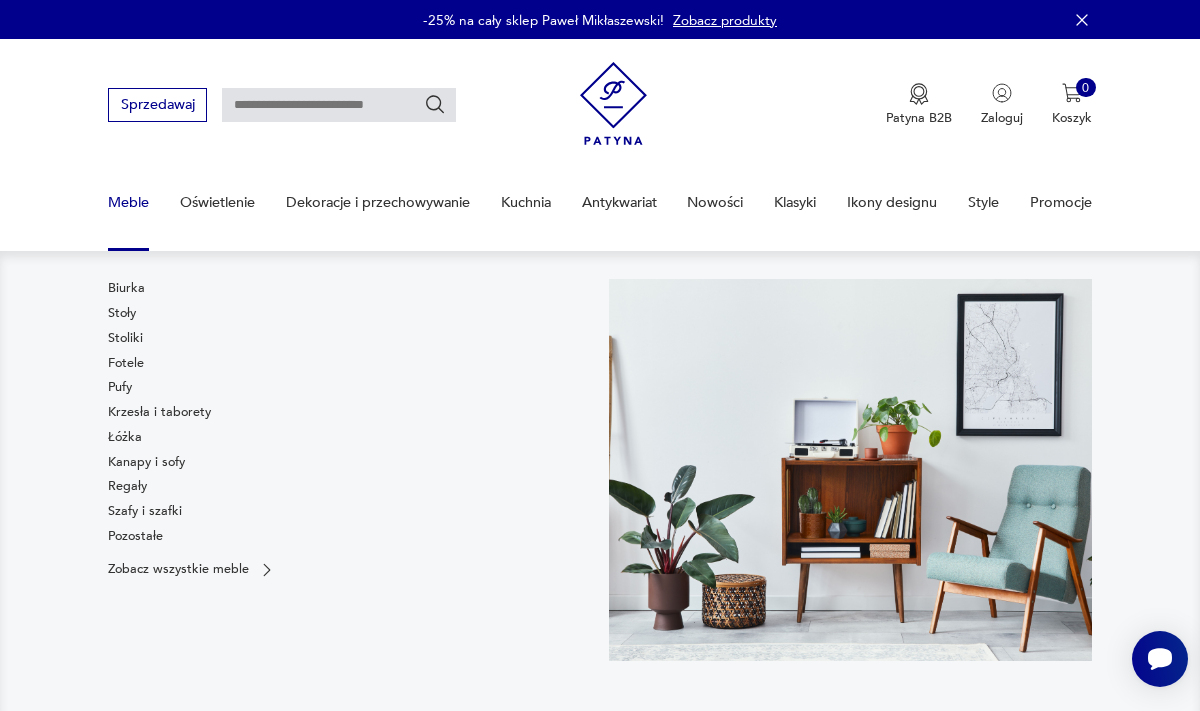 click on "Meble" at bounding box center [128, 202] 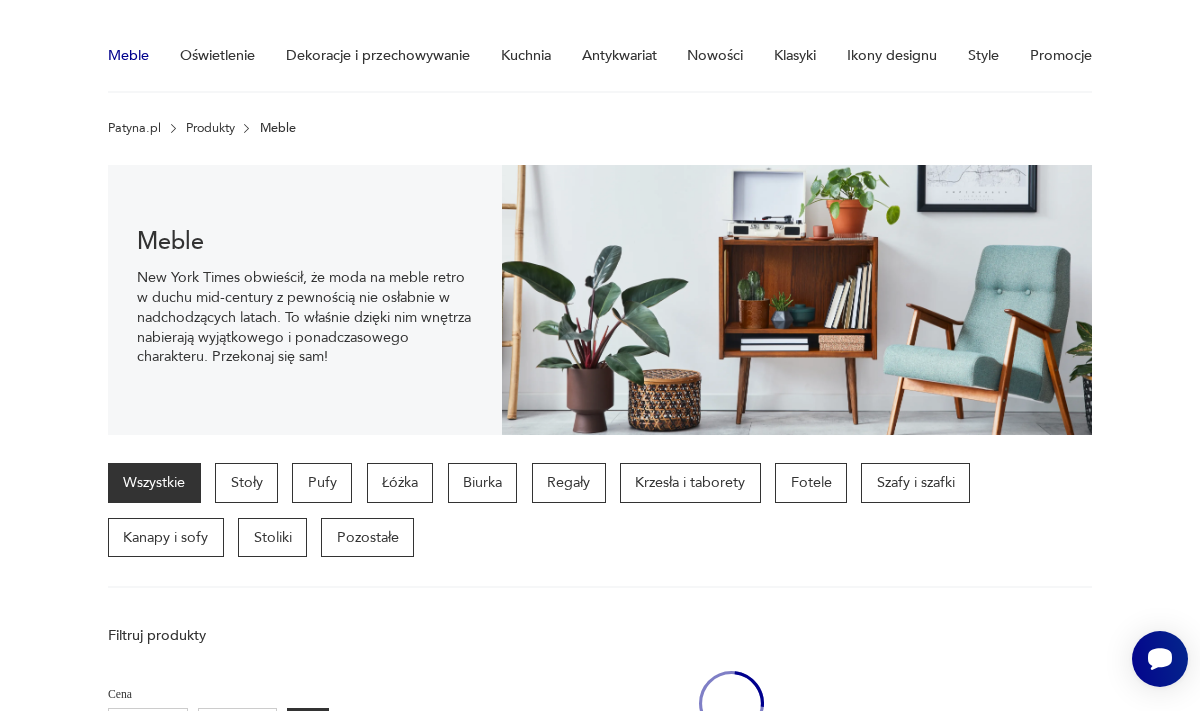 scroll, scrollTop: 166, scrollLeft: 0, axis: vertical 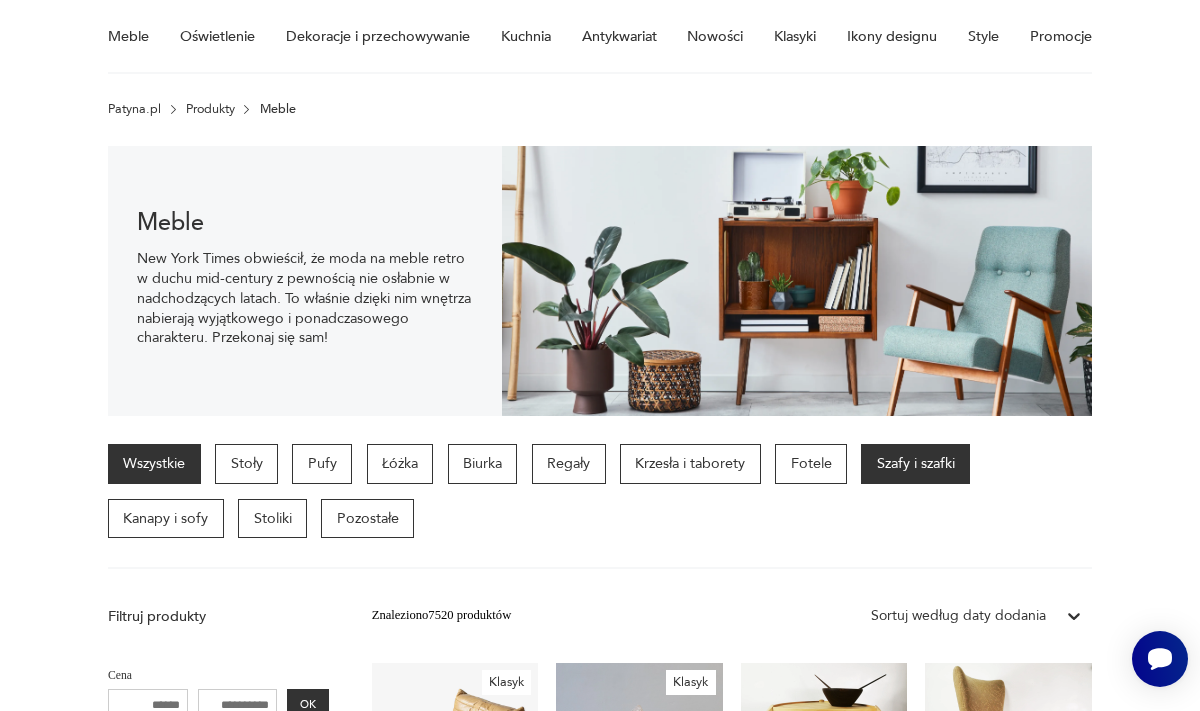 click on "Szafy i szafki" at bounding box center (915, 464) 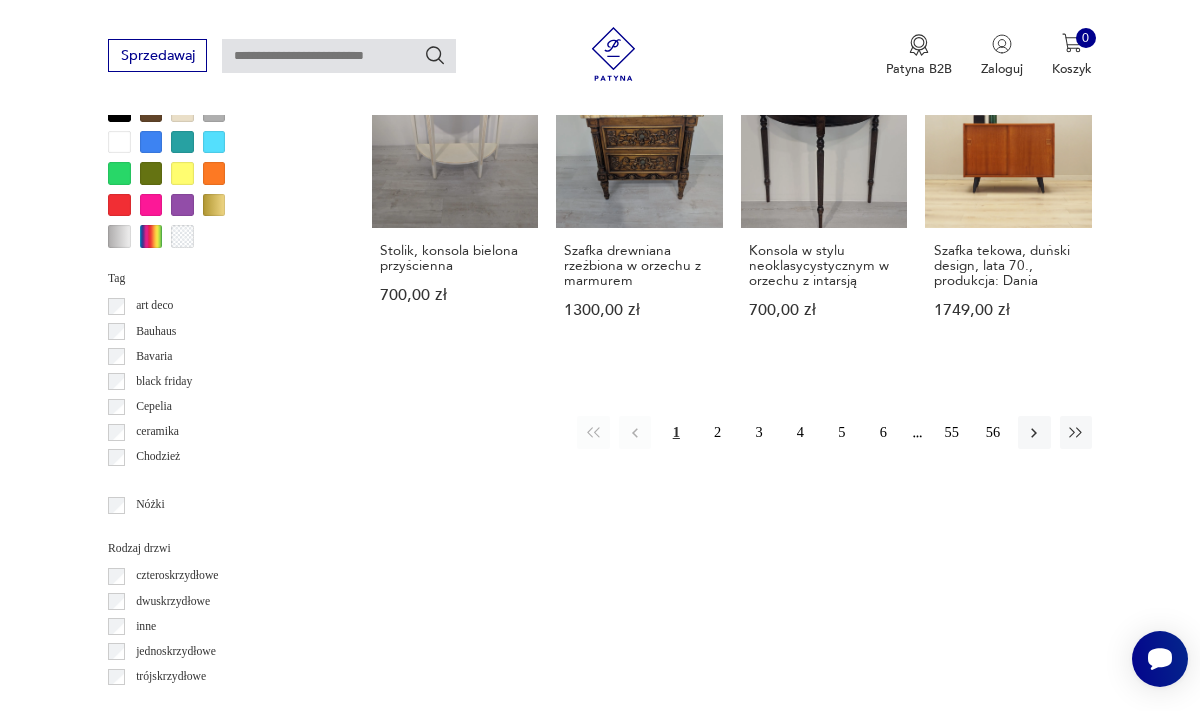 scroll, scrollTop: 1760, scrollLeft: 0, axis: vertical 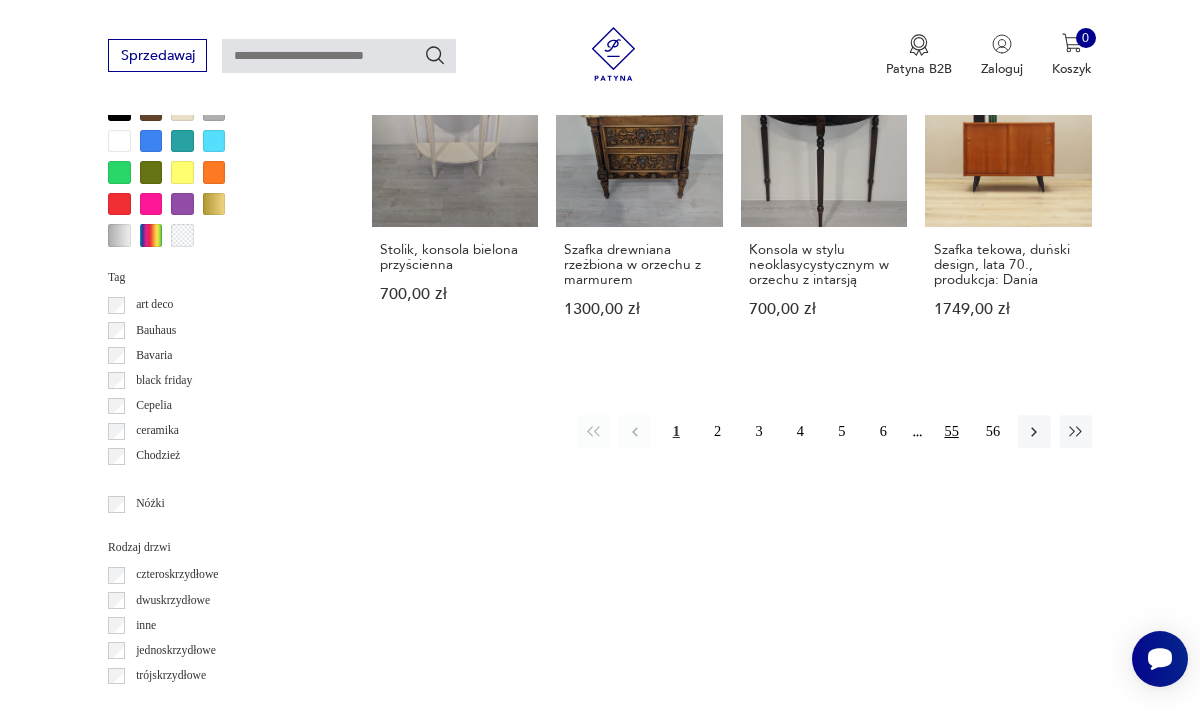 click on "55" at bounding box center [951, 431] 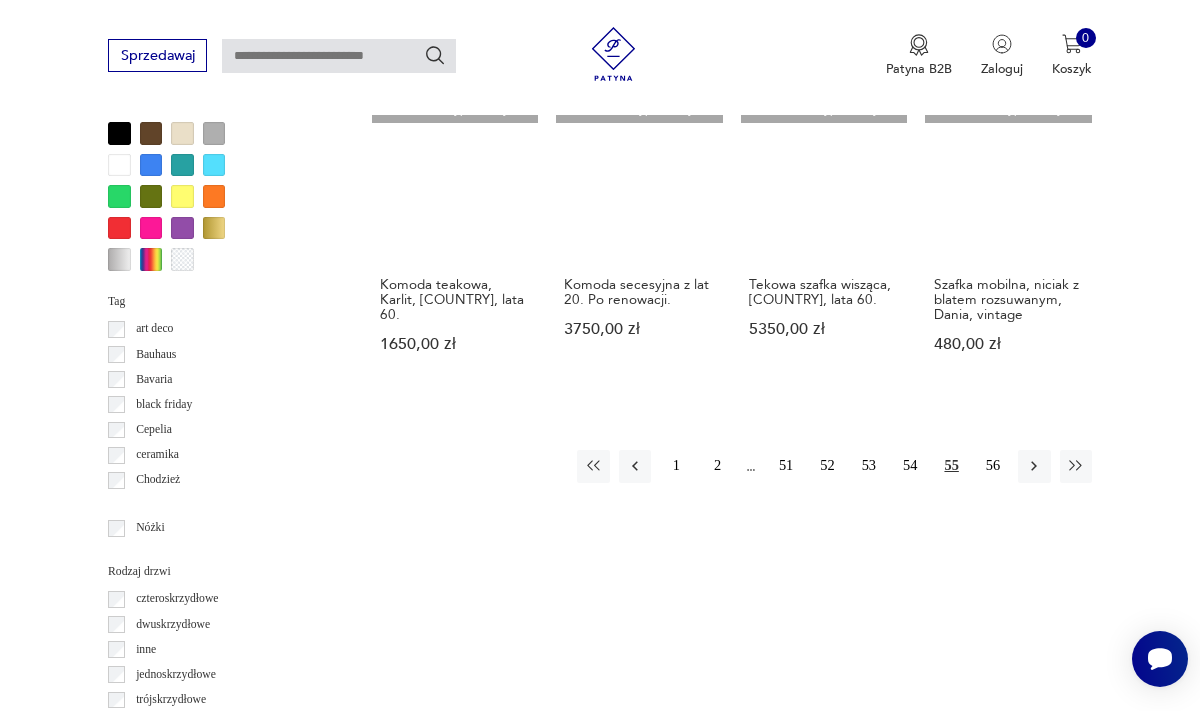scroll, scrollTop: 1742, scrollLeft: 0, axis: vertical 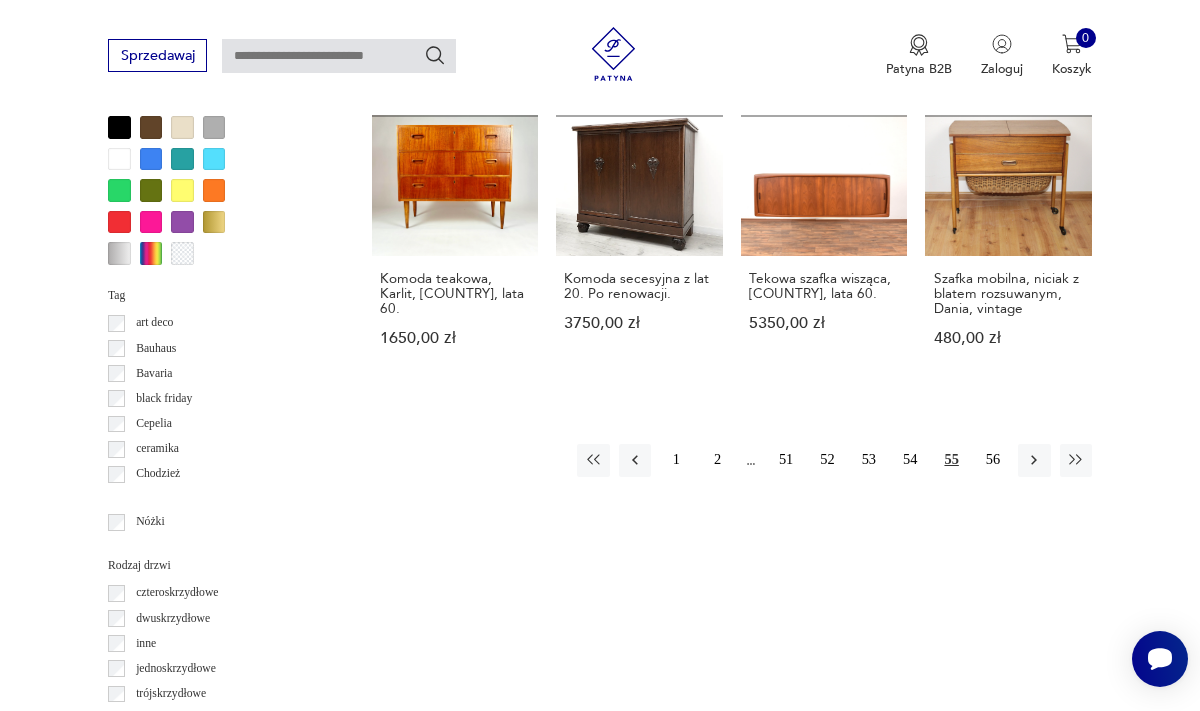 click on "1 2 51 52 53 54 55 56" at bounding box center [834, 460] 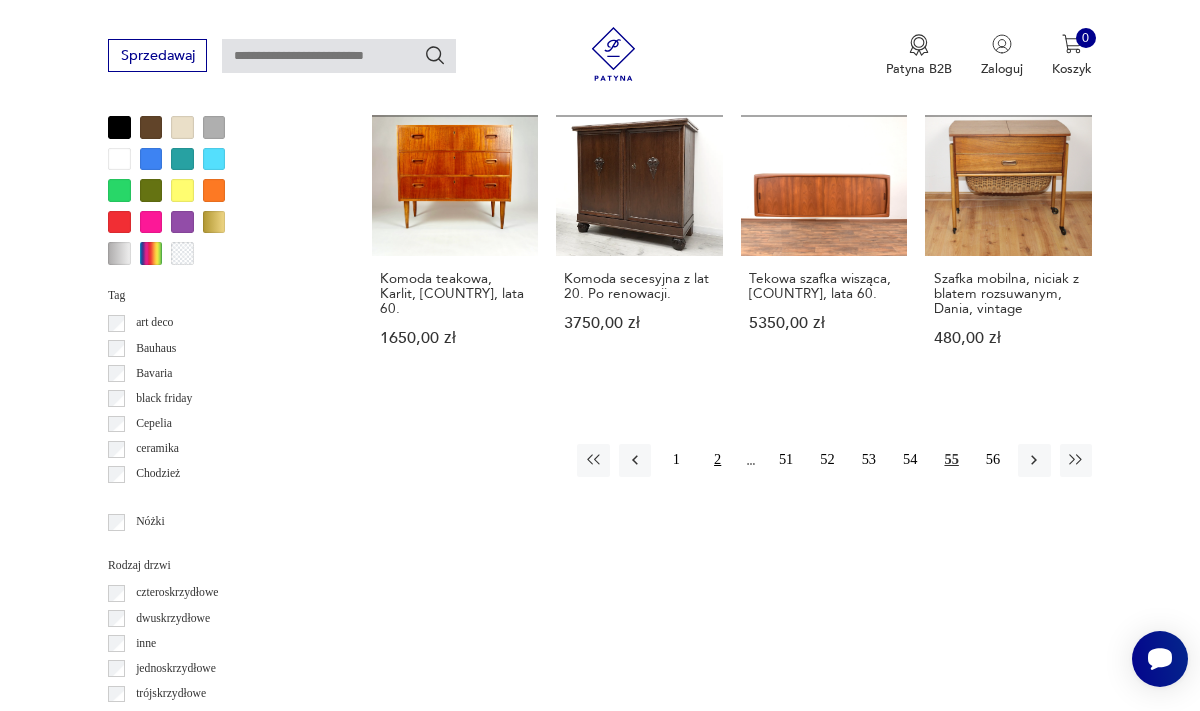 click on "2" at bounding box center (717, 460) 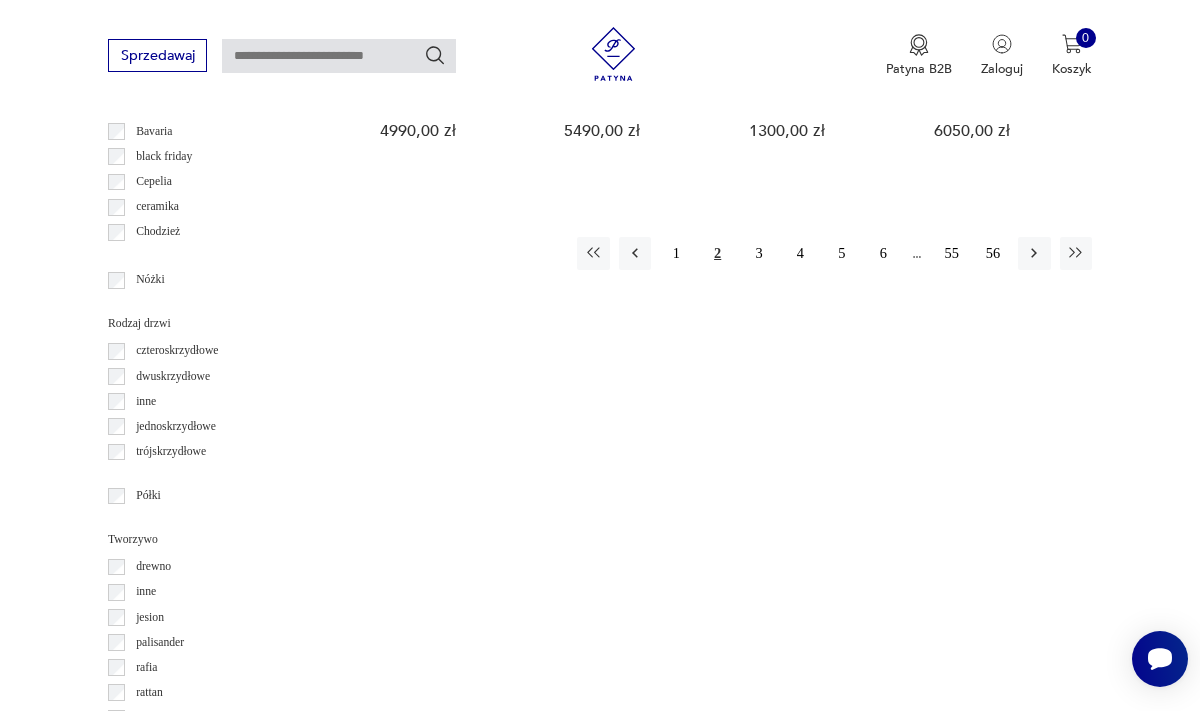 scroll, scrollTop: 1987, scrollLeft: 0, axis: vertical 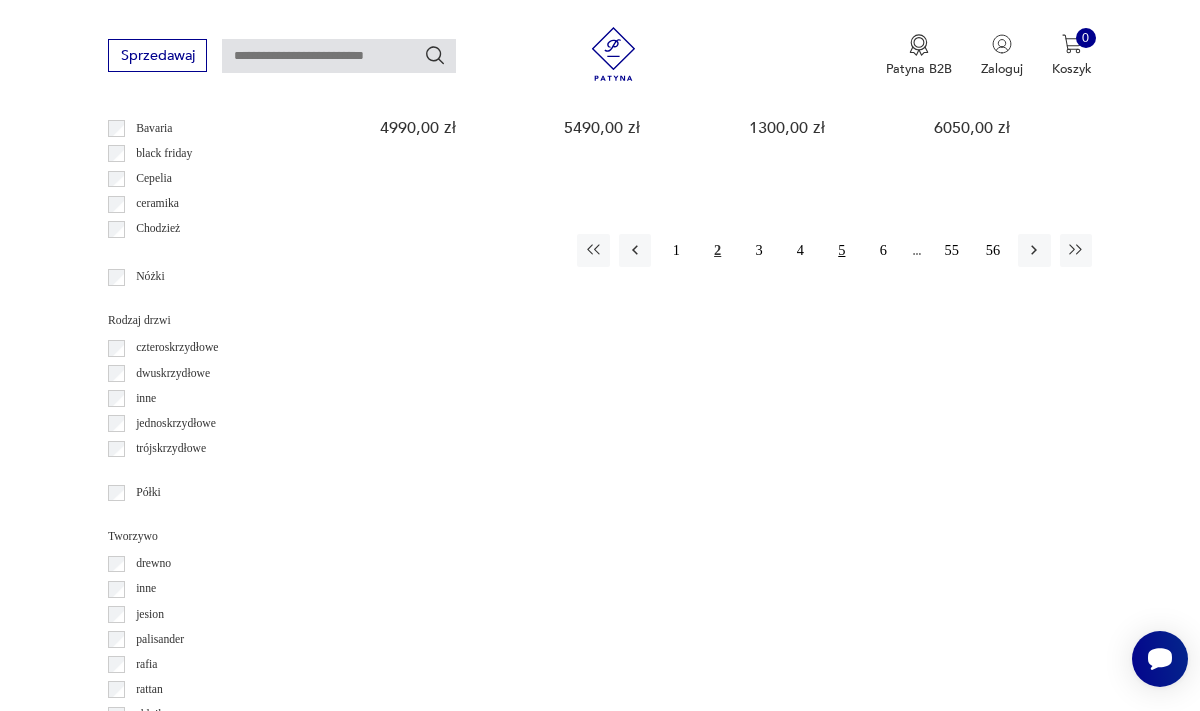 click on "5" at bounding box center (842, 250) 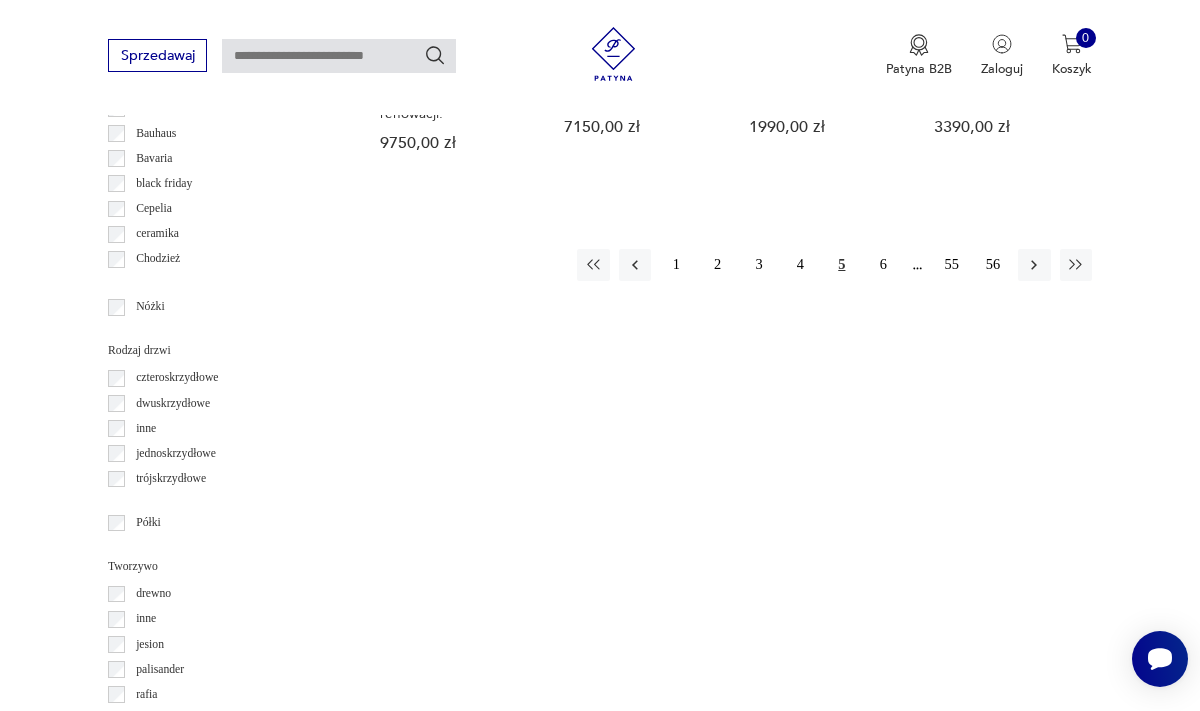 scroll, scrollTop: 1961, scrollLeft: 0, axis: vertical 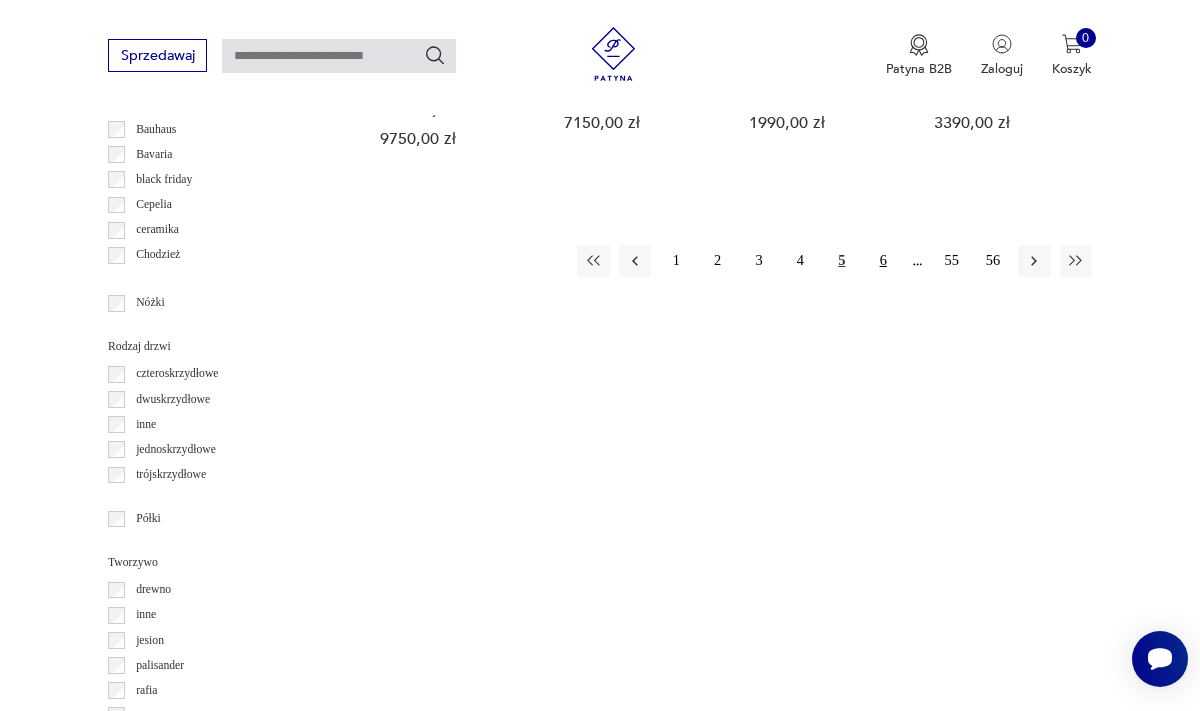 click on "6" at bounding box center (883, 261) 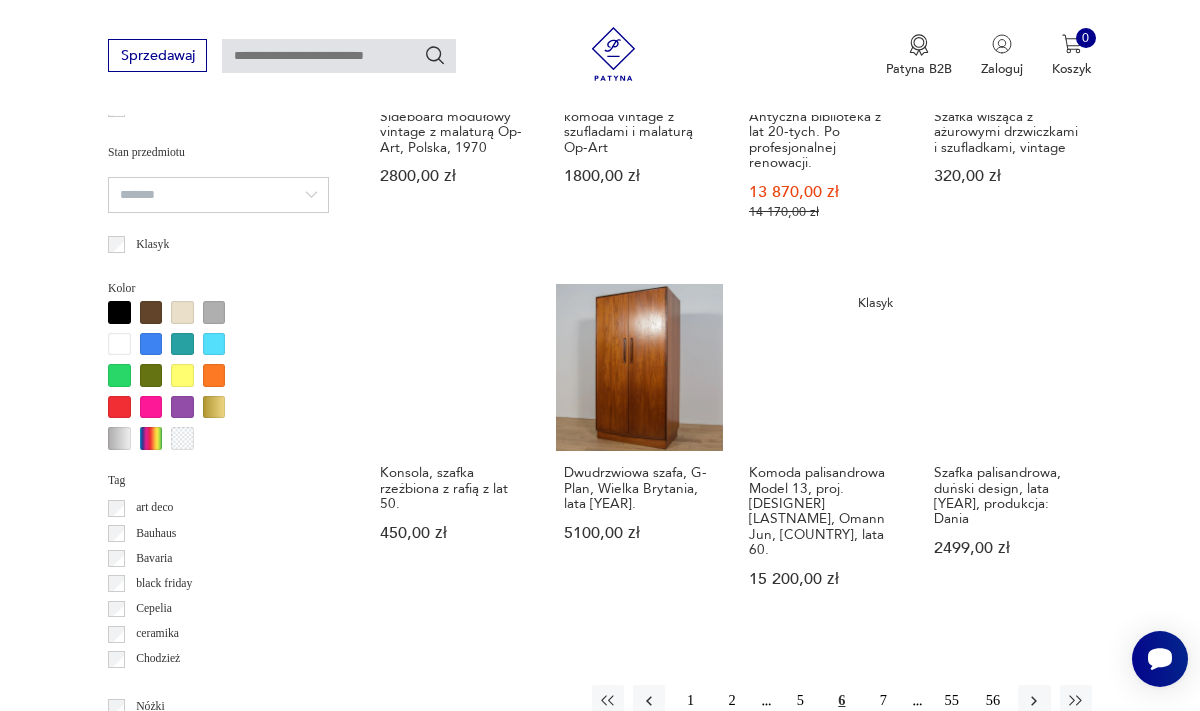 scroll, scrollTop: 1560, scrollLeft: 0, axis: vertical 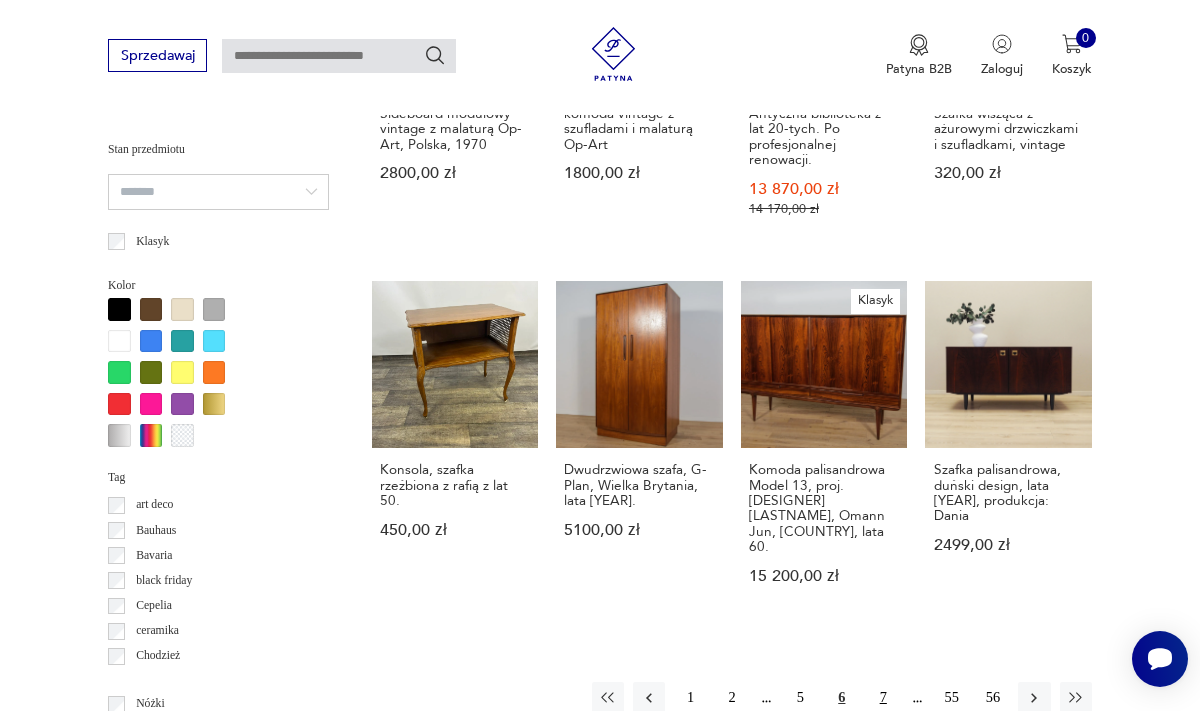 click on "7" at bounding box center [883, 698] 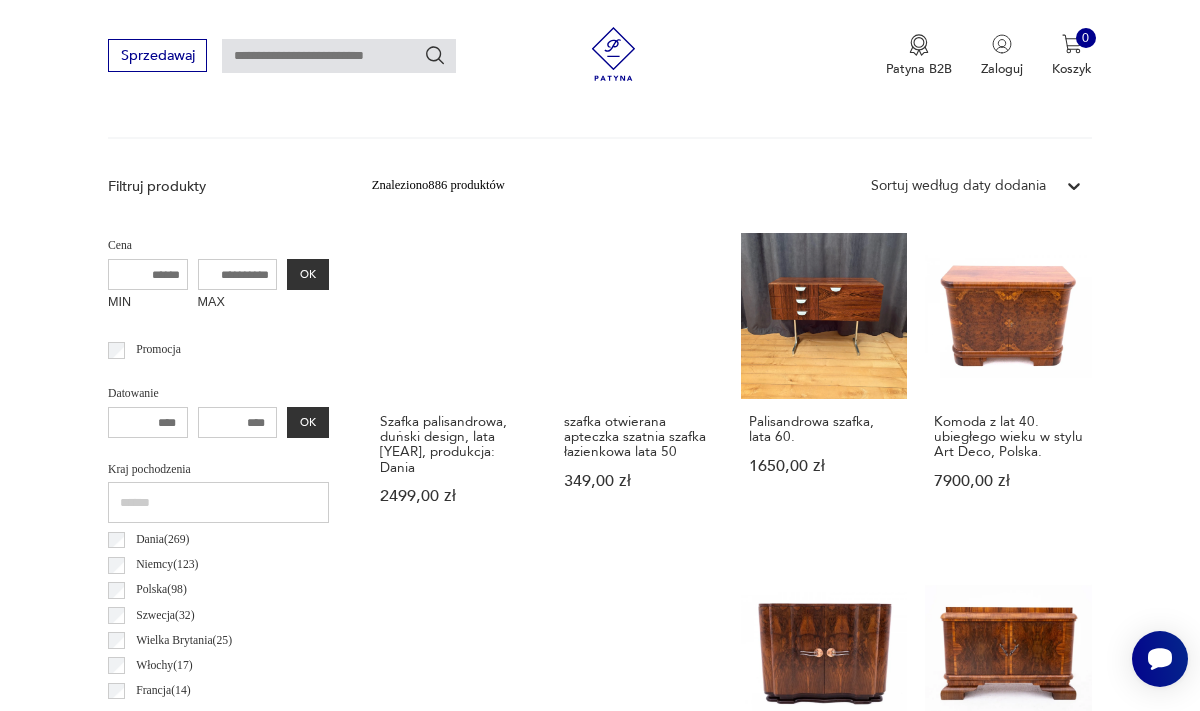 scroll, scrollTop: 598, scrollLeft: 0, axis: vertical 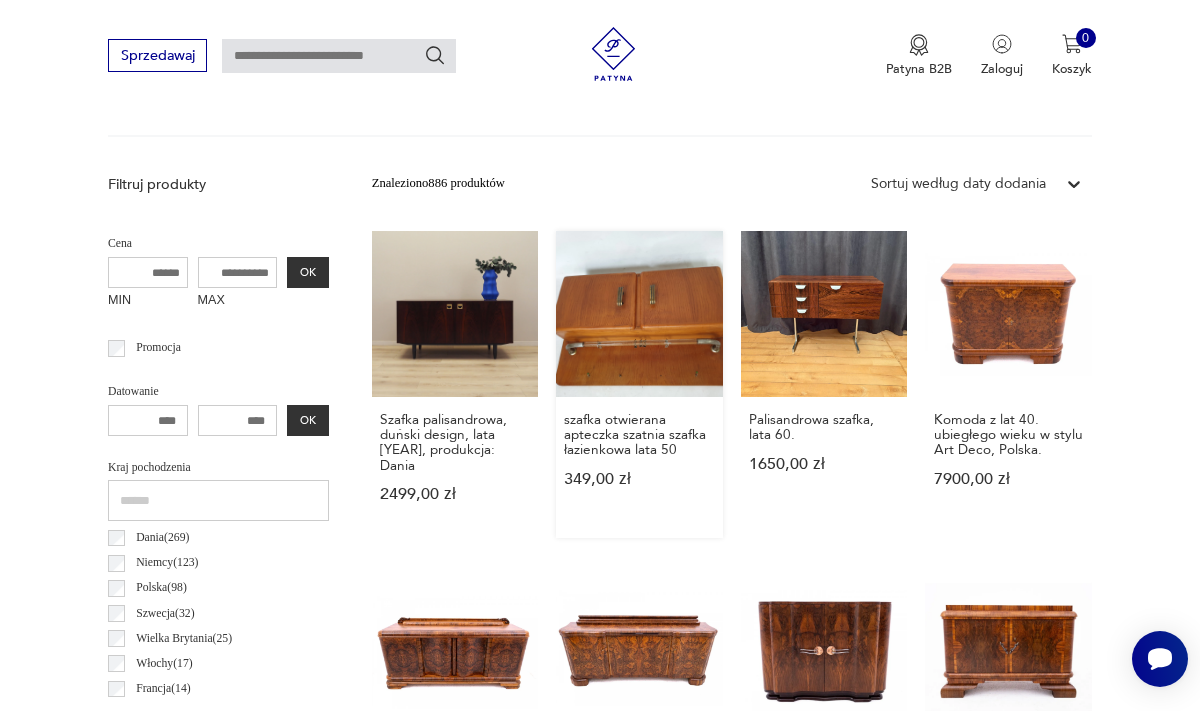 click on "szafka otwierana apteczka szatnia szafka łazienkowa lata [YEAR] [PRICE]" at bounding box center (639, 384) 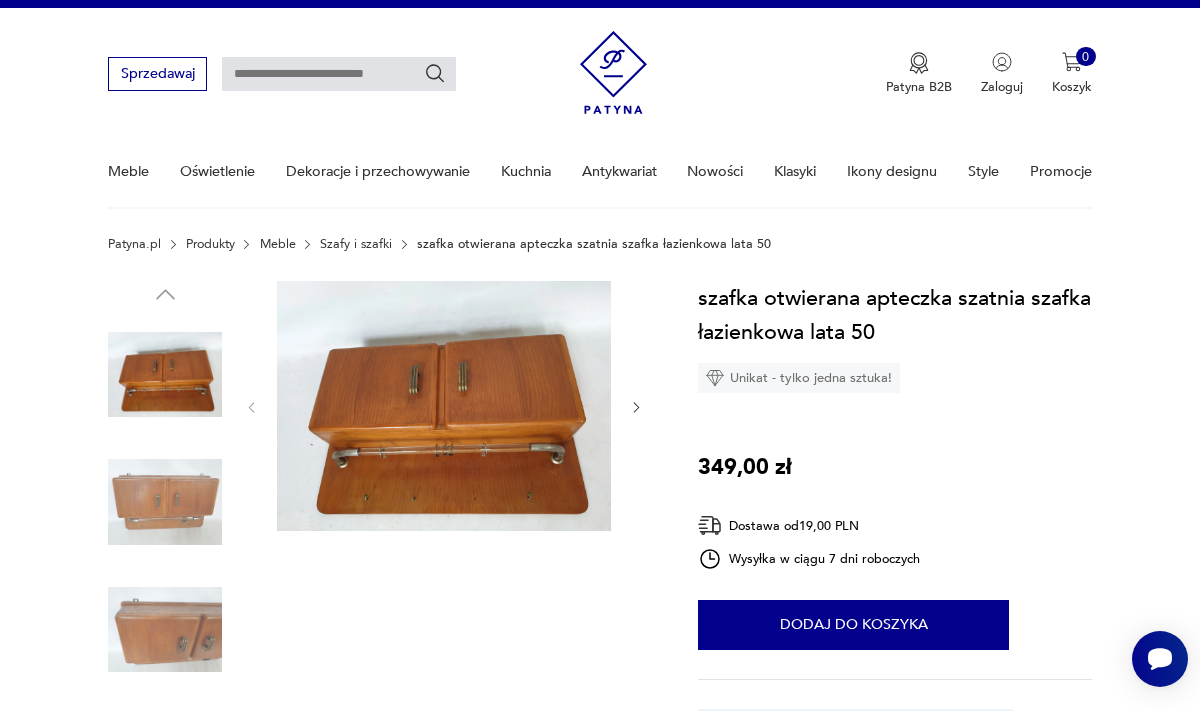 scroll, scrollTop: 0, scrollLeft: 0, axis: both 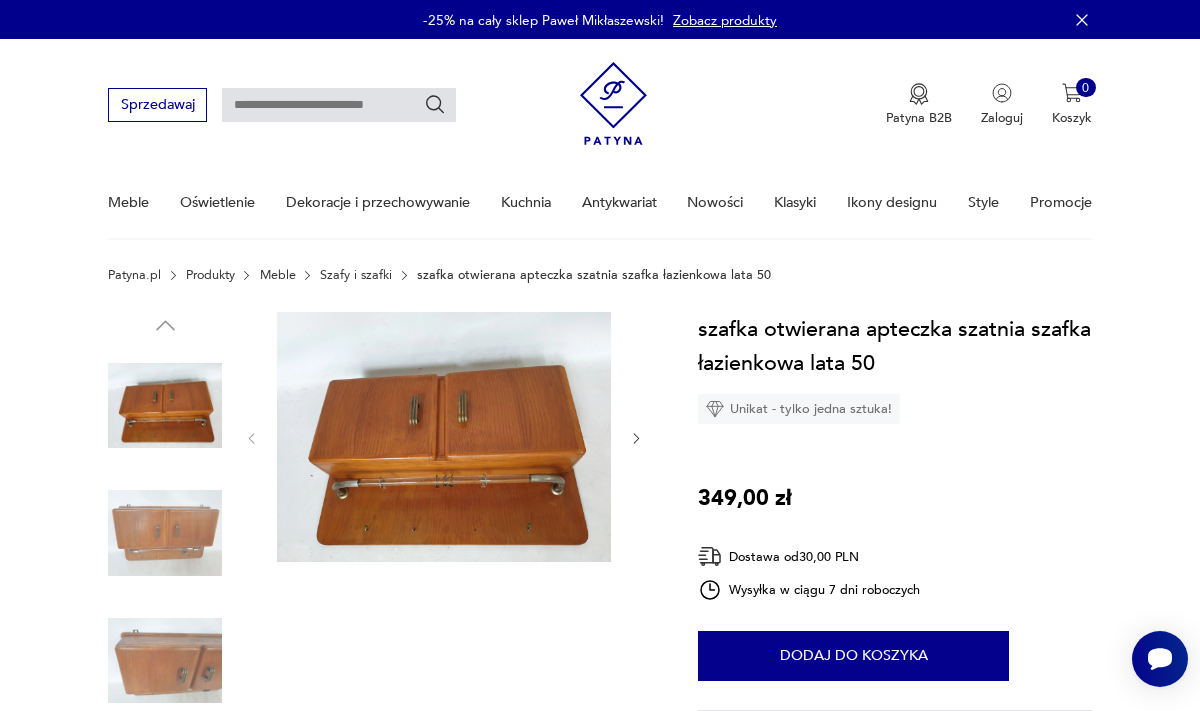 click 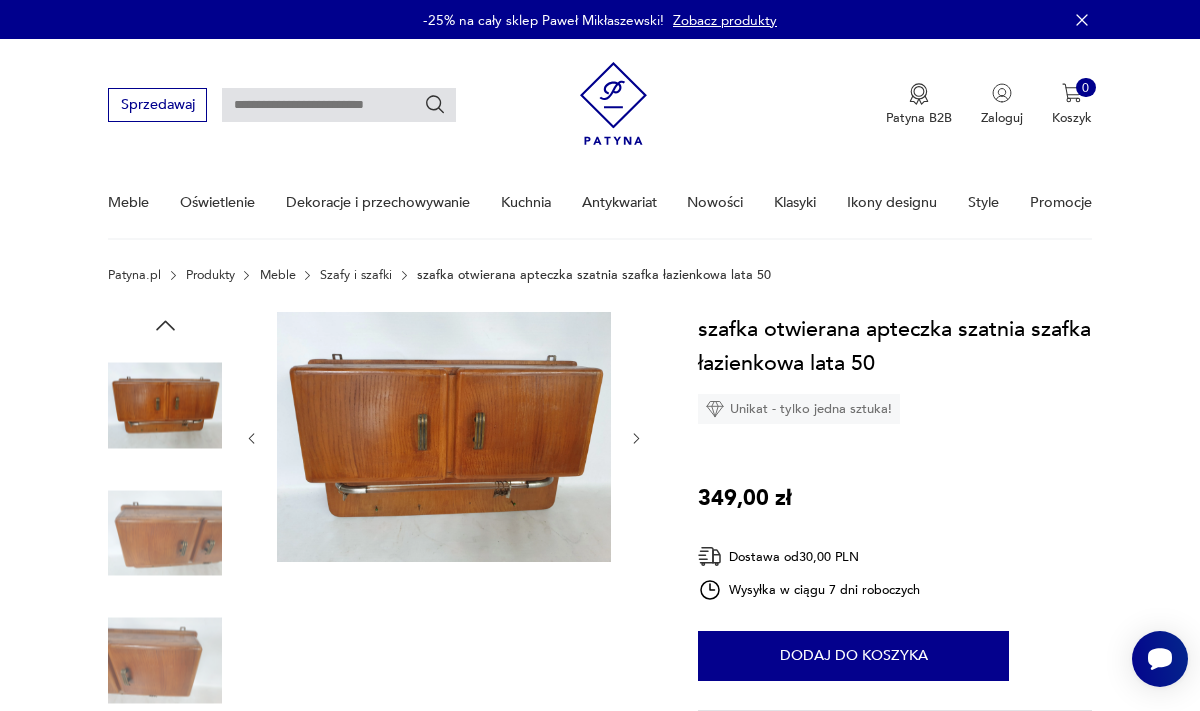 click 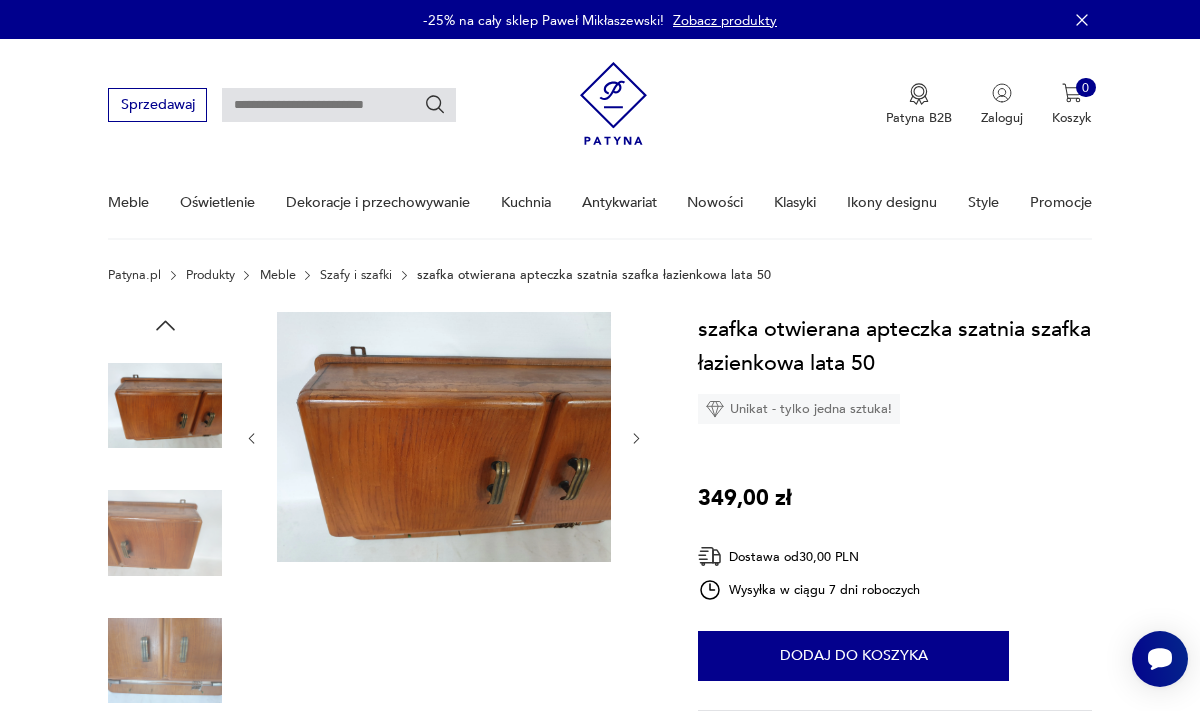 click 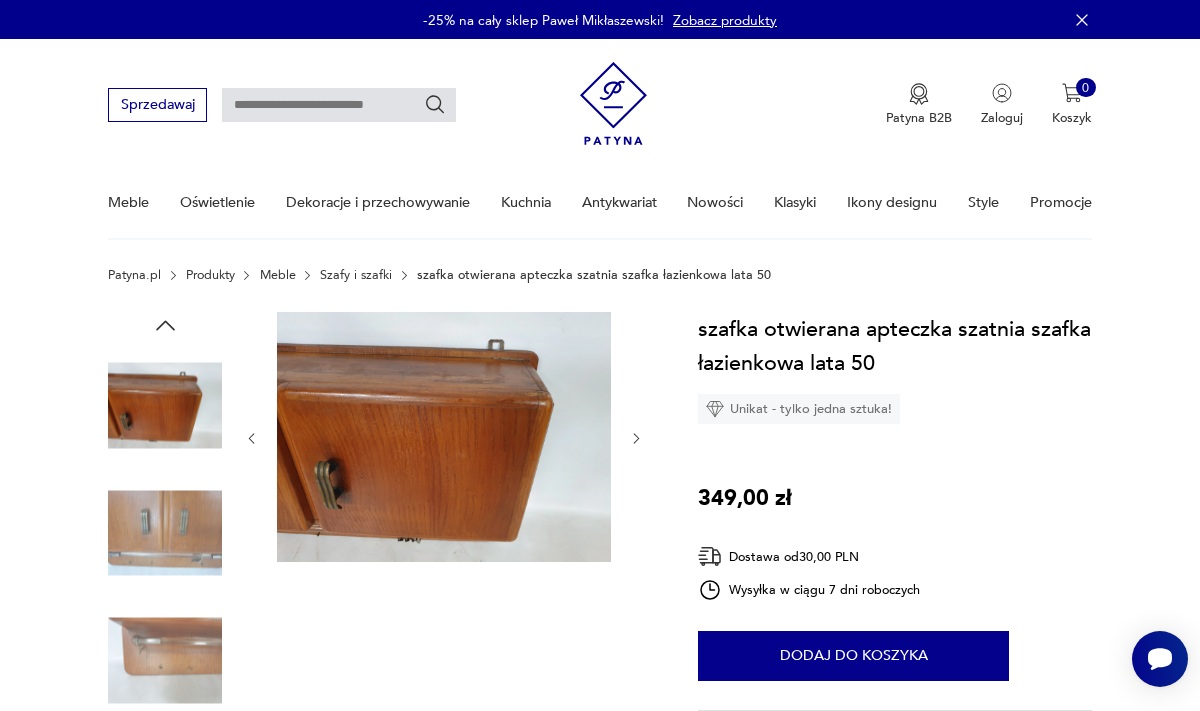 click 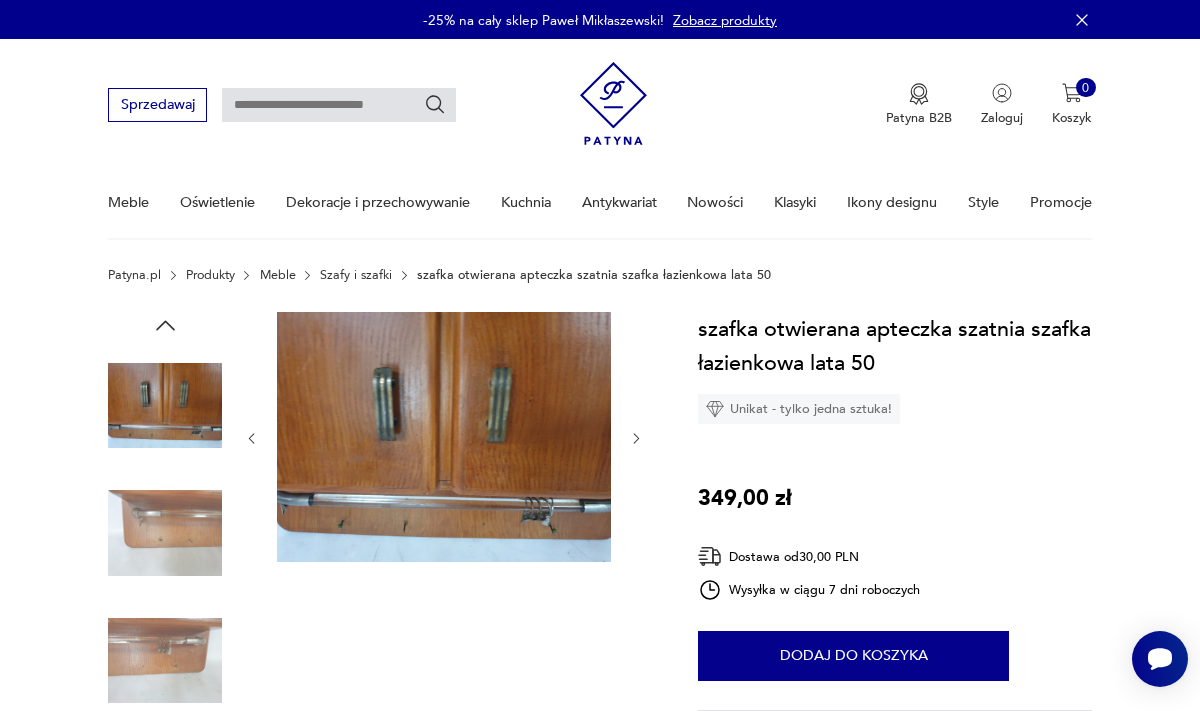 click 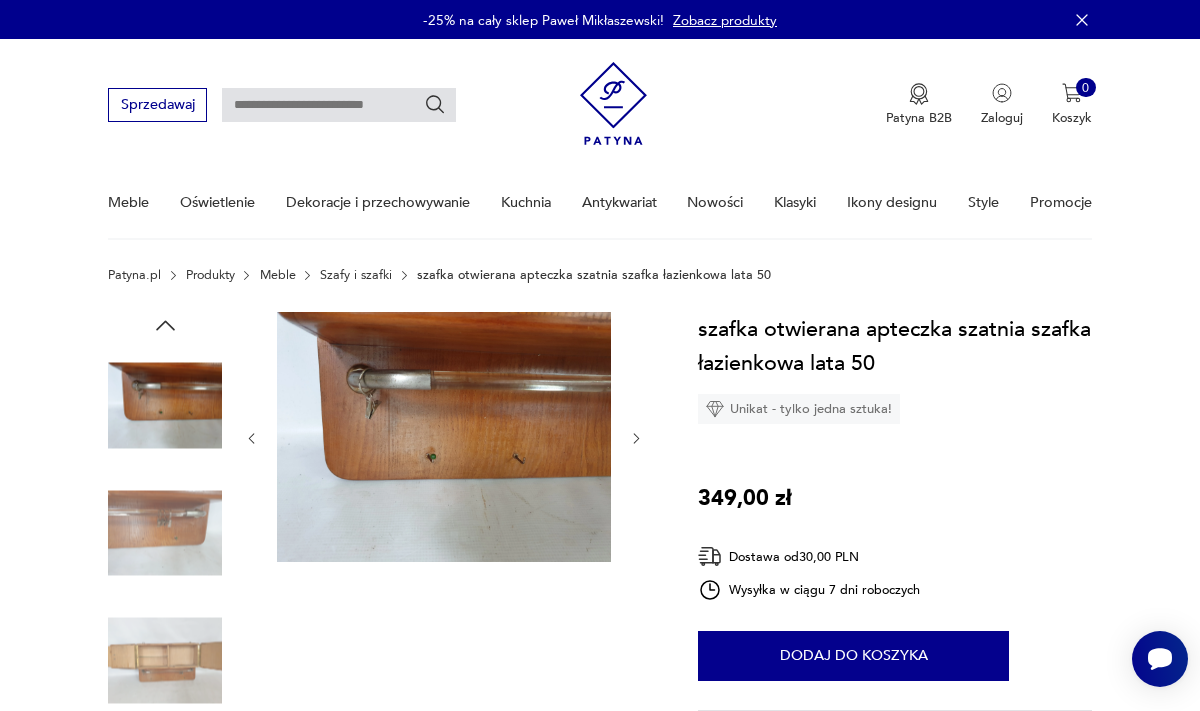 click 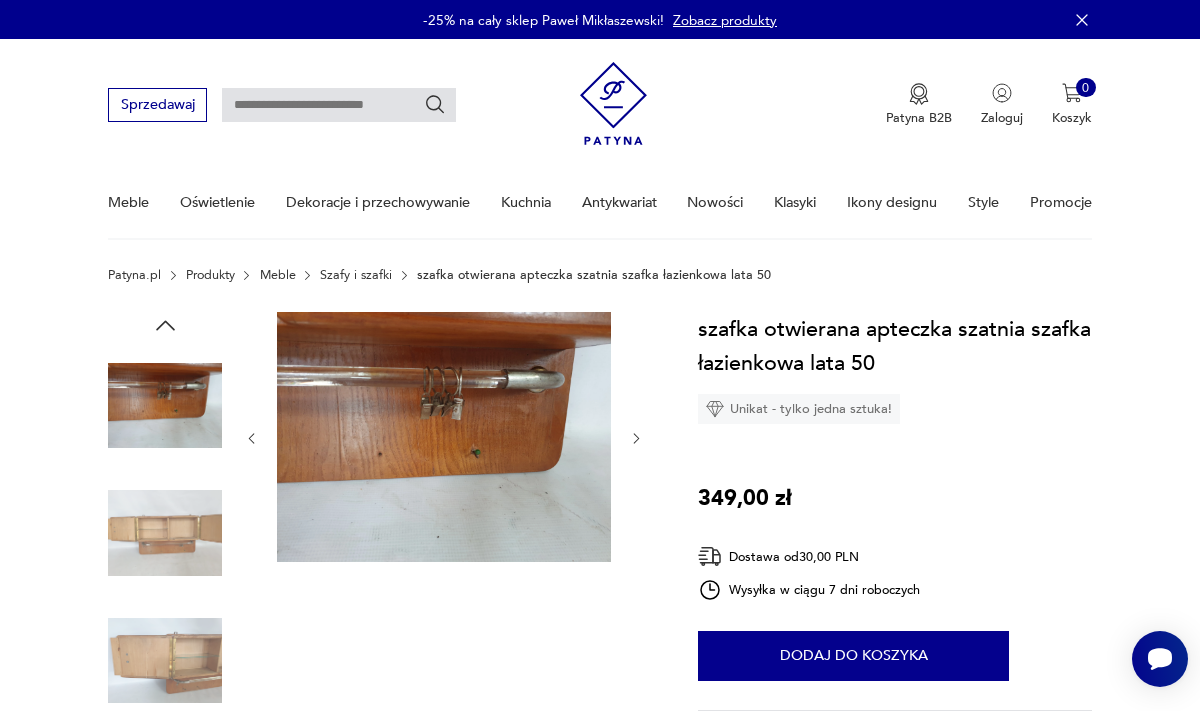 click 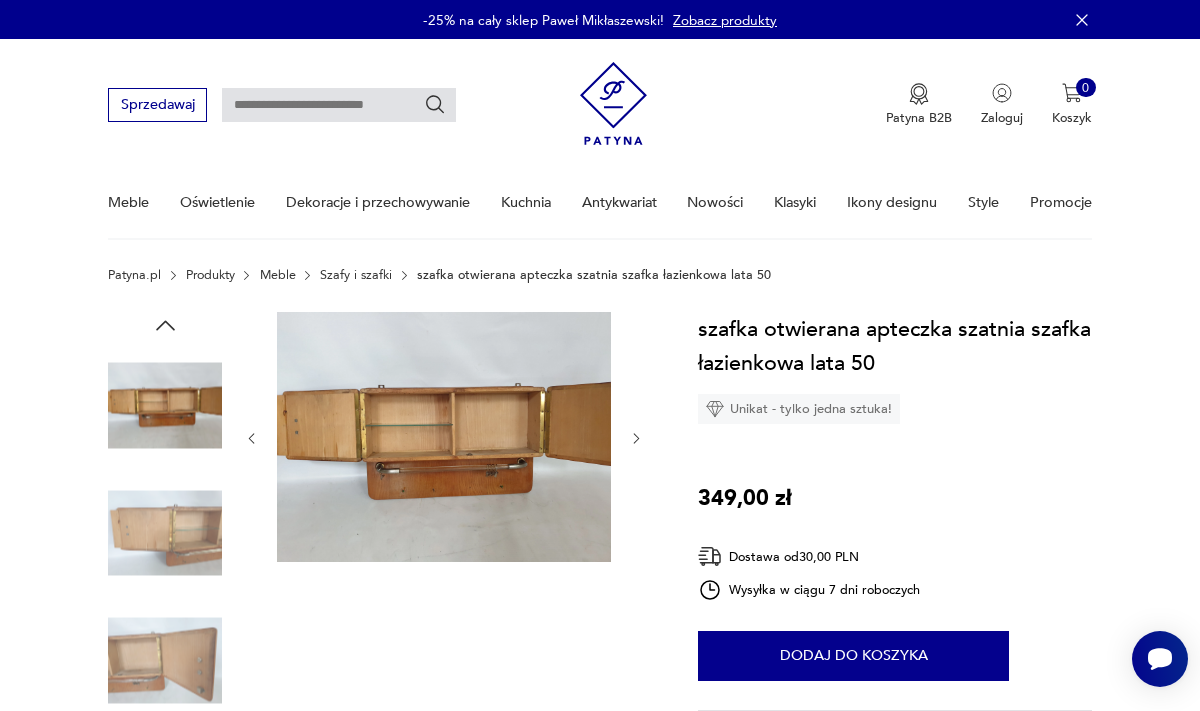 click 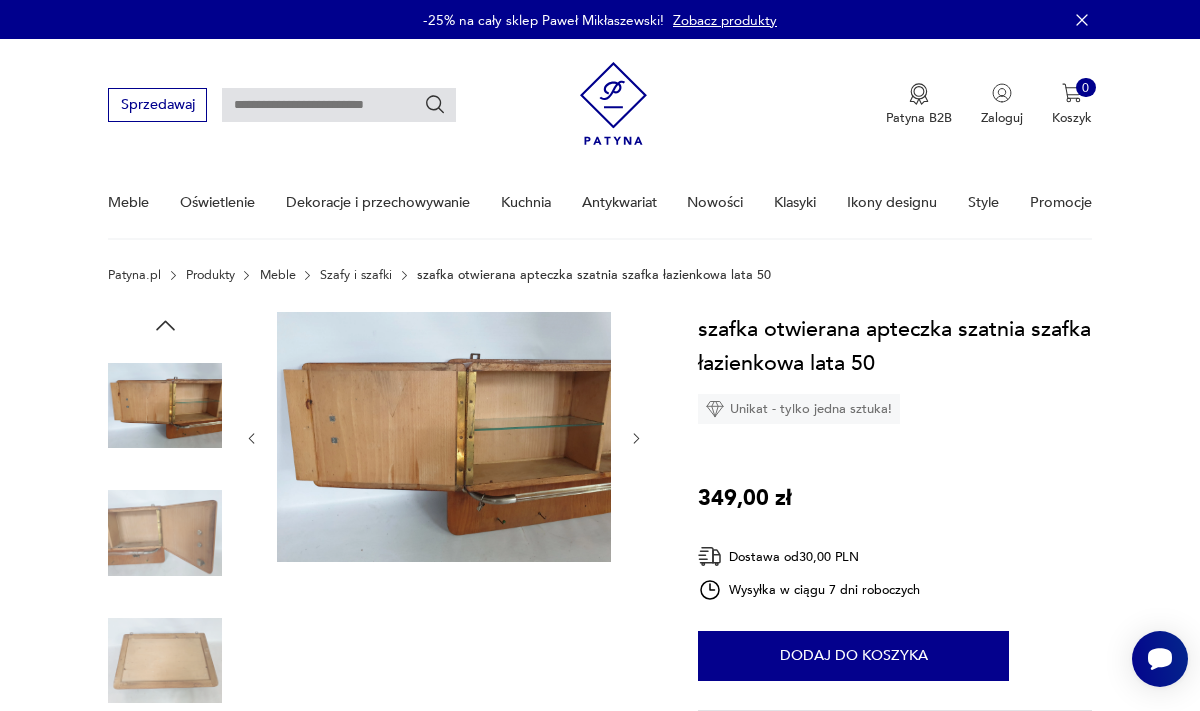 click 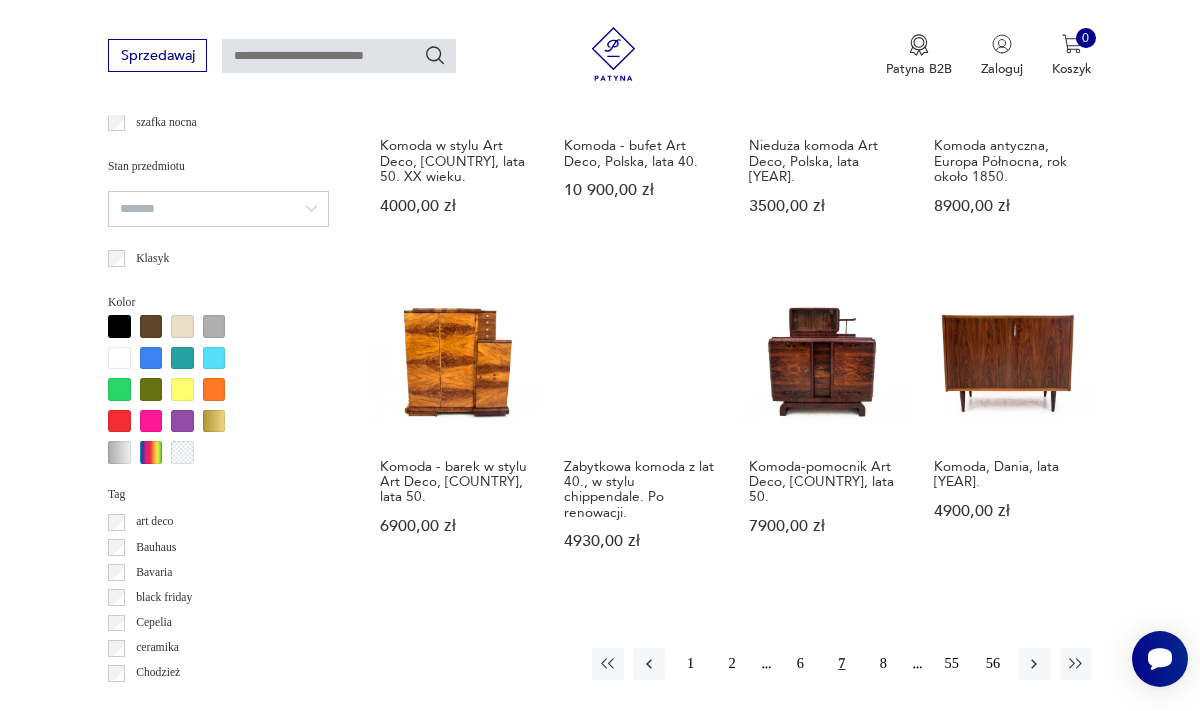 scroll, scrollTop: 1545, scrollLeft: 0, axis: vertical 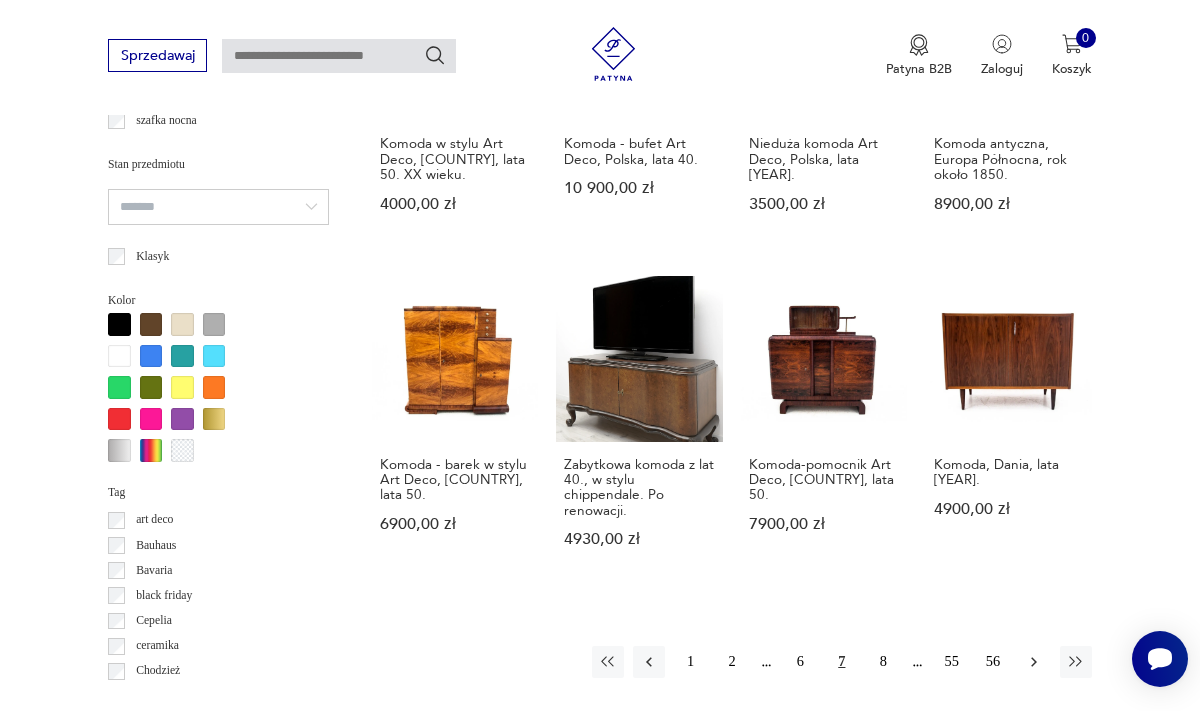 click 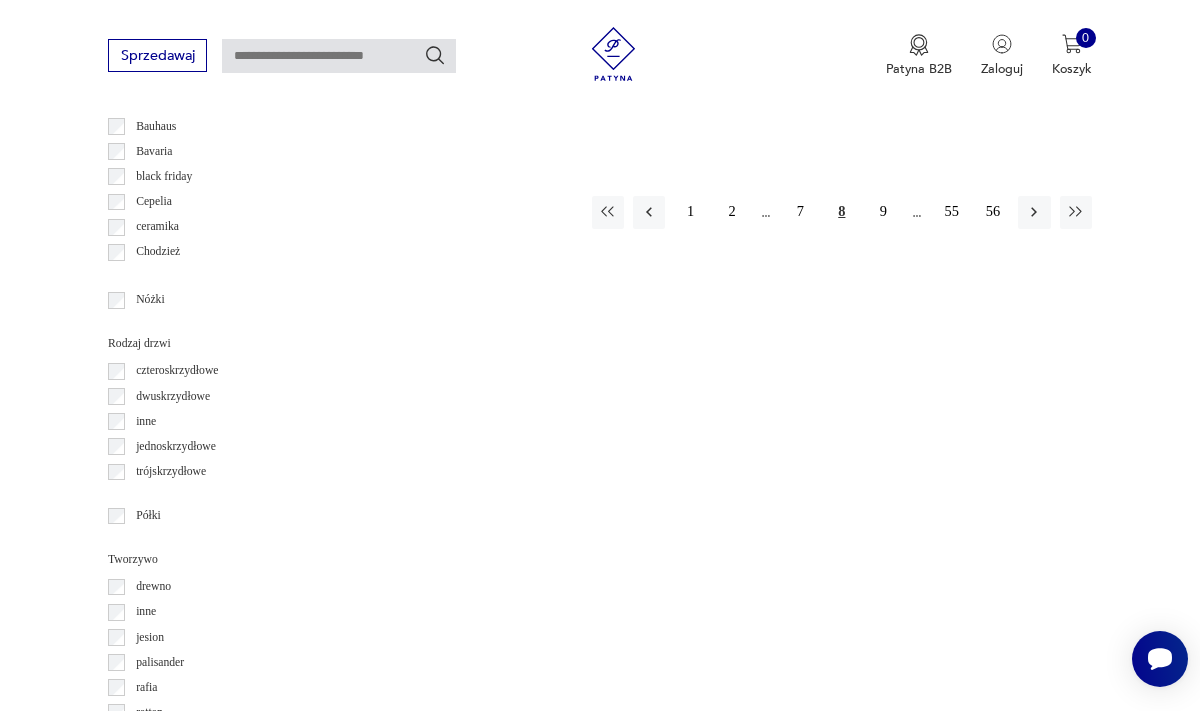 scroll, scrollTop: 1970, scrollLeft: 0, axis: vertical 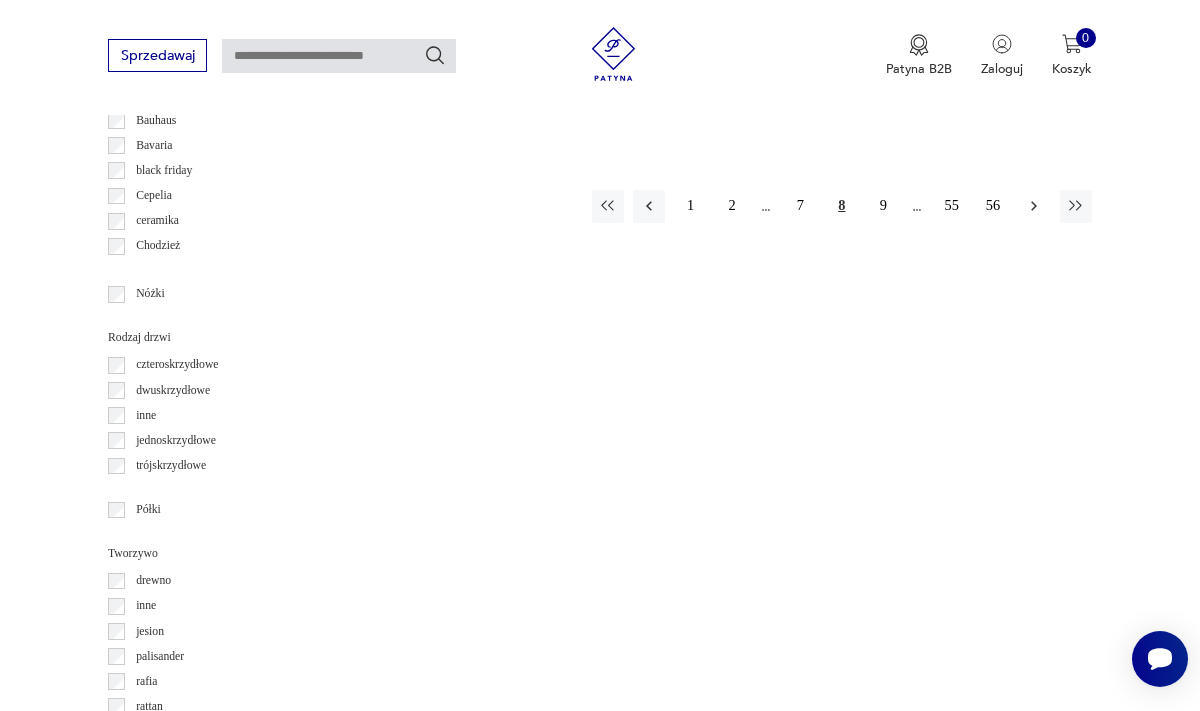 click 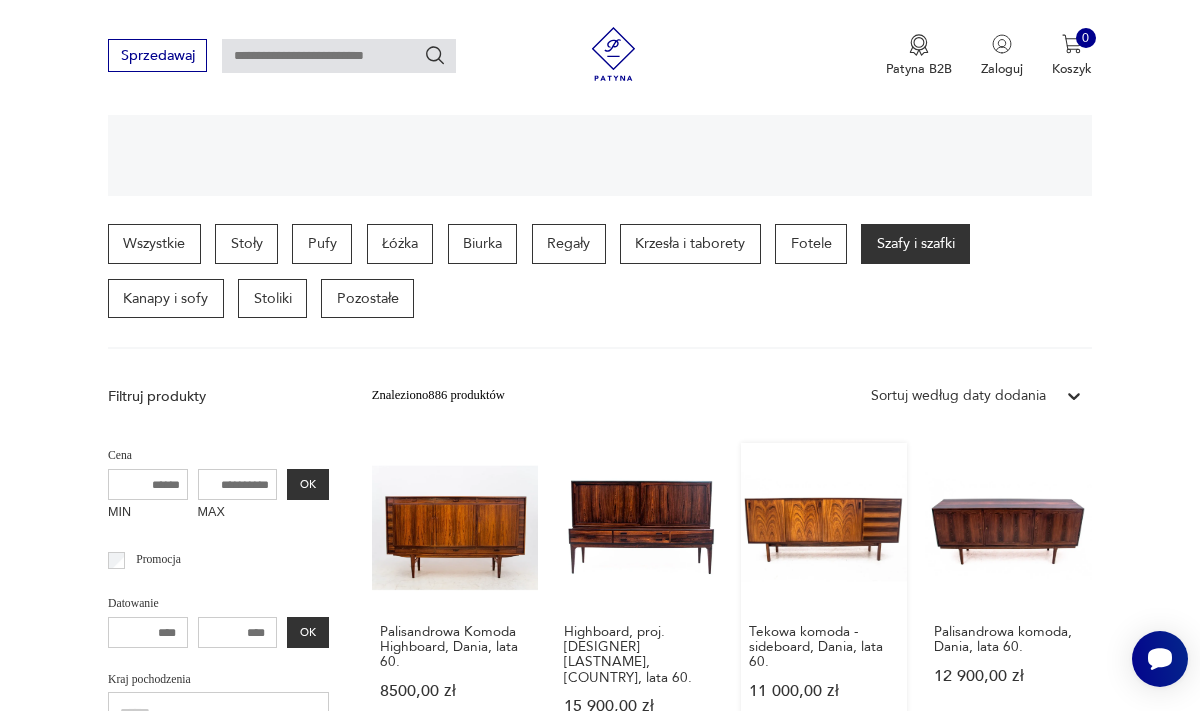 scroll, scrollTop: 0, scrollLeft: 0, axis: both 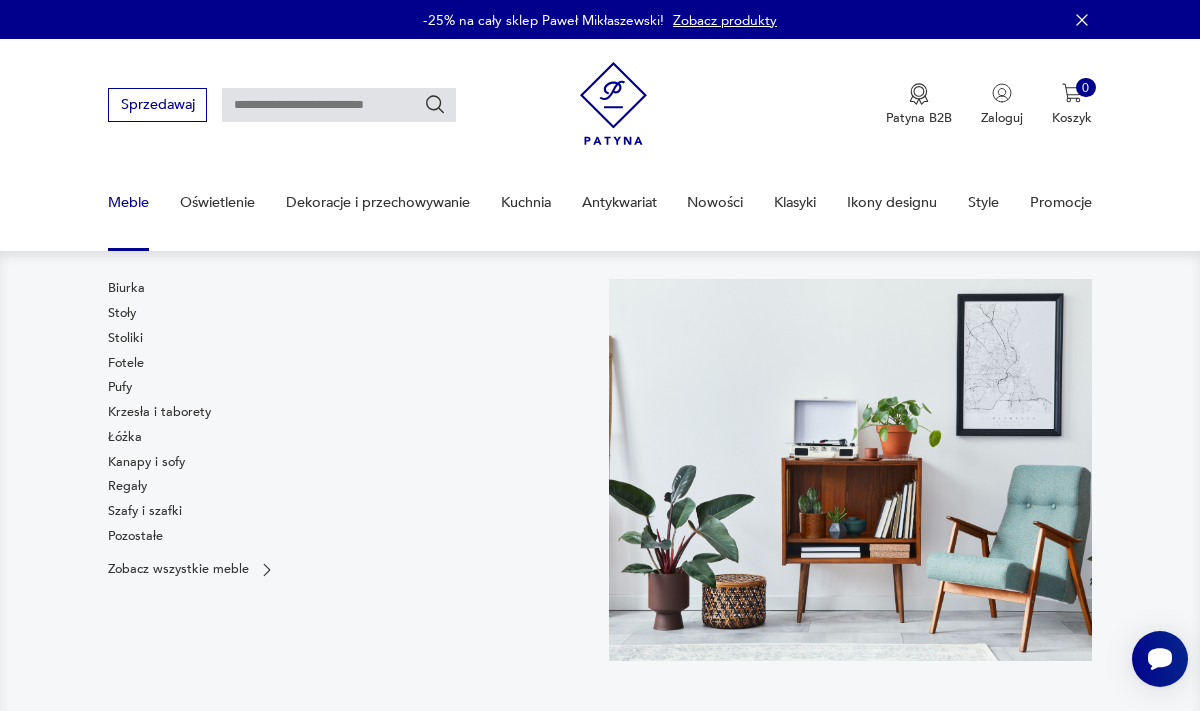 click on "Meble" at bounding box center (128, 202) 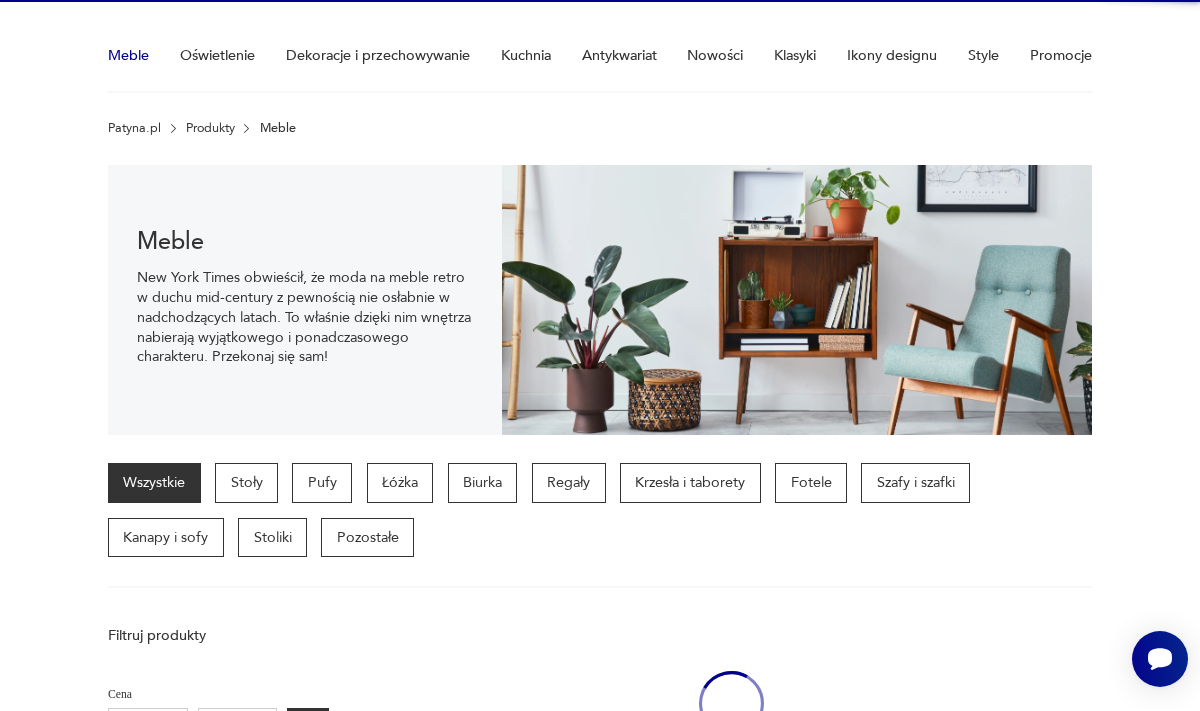 scroll, scrollTop: 166, scrollLeft: 0, axis: vertical 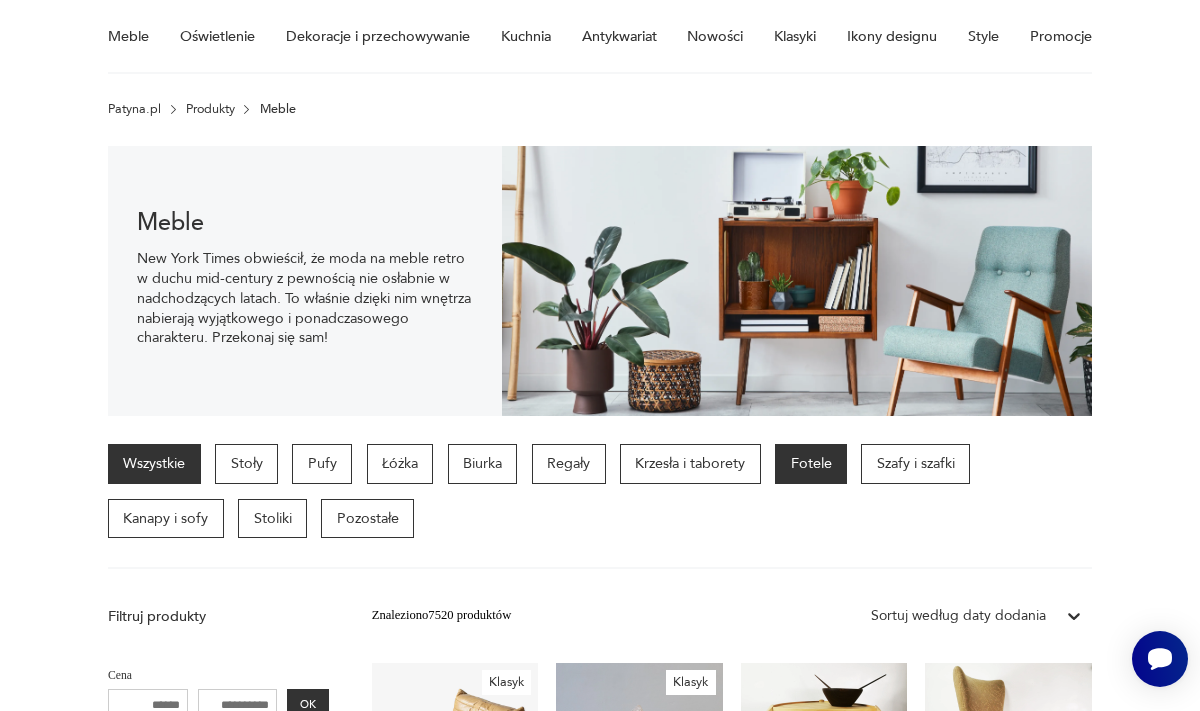 click on "Fotele" at bounding box center (811, 464) 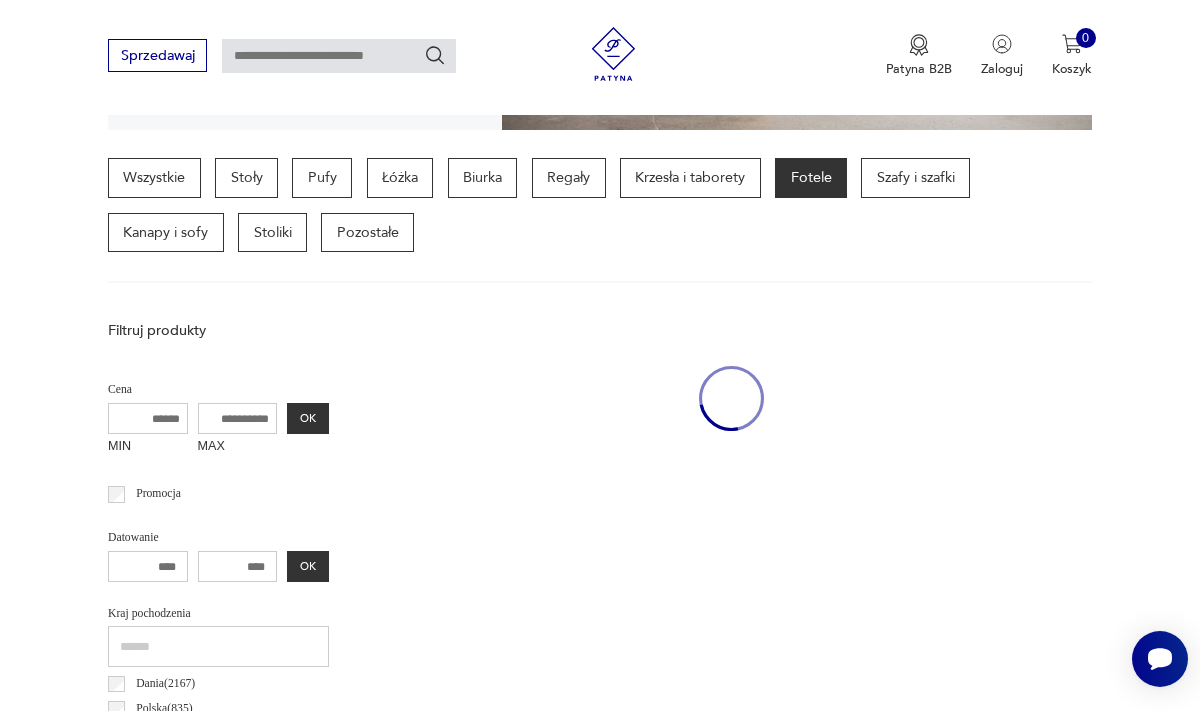 scroll, scrollTop: 464, scrollLeft: 0, axis: vertical 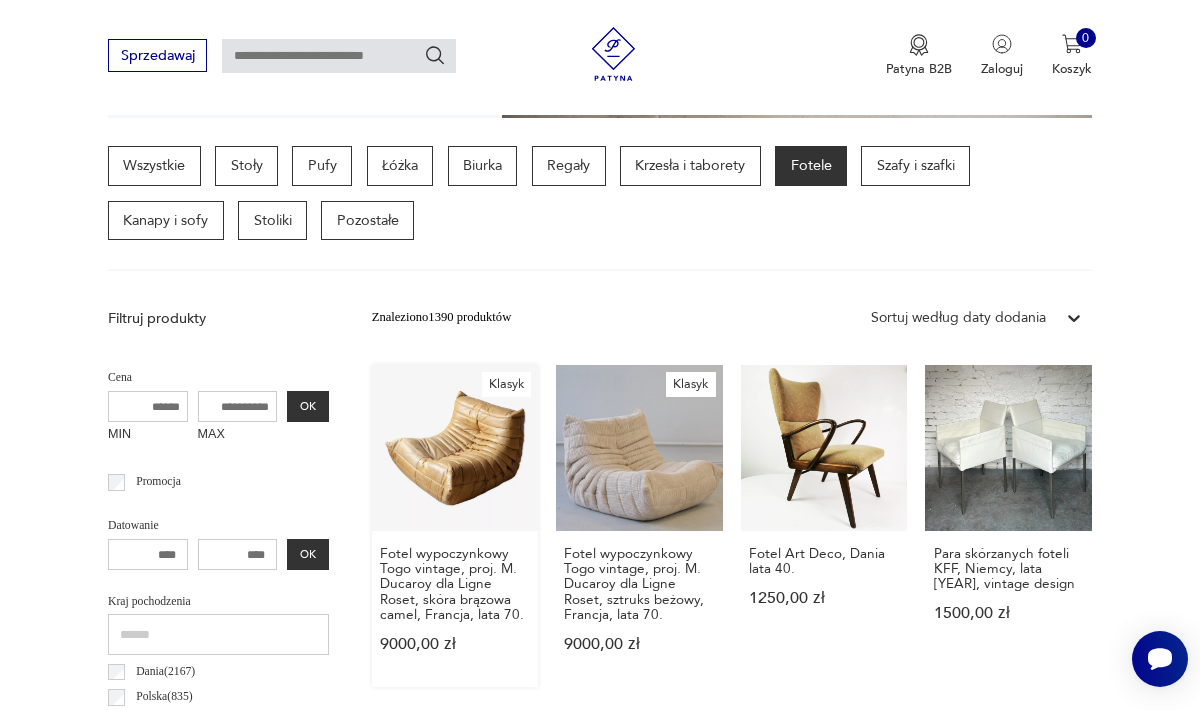 click on "Klasyk Fotel wypoczynkowy Togo vintage, proj. M. Ducaroy dla Ligne Roset, skóra brązowa camel, Francja, lata [YEAR] [PRICE]" at bounding box center (455, 526) 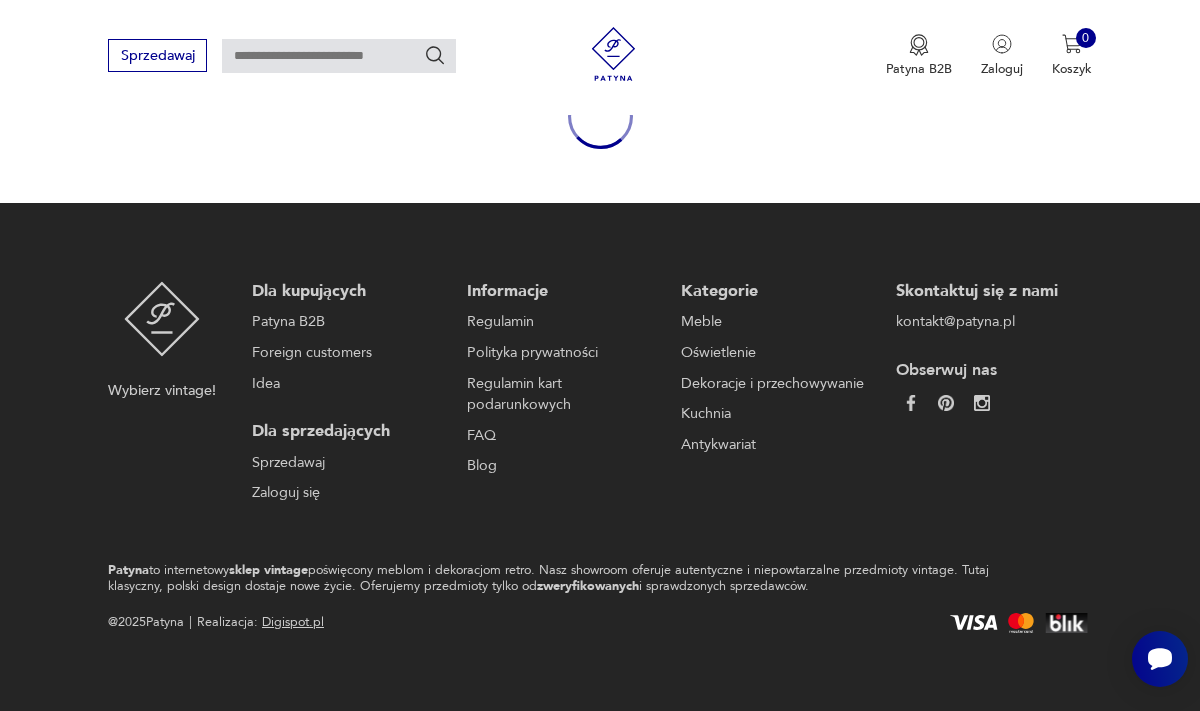 scroll, scrollTop: 0, scrollLeft: 0, axis: both 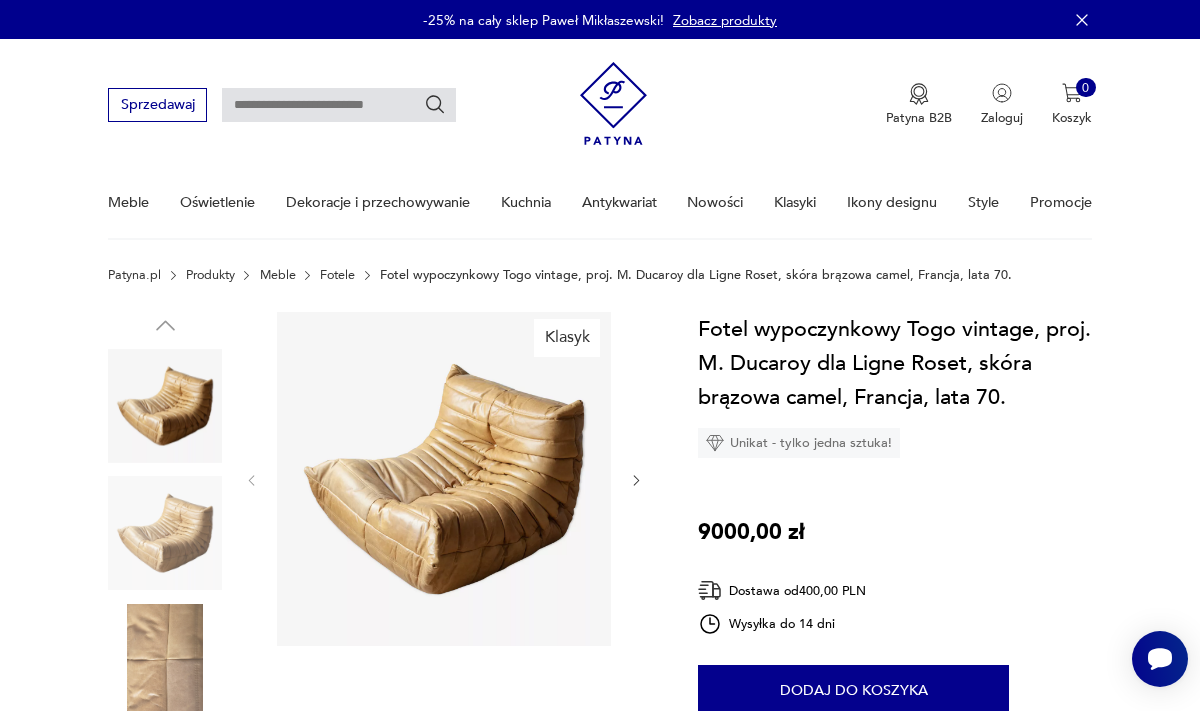 click 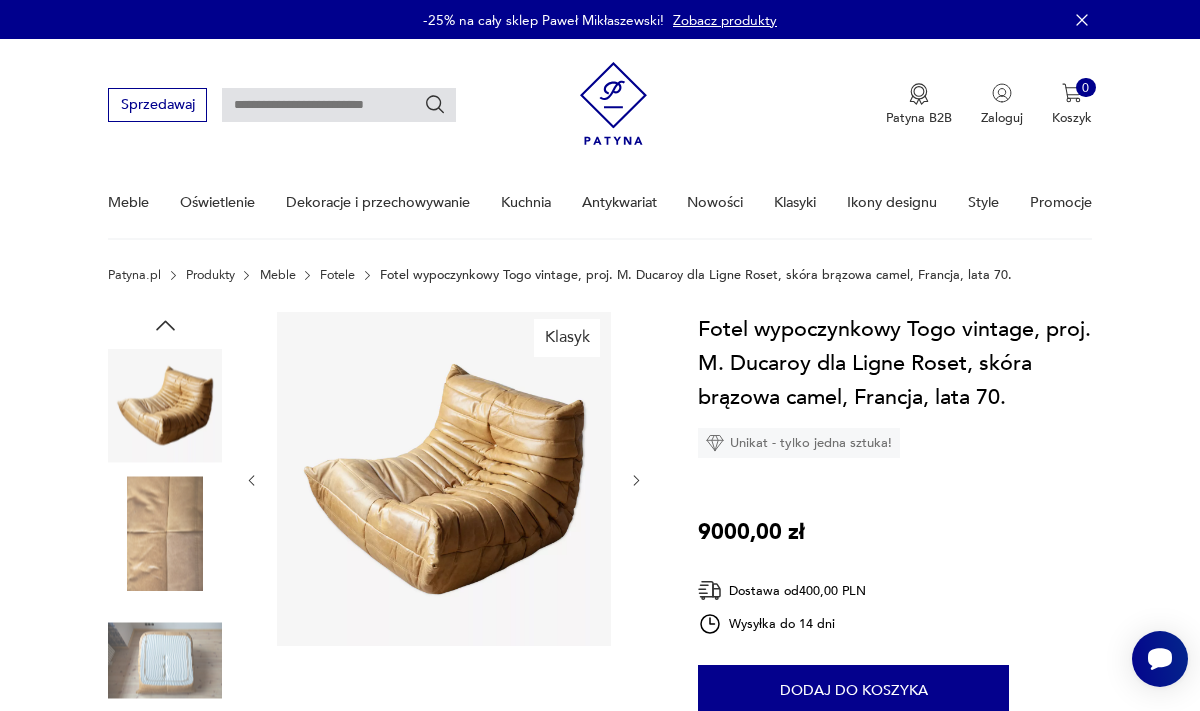 click 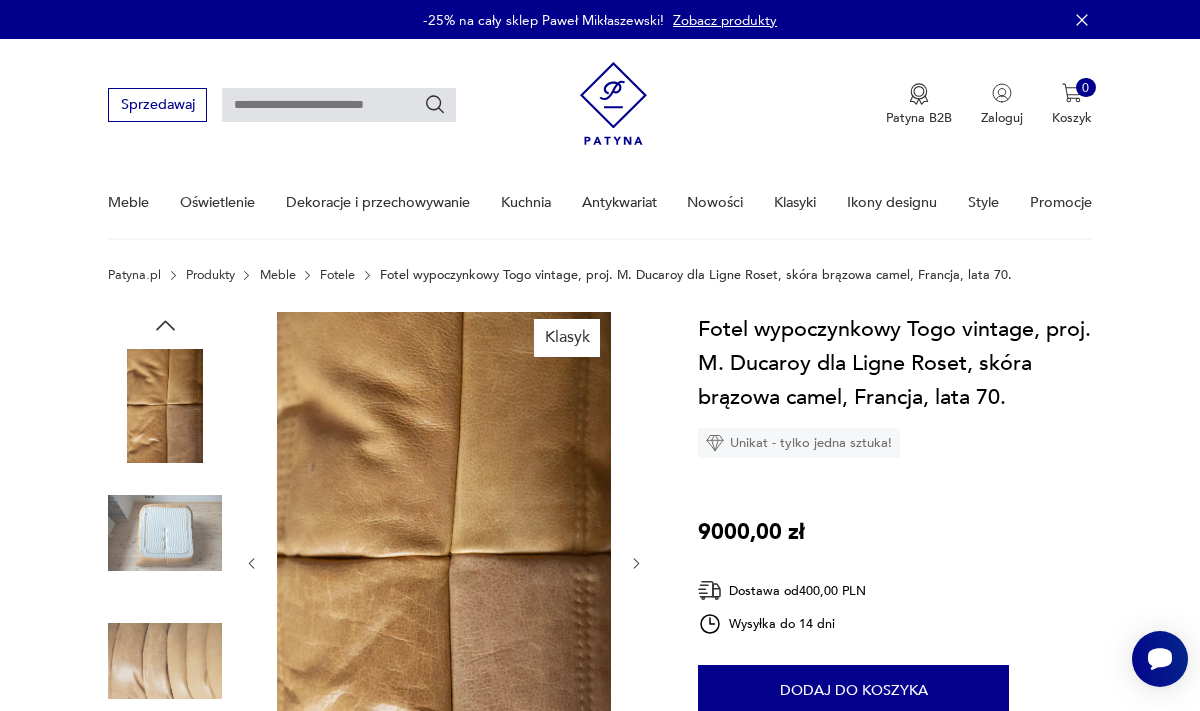 click at bounding box center [444, 564] 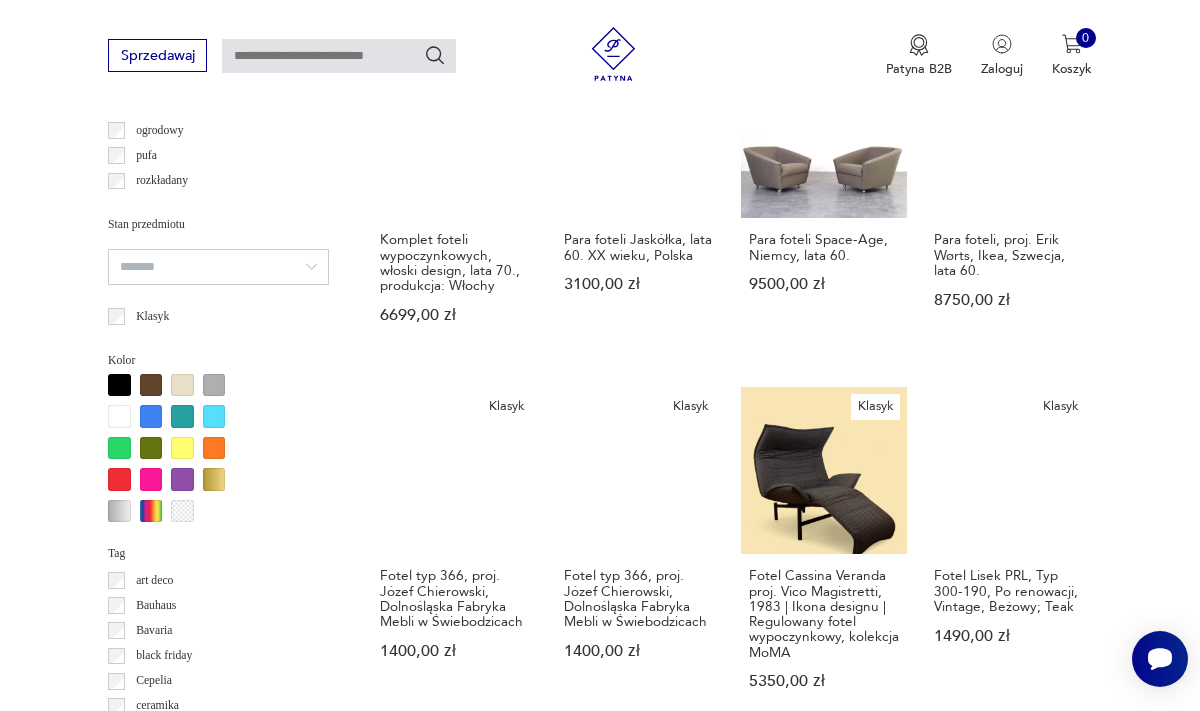 scroll, scrollTop: 1512, scrollLeft: 0, axis: vertical 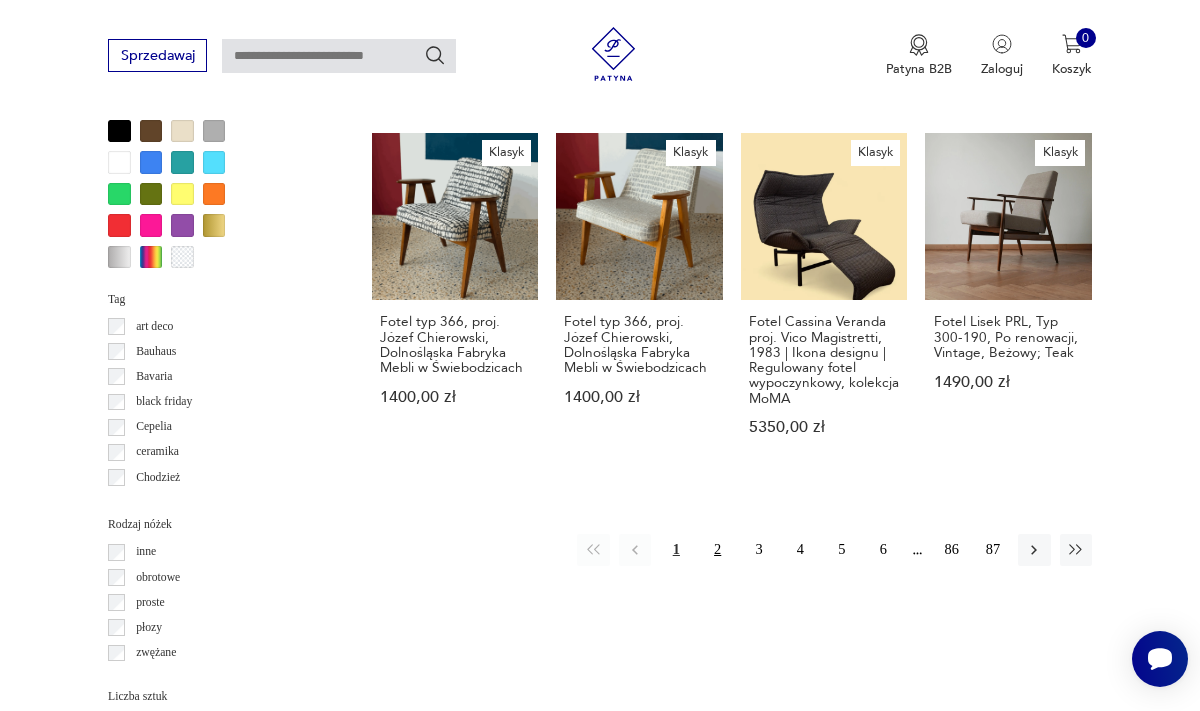 click on "2" at bounding box center (717, 550) 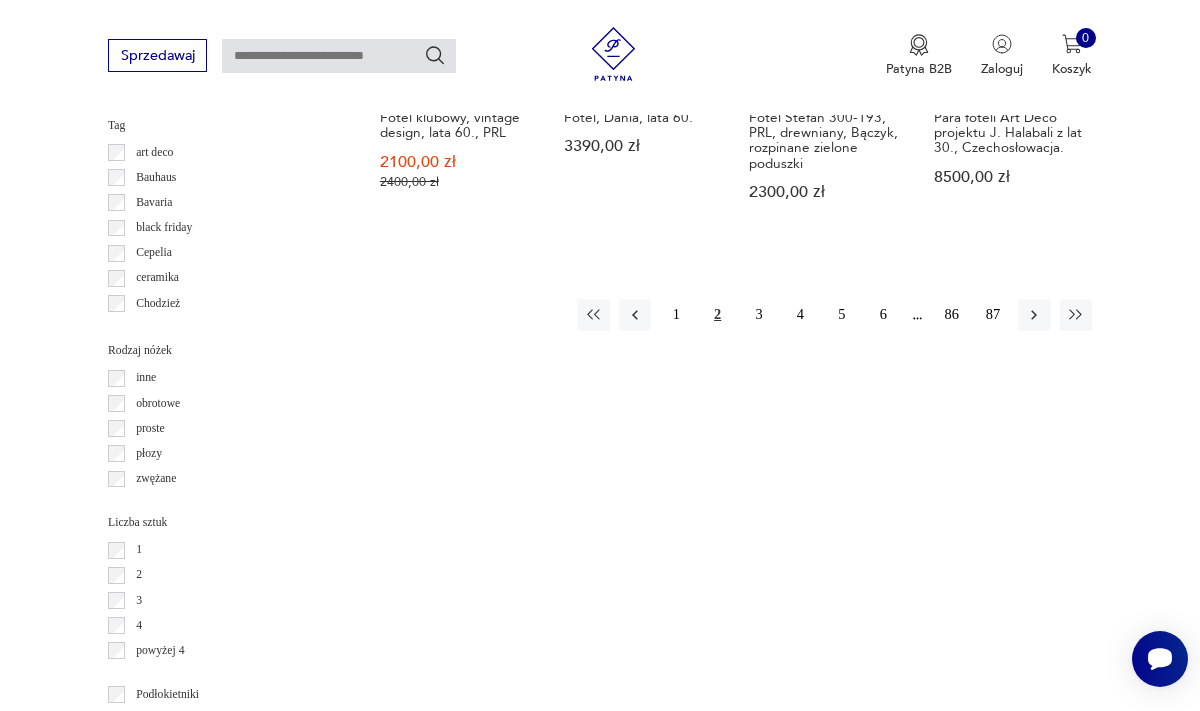 scroll, scrollTop: 1942, scrollLeft: 0, axis: vertical 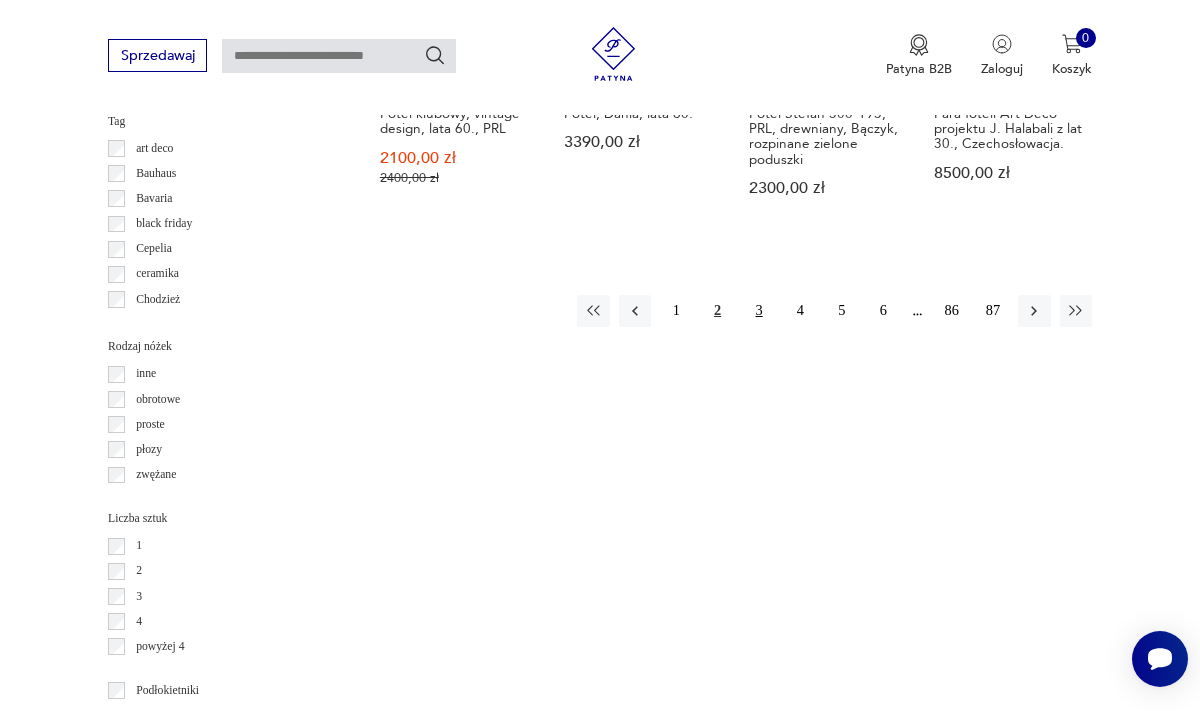 click on "3" at bounding box center [759, 311] 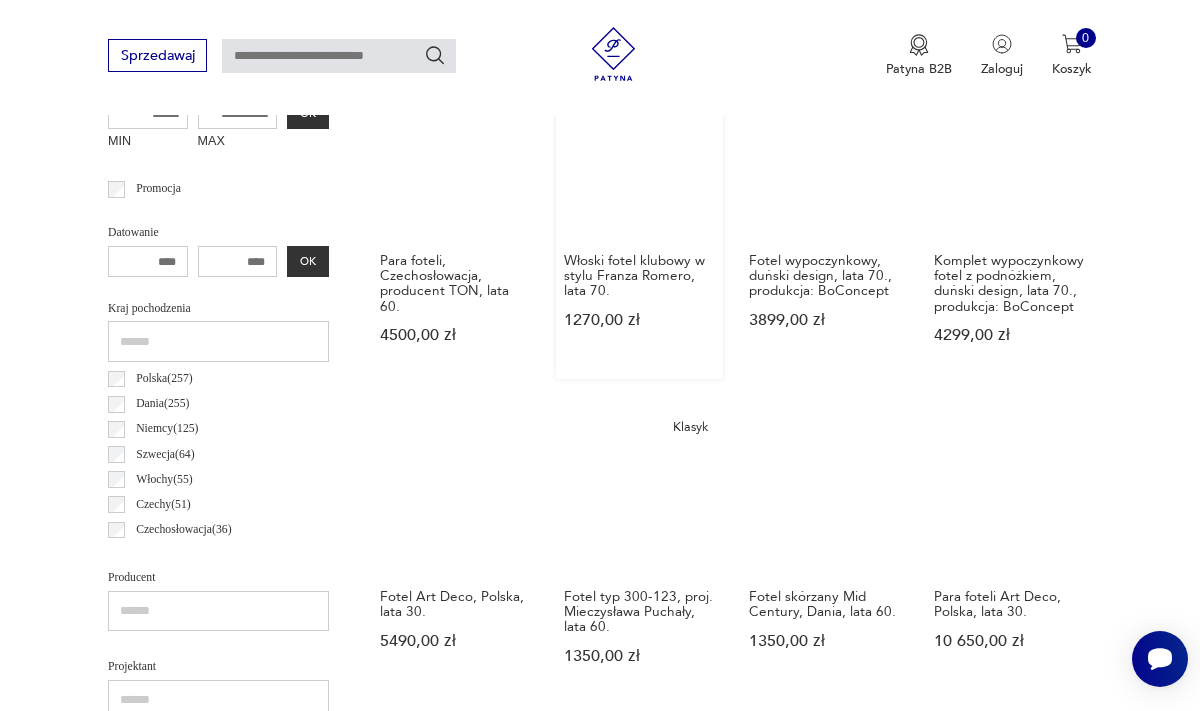 scroll, scrollTop: 763, scrollLeft: 0, axis: vertical 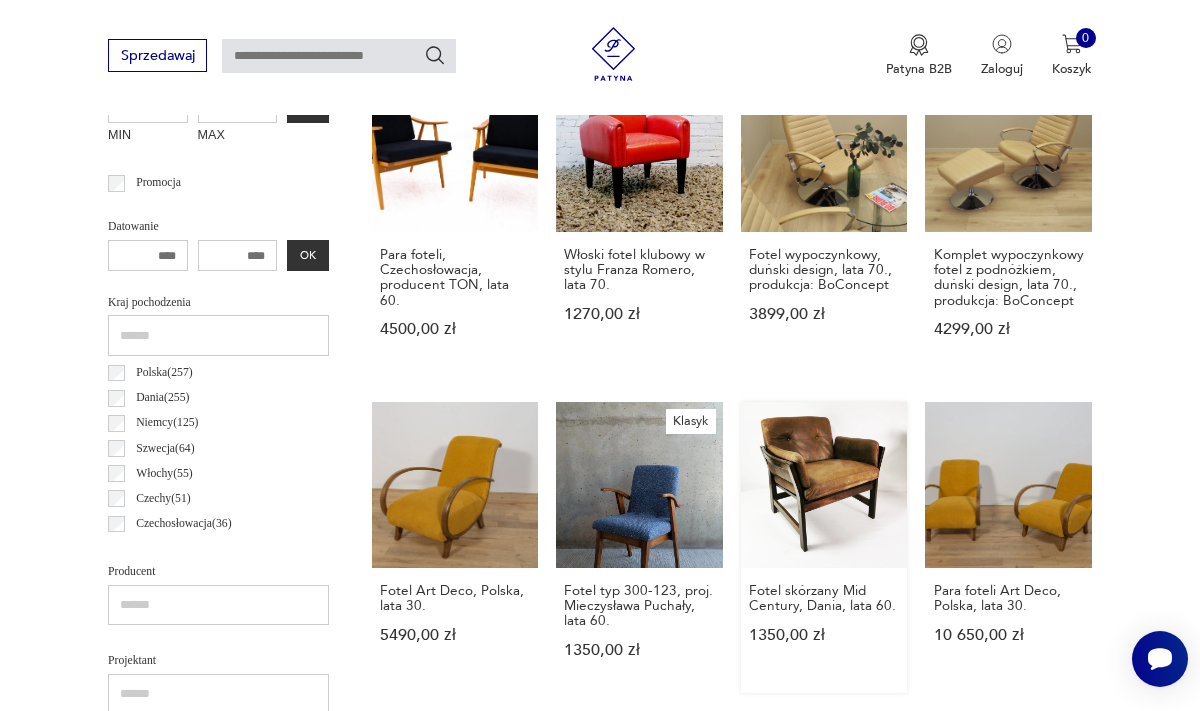 click on "Fotel skórzany Mid Century, [COUNTRY], lata 60. 1350,00 zł" at bounding box center (824, 548) 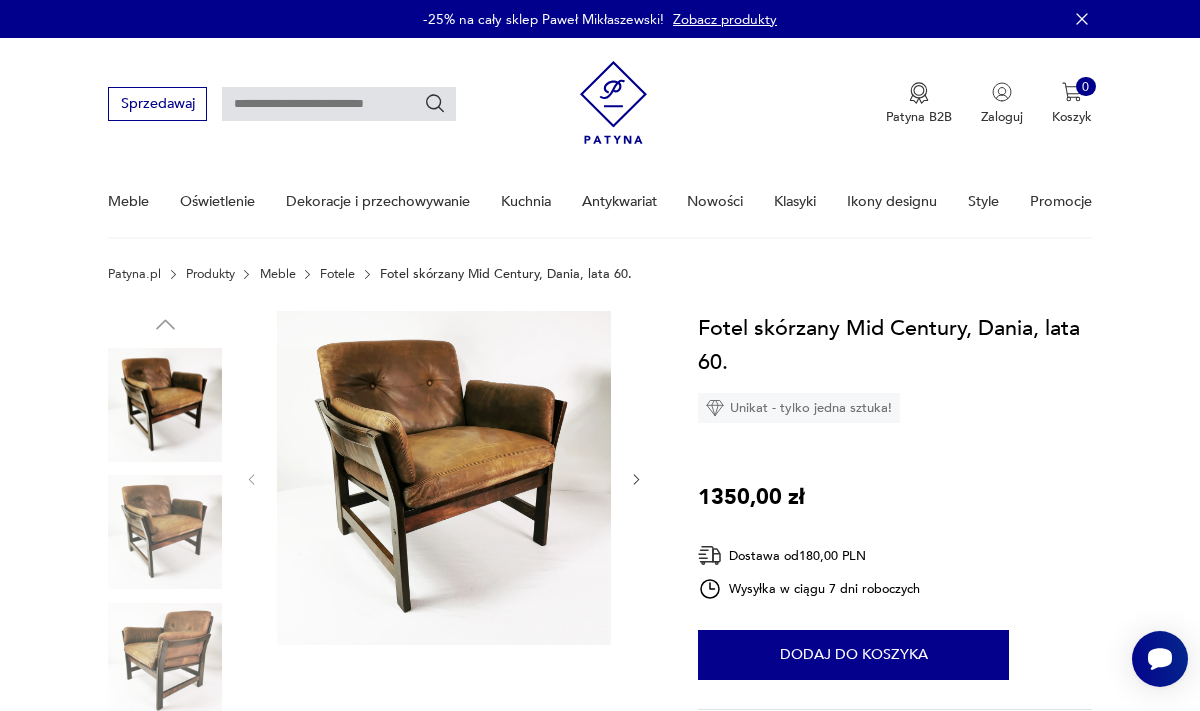 scroll, scrollTop: 0, scrollLeft: 0, axis: both 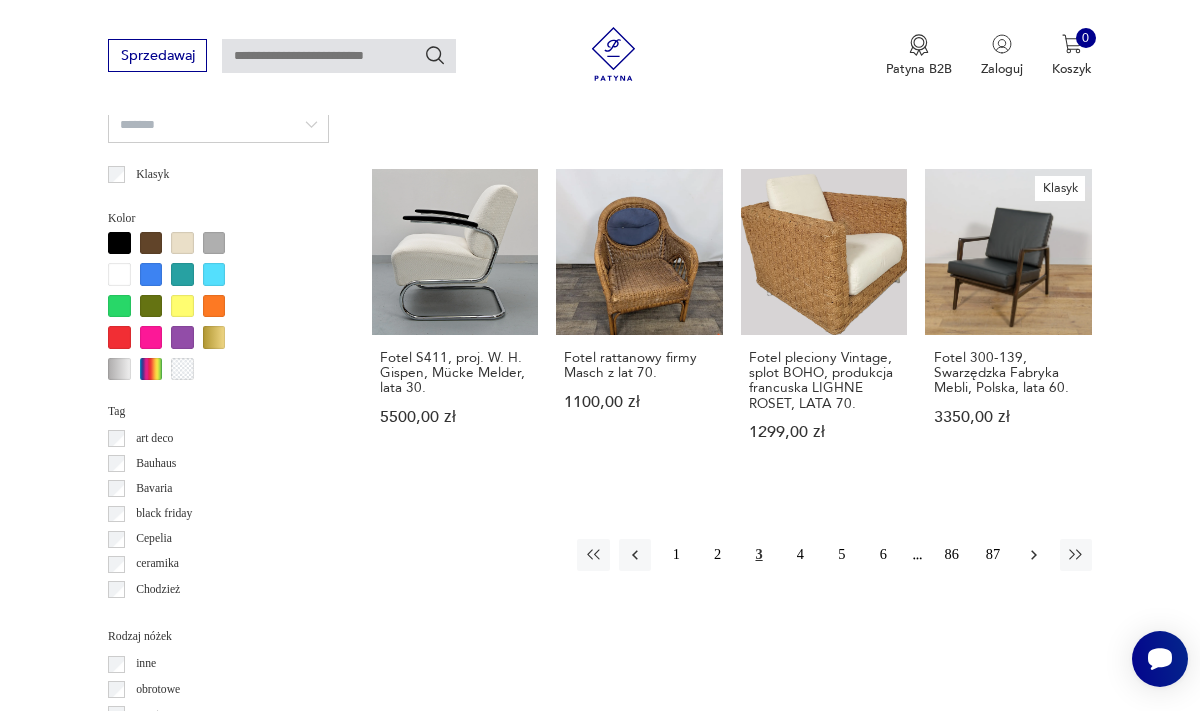 click 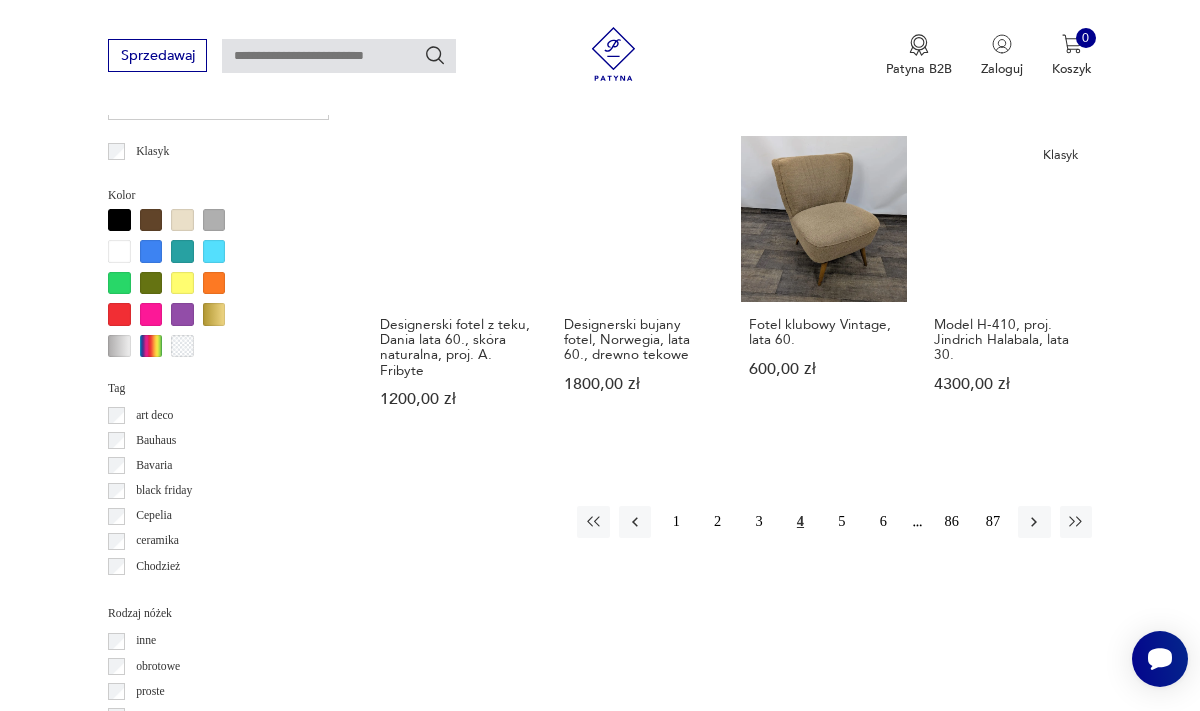 scroll, scrollTop: 1677, scrollLeft: 0, axis: vertical 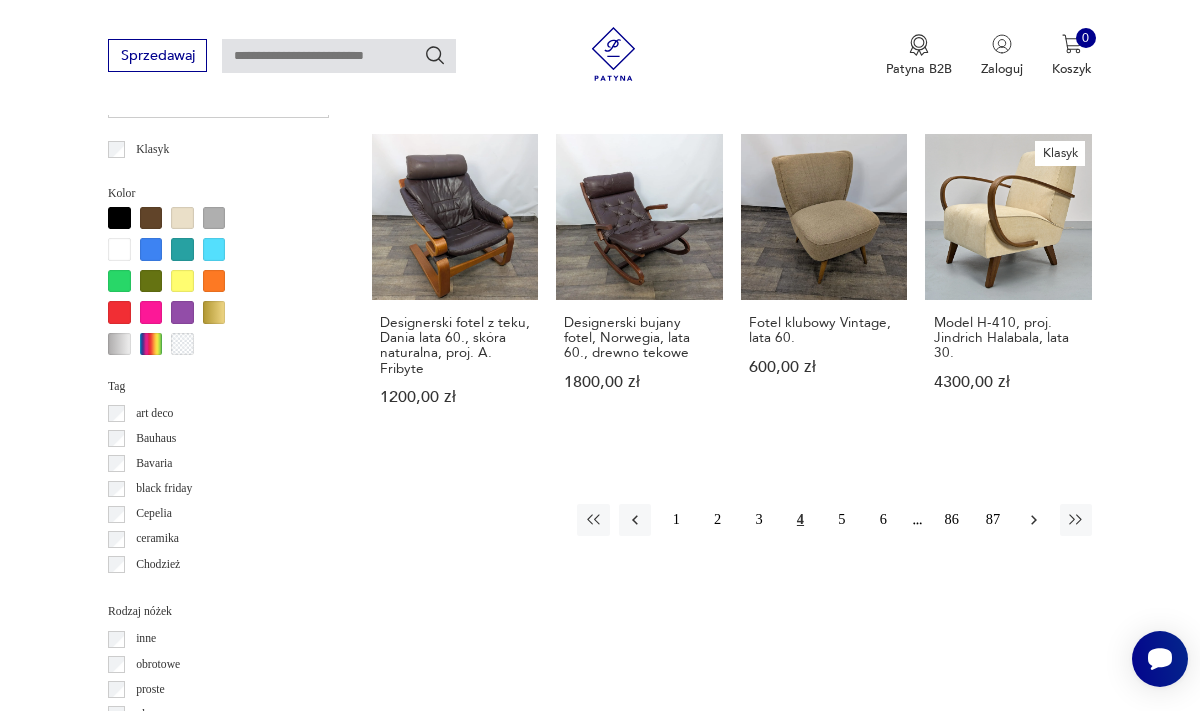 click 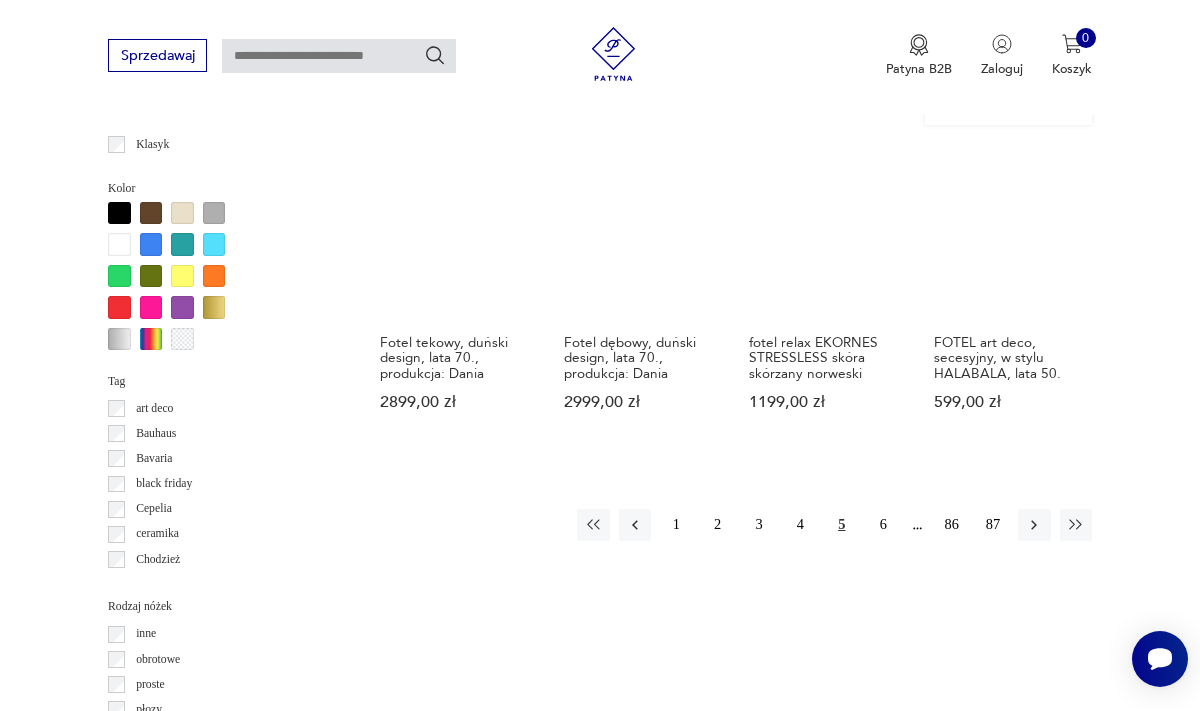 scroll, scrollTop: 1685, scrollLeft: 0, axis: vertical 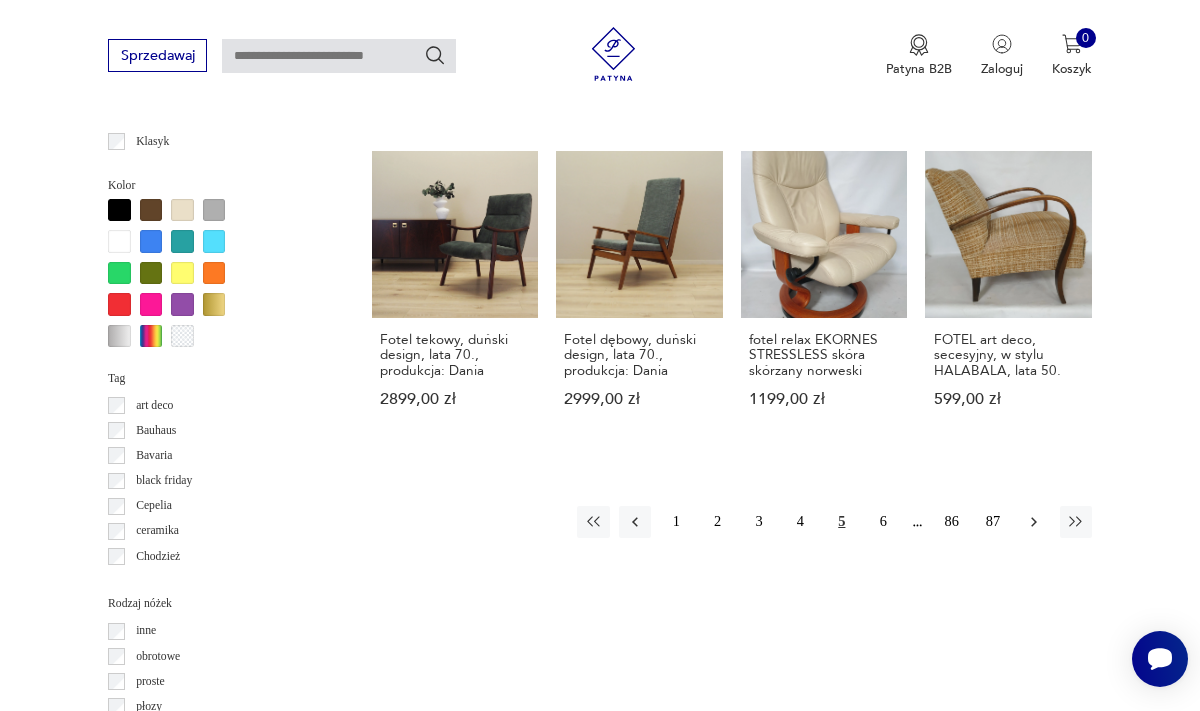 click 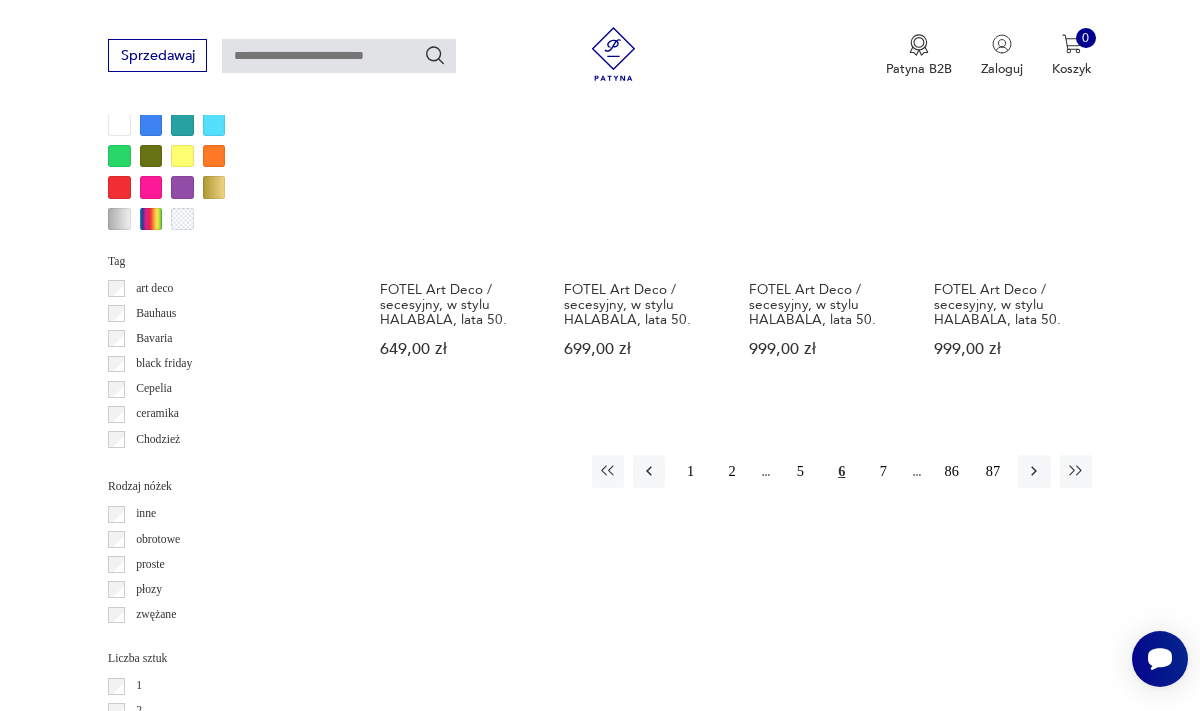 scroll, scrollTop: 1862, scrollLeft: 0, axis: vertical 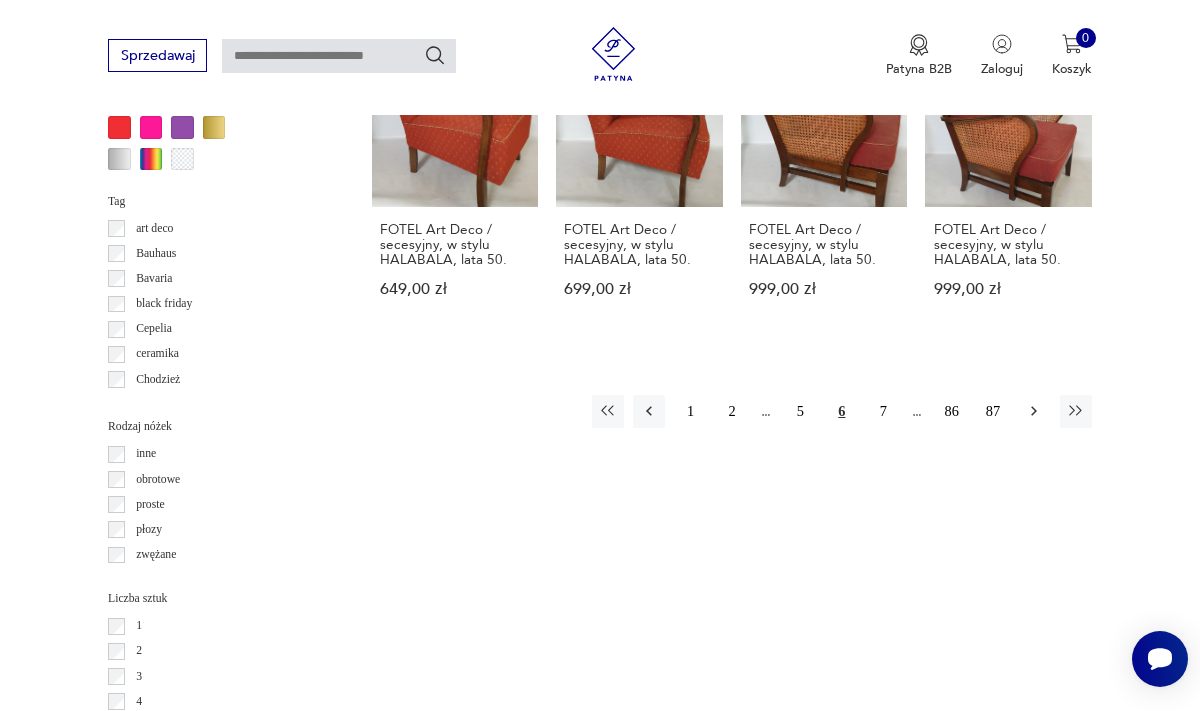 click 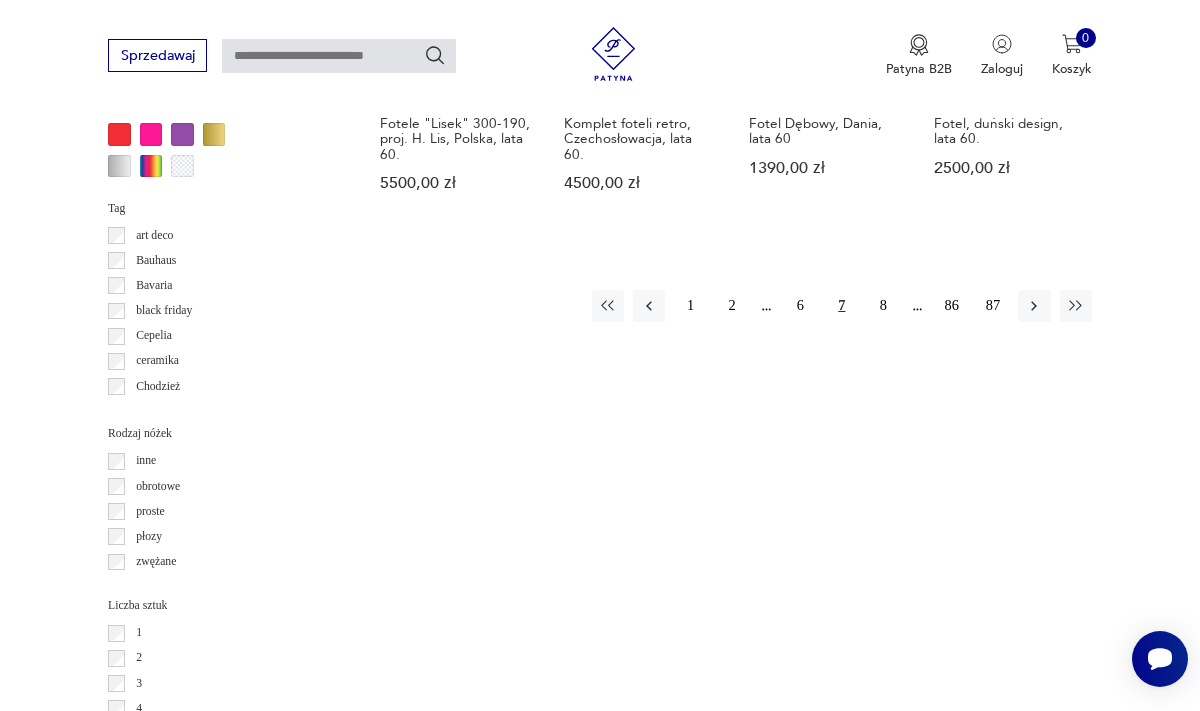 scroll, scrollTop: 1860, scrollLeft: 0, axis: vertical 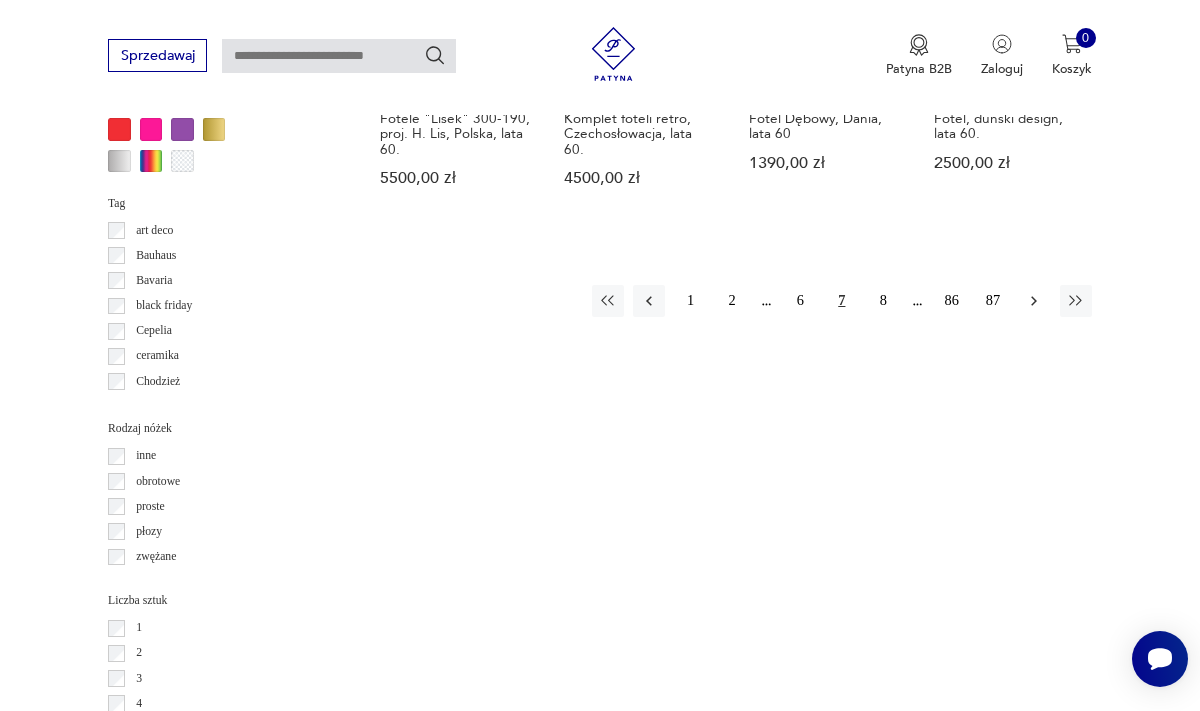 click at bounding box center [1034, 301] 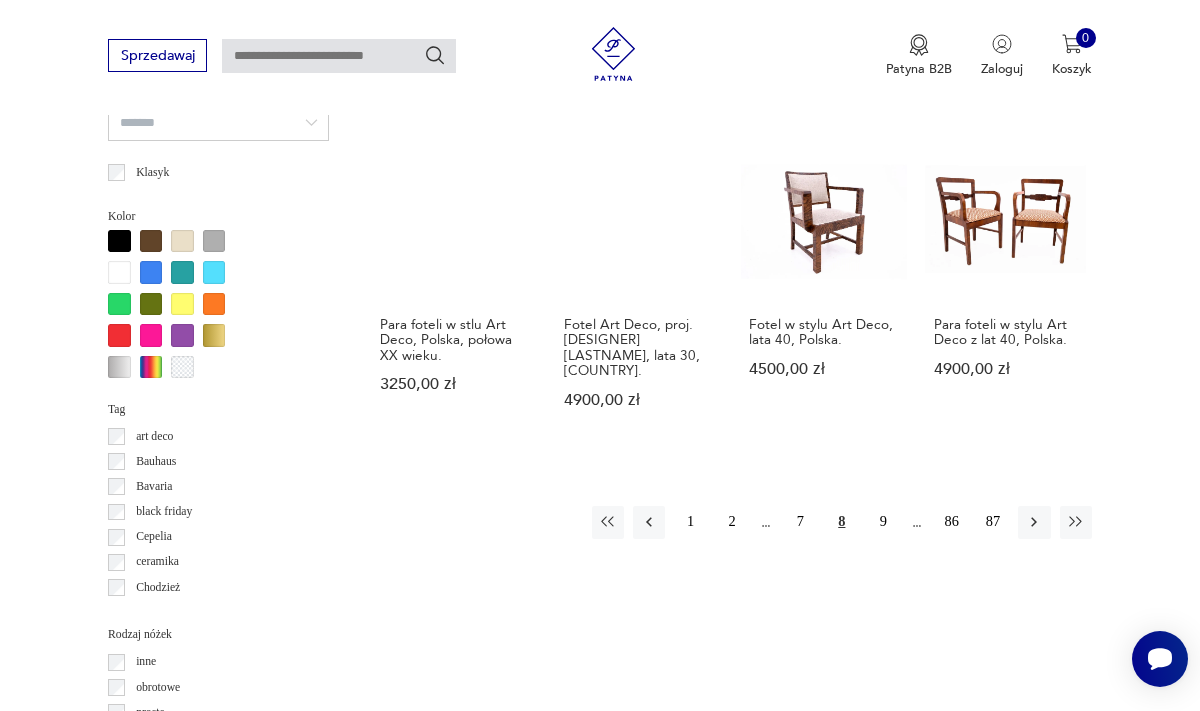 scroll, scrollTop: 1656, scrollLeft: 0, axis: vertical 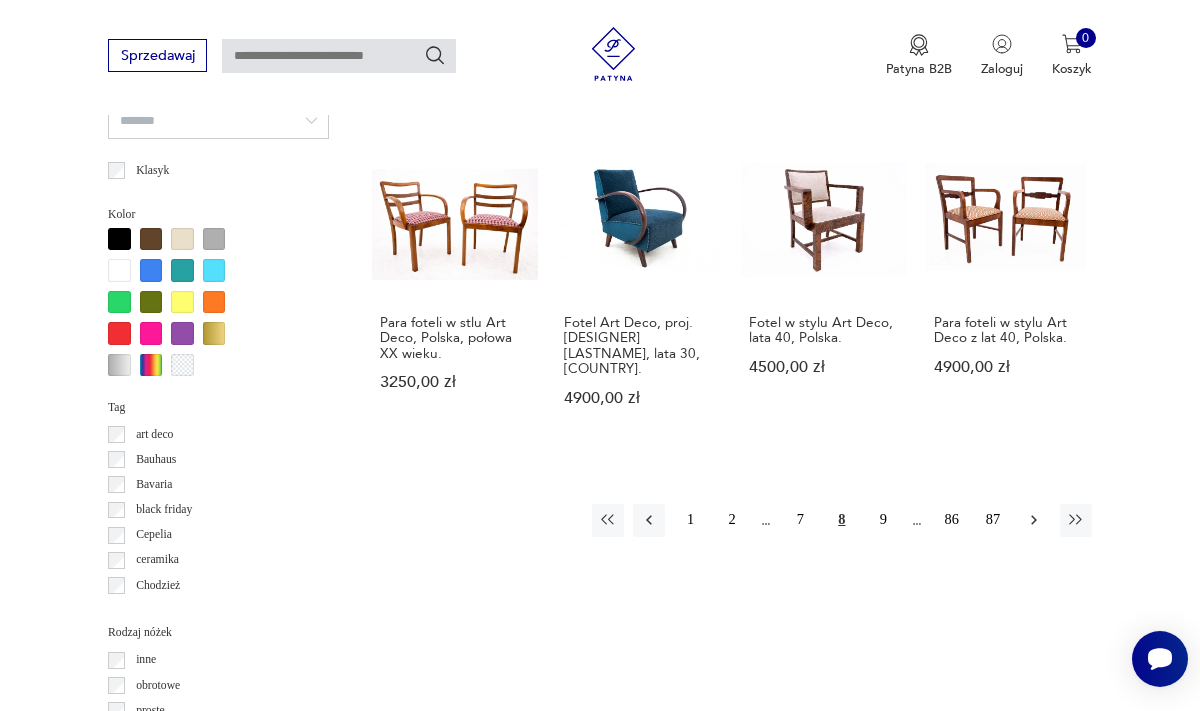 click at bounding box center [1034, 520] 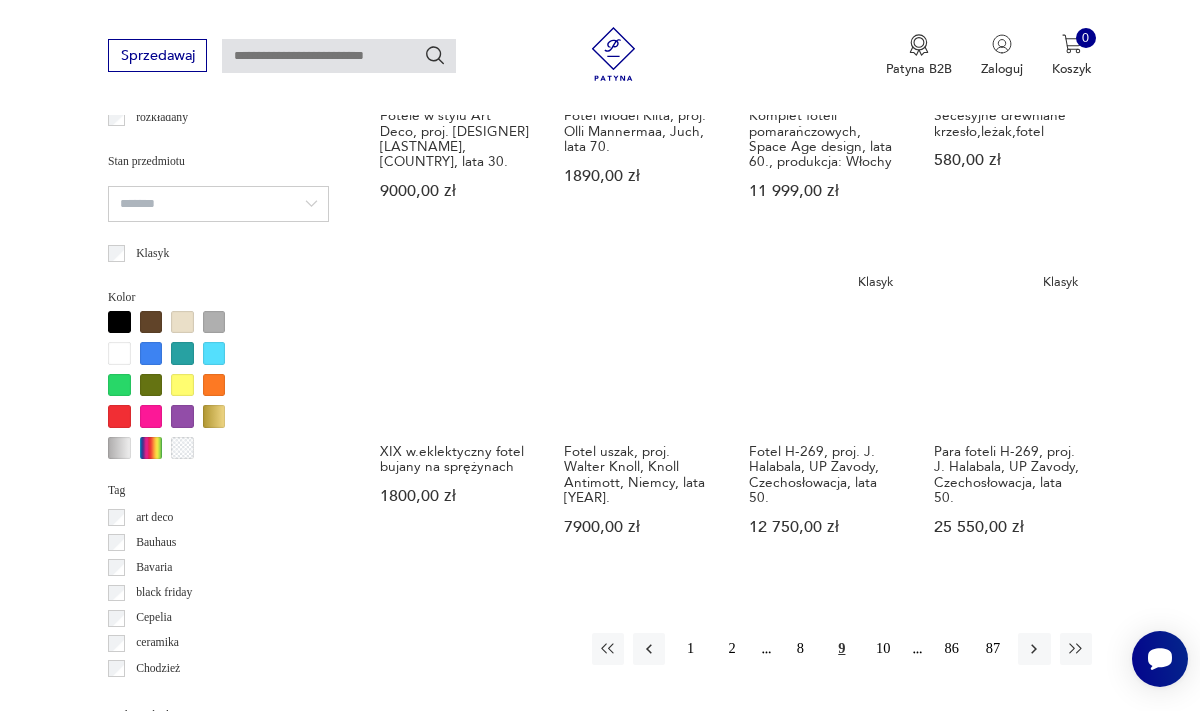 scroll, scrollTop: 1575, scrollLeft: 0, axis: vertical 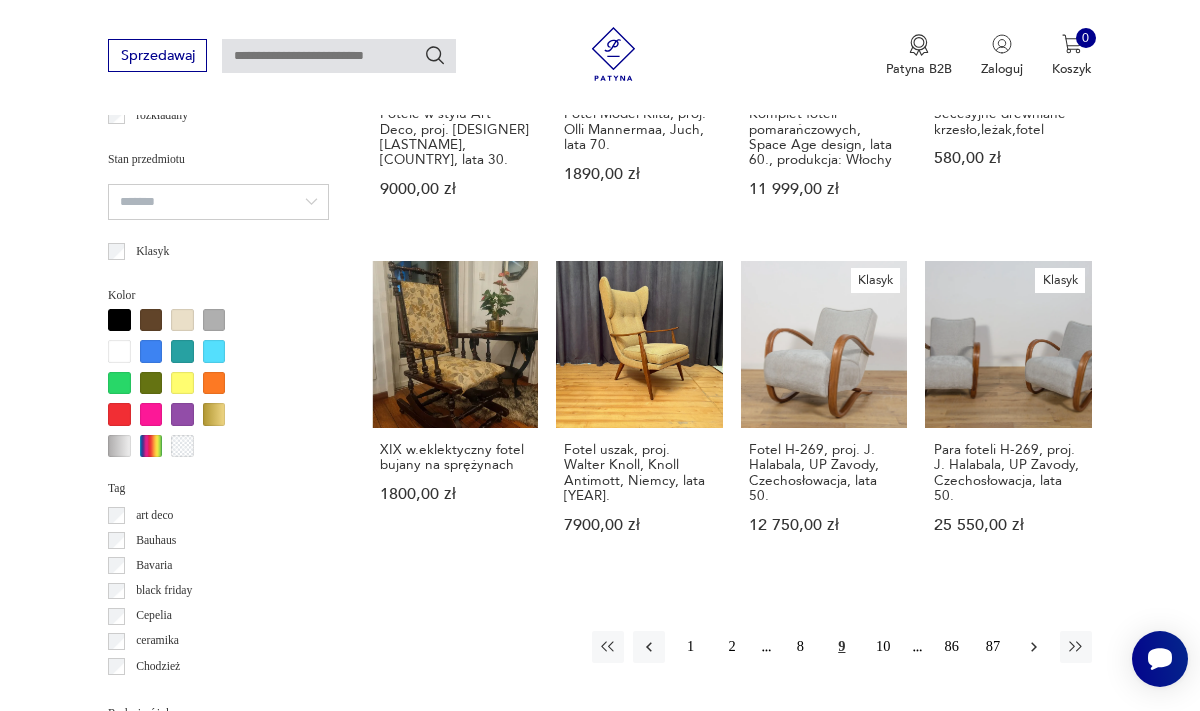 click 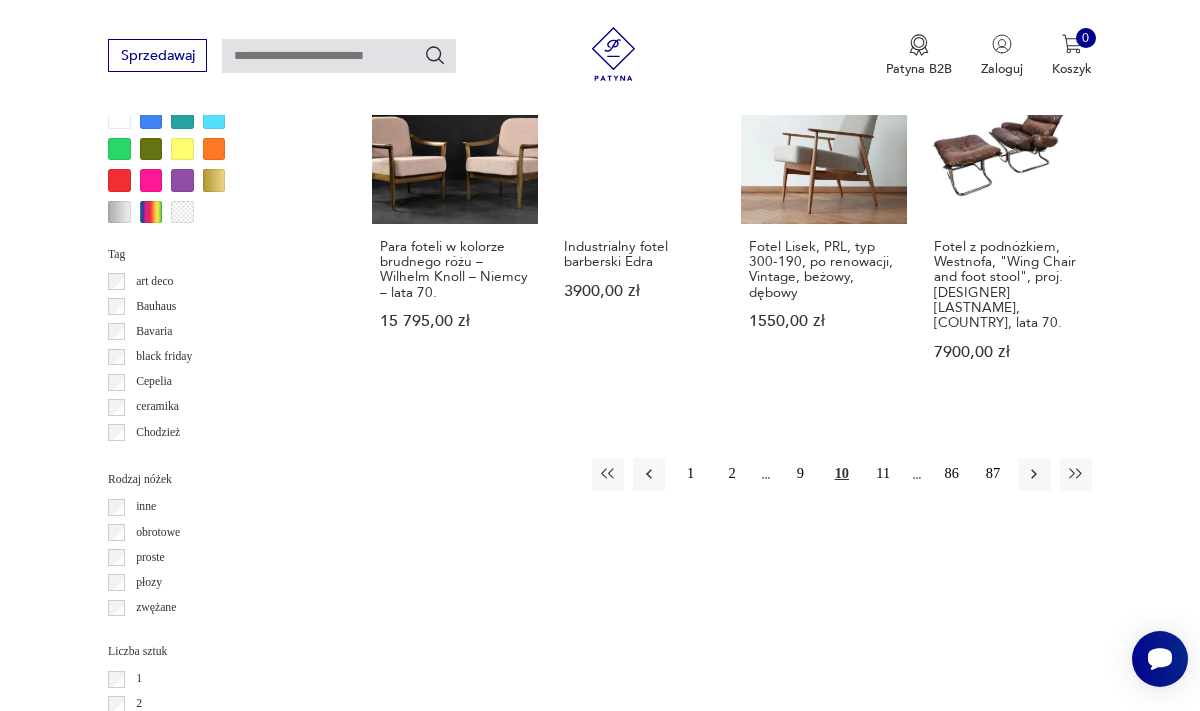 scroll, scrollTop: 1812, scrollLeft: 0, axis: vertical 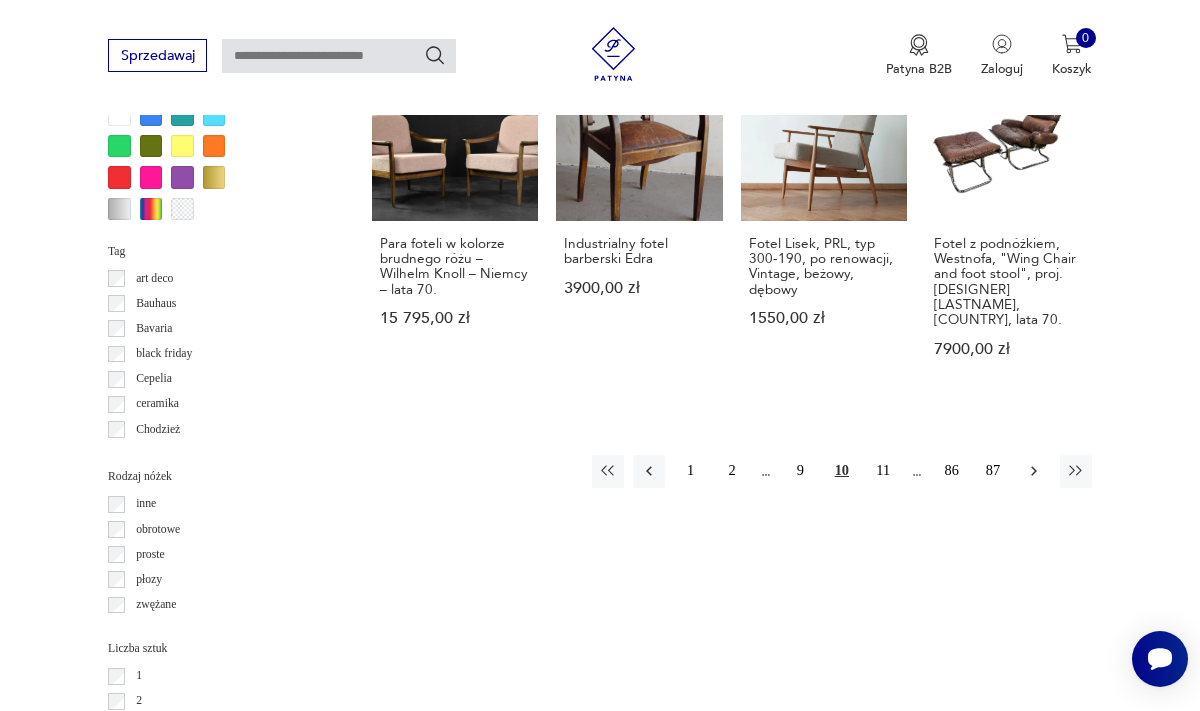 click 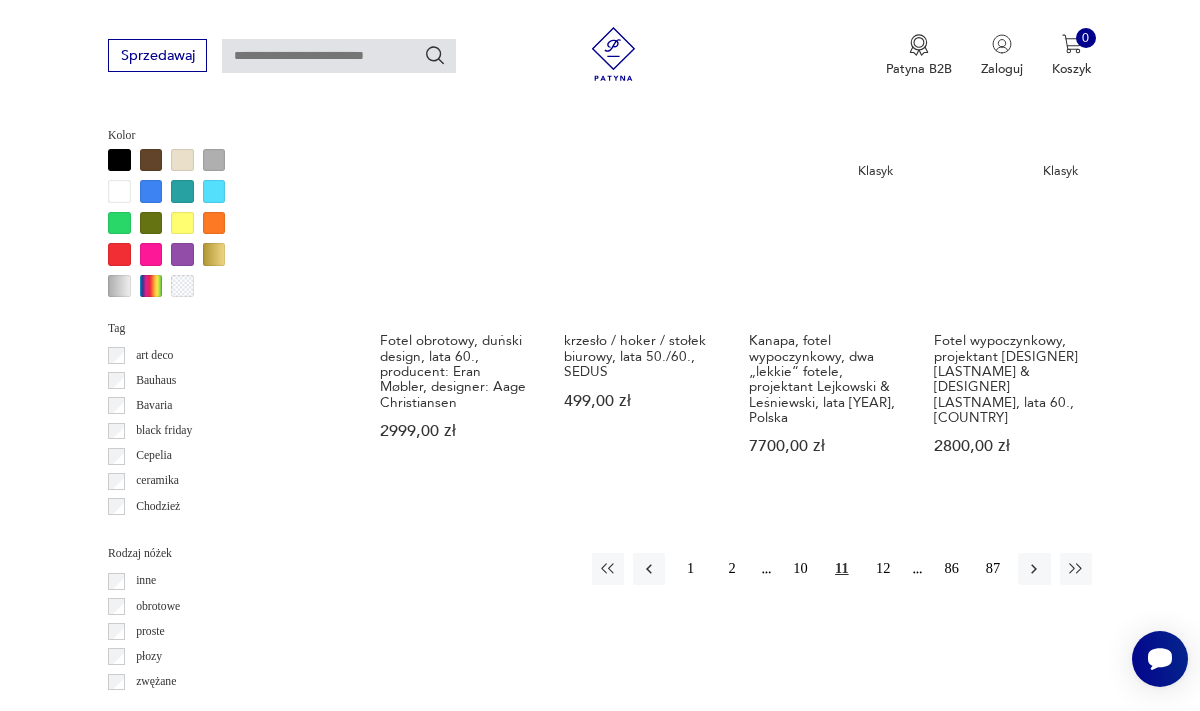 scroll, scrollTop: 1736, scrollLeft: 0, axis: vertical 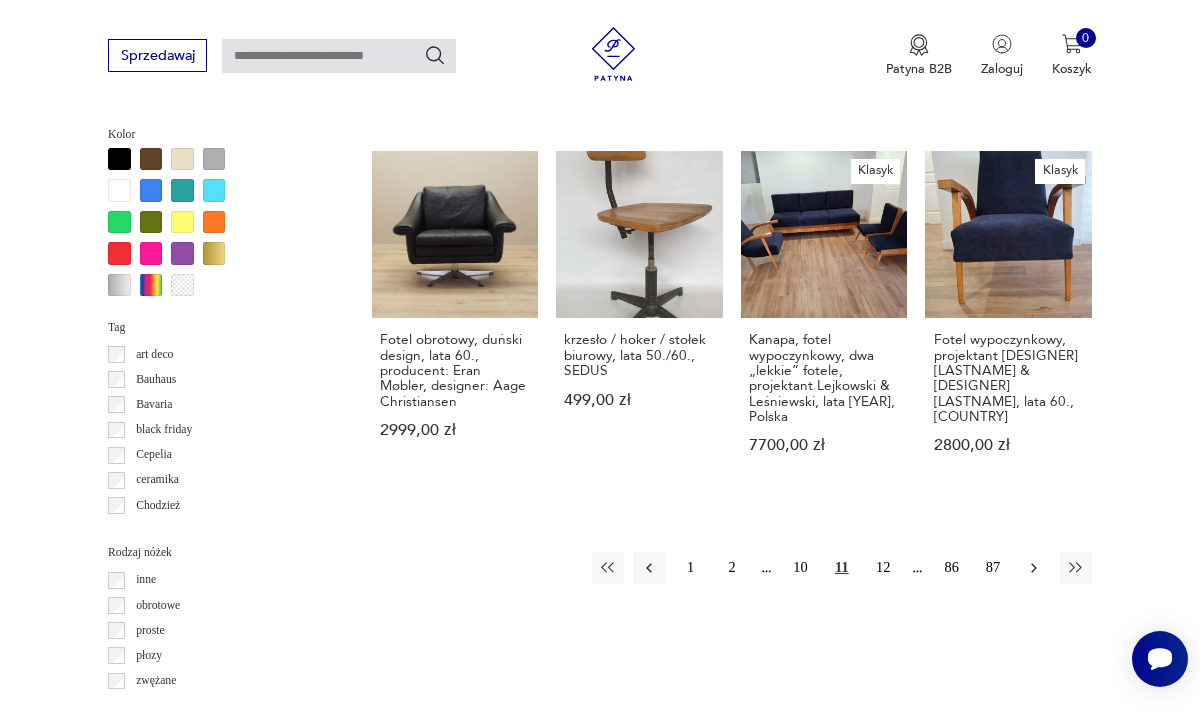 click 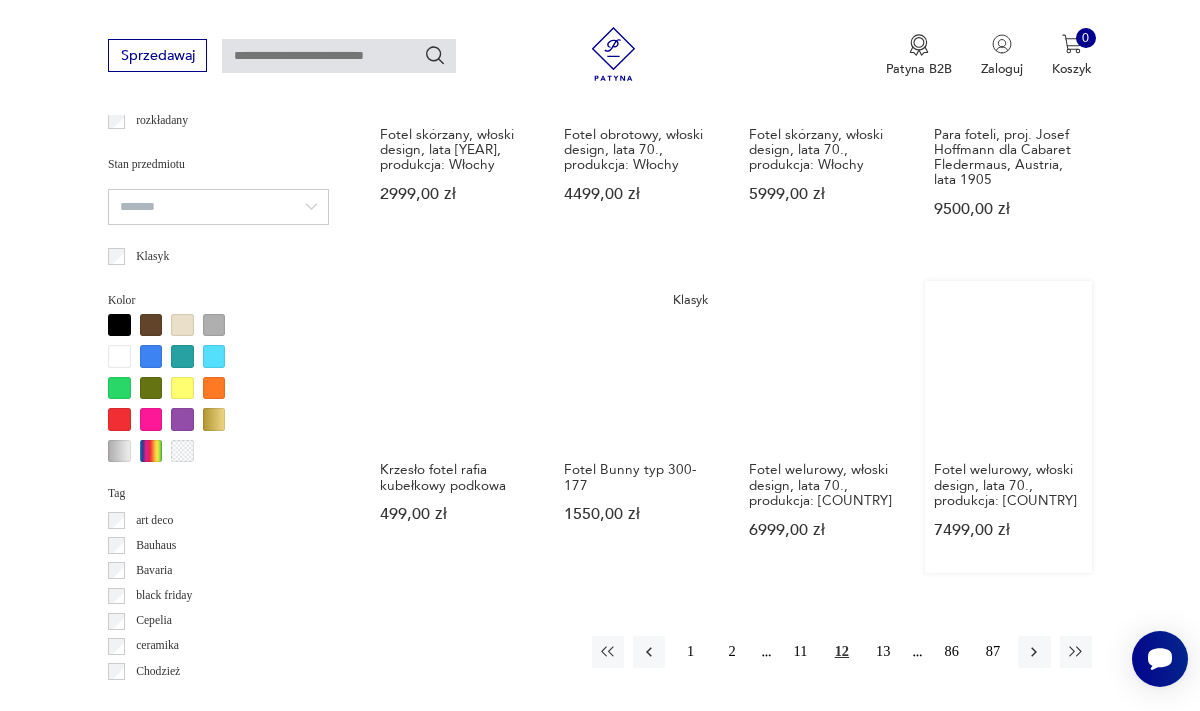 scroll, scrollTop: 1571, scrollLeft: 0, axis: vertical 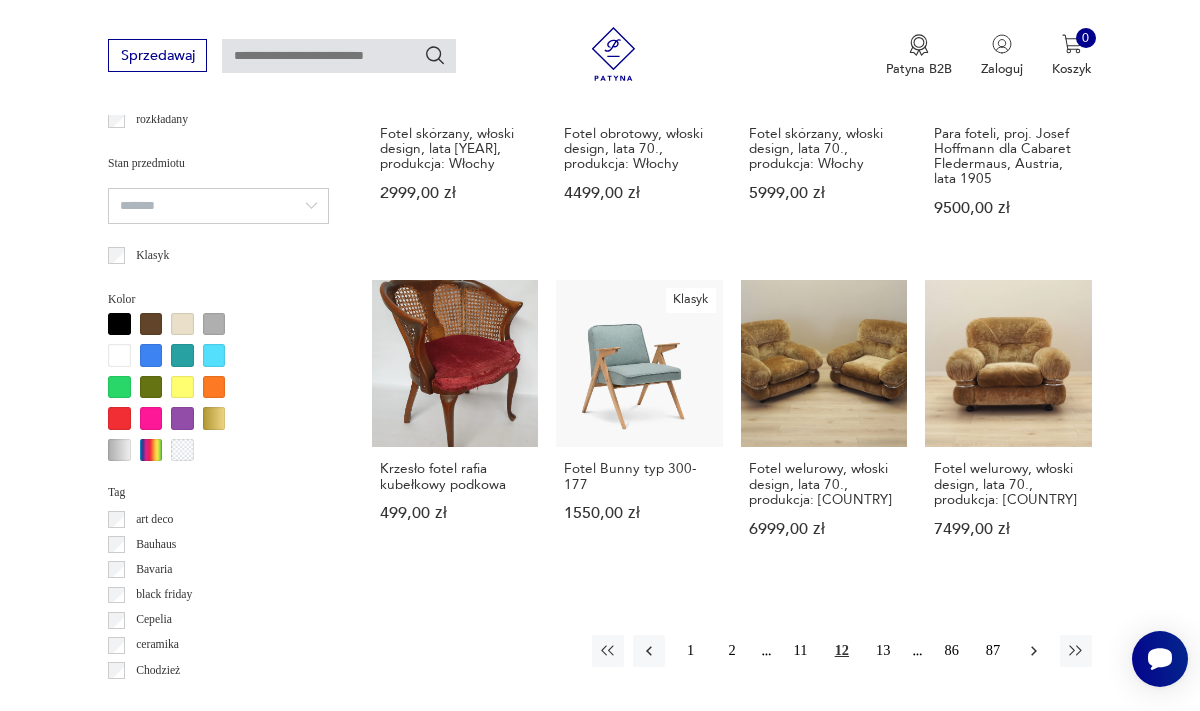 click 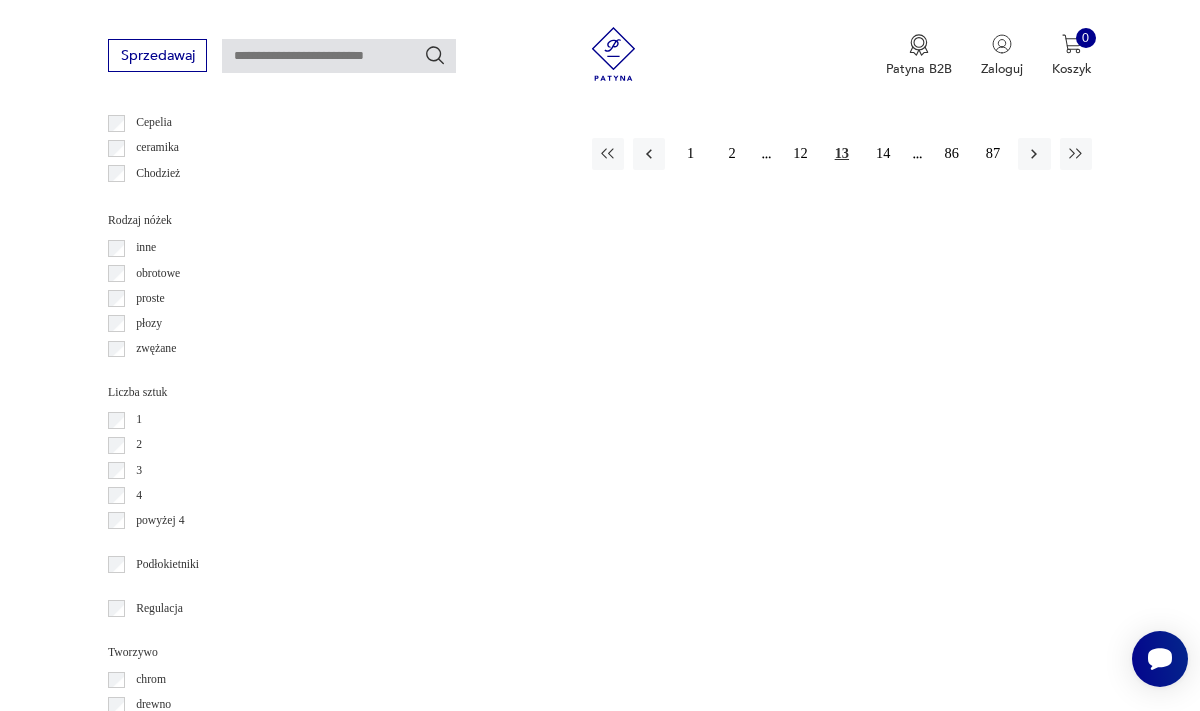 scroll, scrollTop: 2078, scrollLeft: 0, axis: vertical 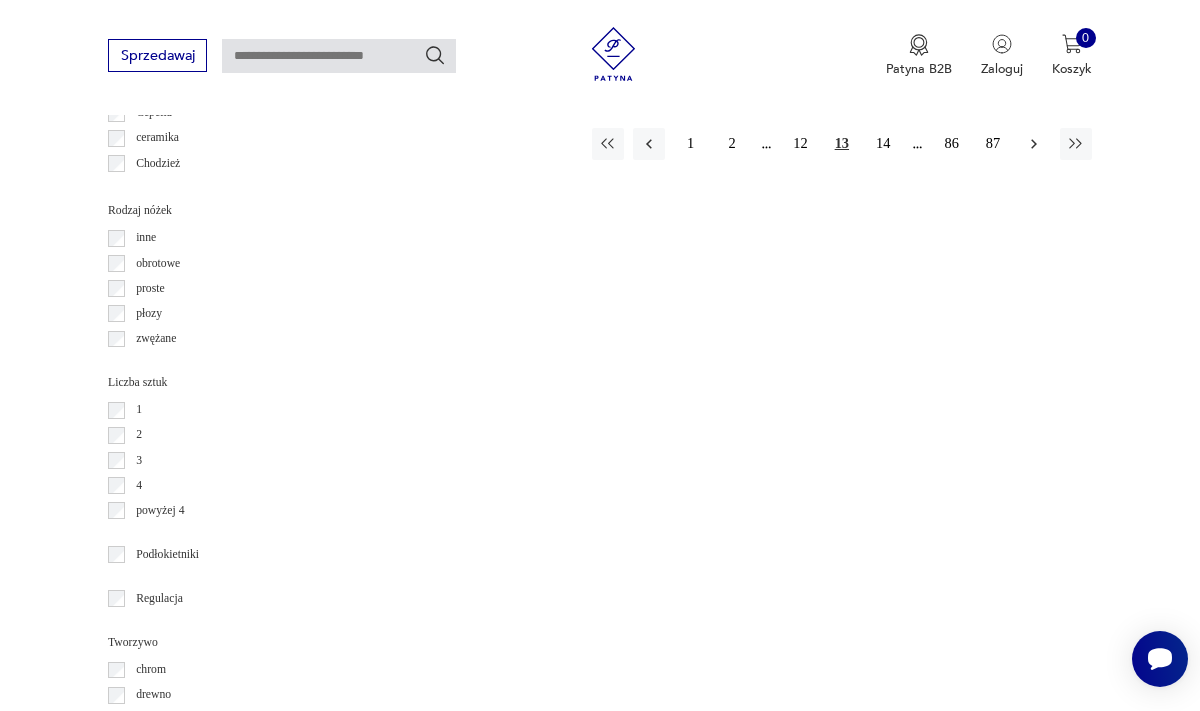 click 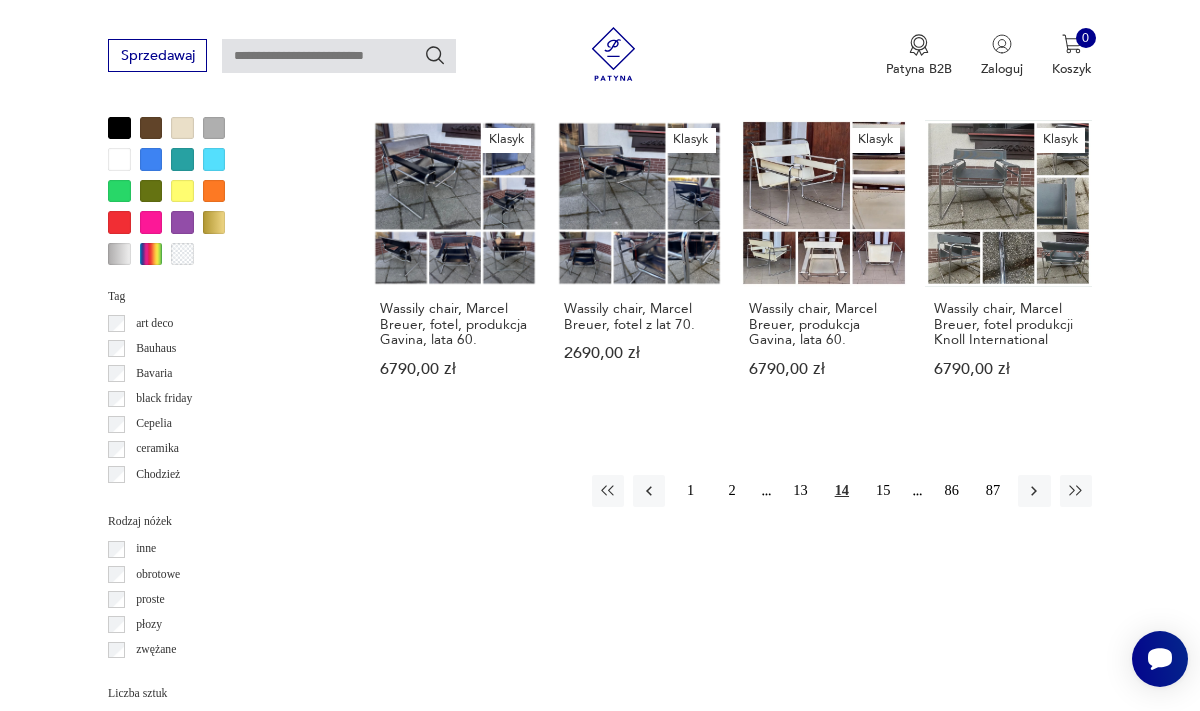 scroll, scrollTop: 1818, scrollLeft: 0, axis: vertical 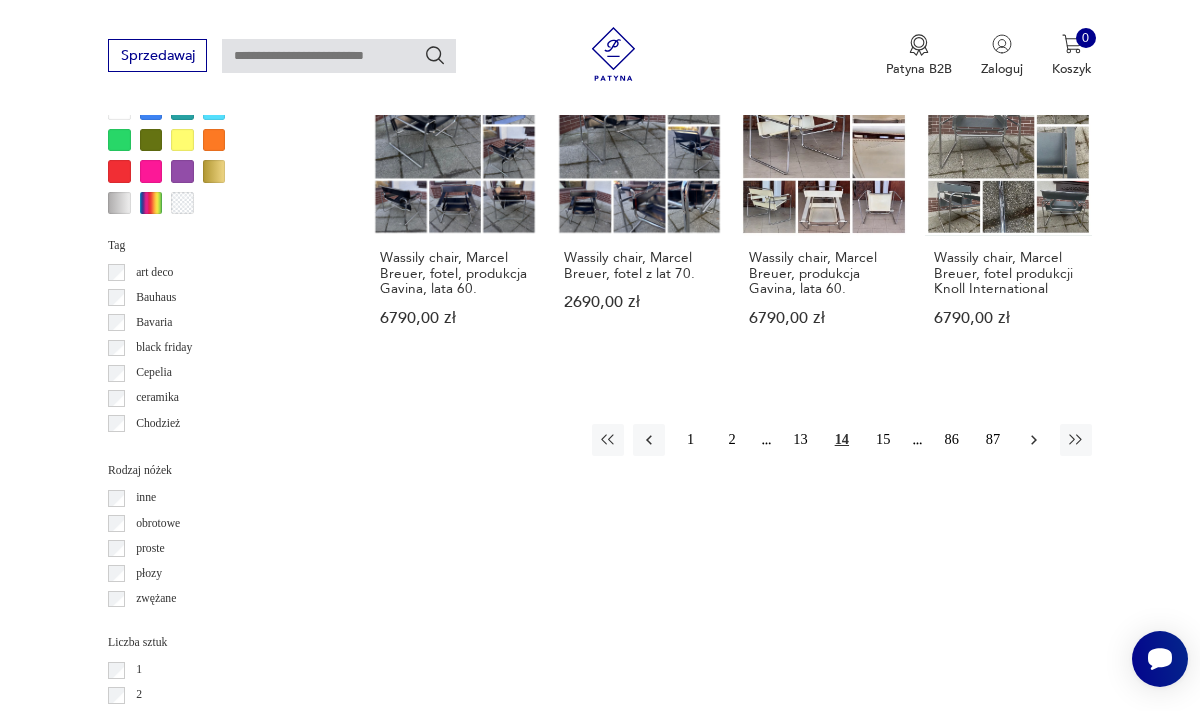 click 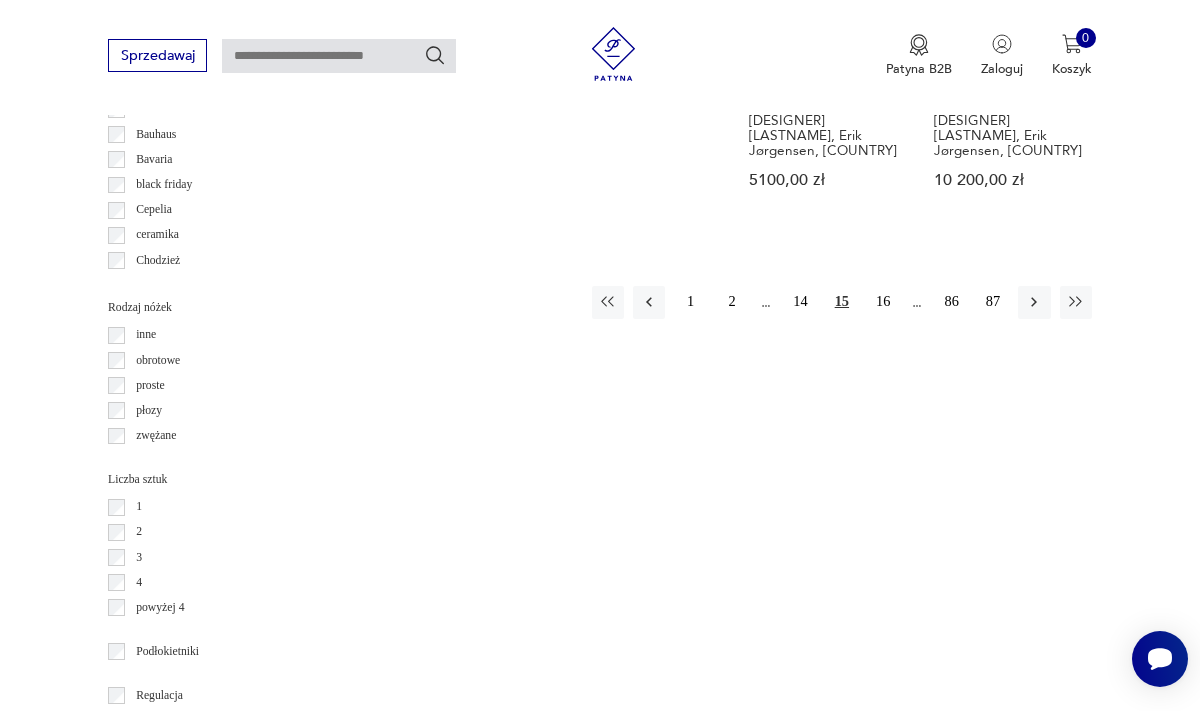 scroll, scrollTop: 1986, scrollLeft: 0, axis: vertical 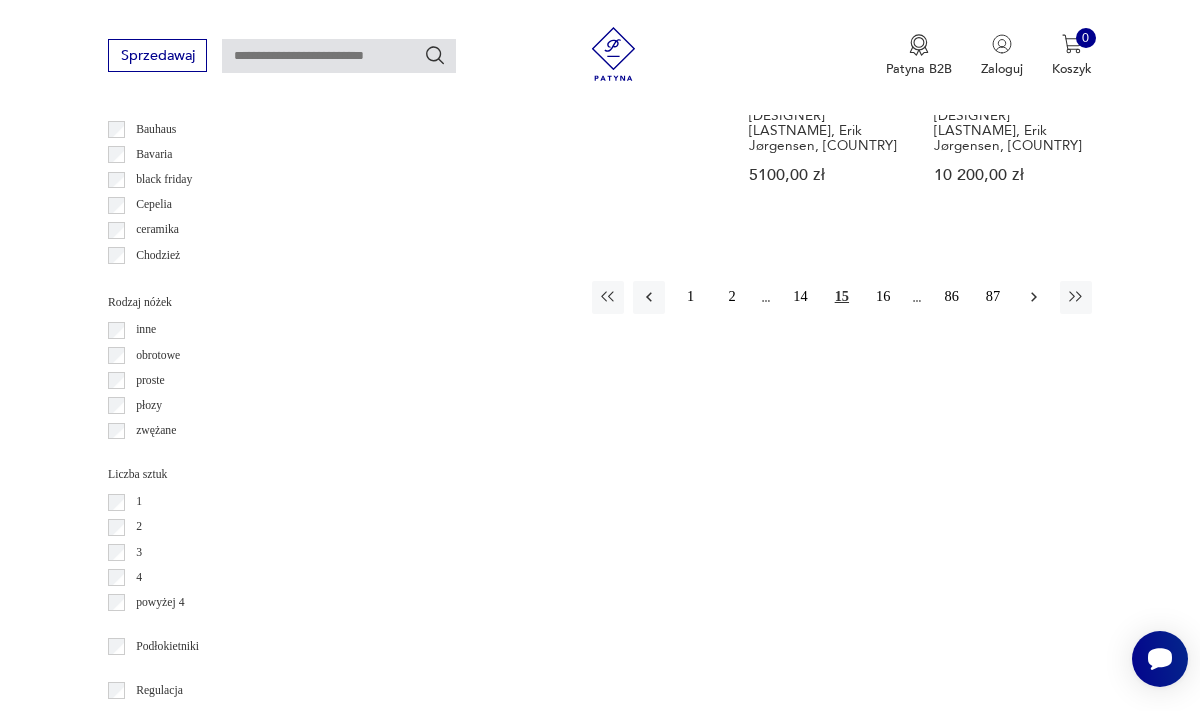 click 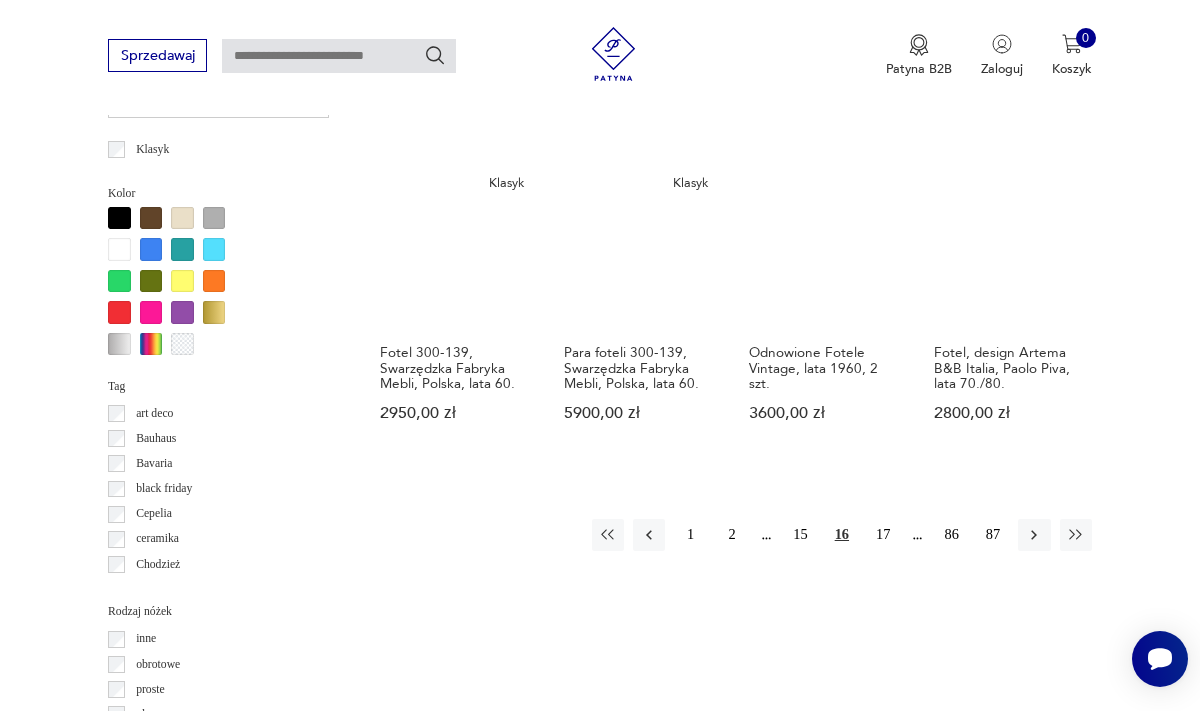 scroll, scrollTop: 1679, scrollLeft: 0, axis: vertical 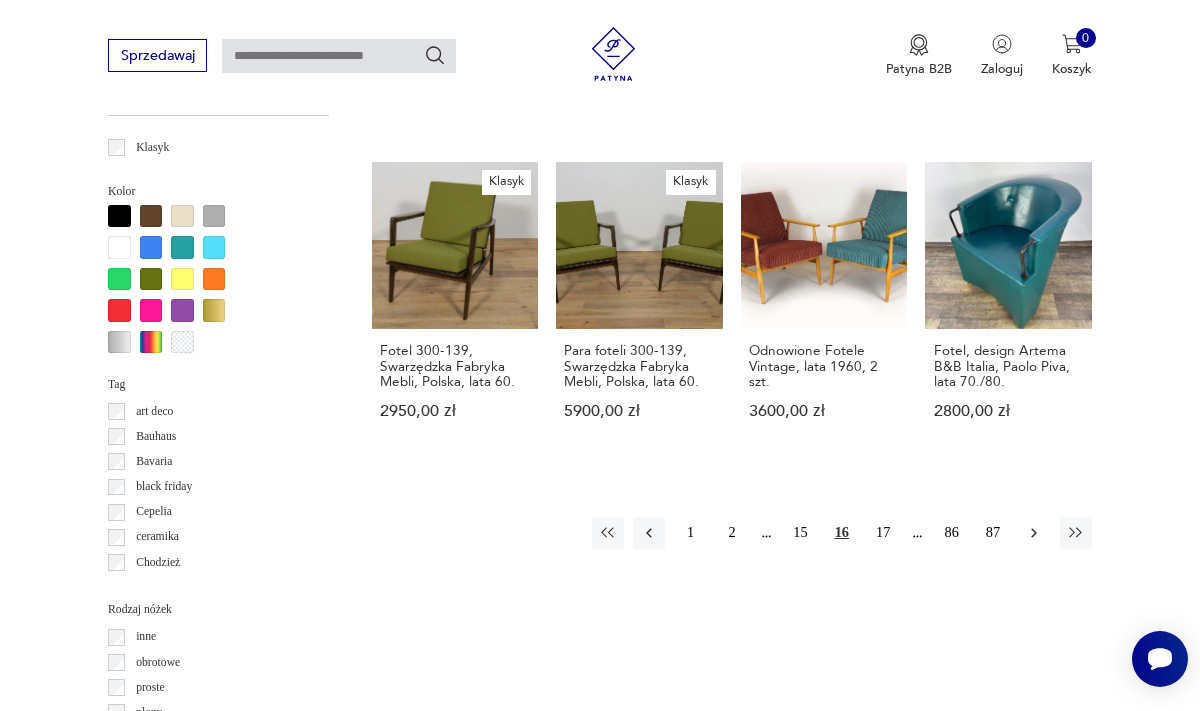 click 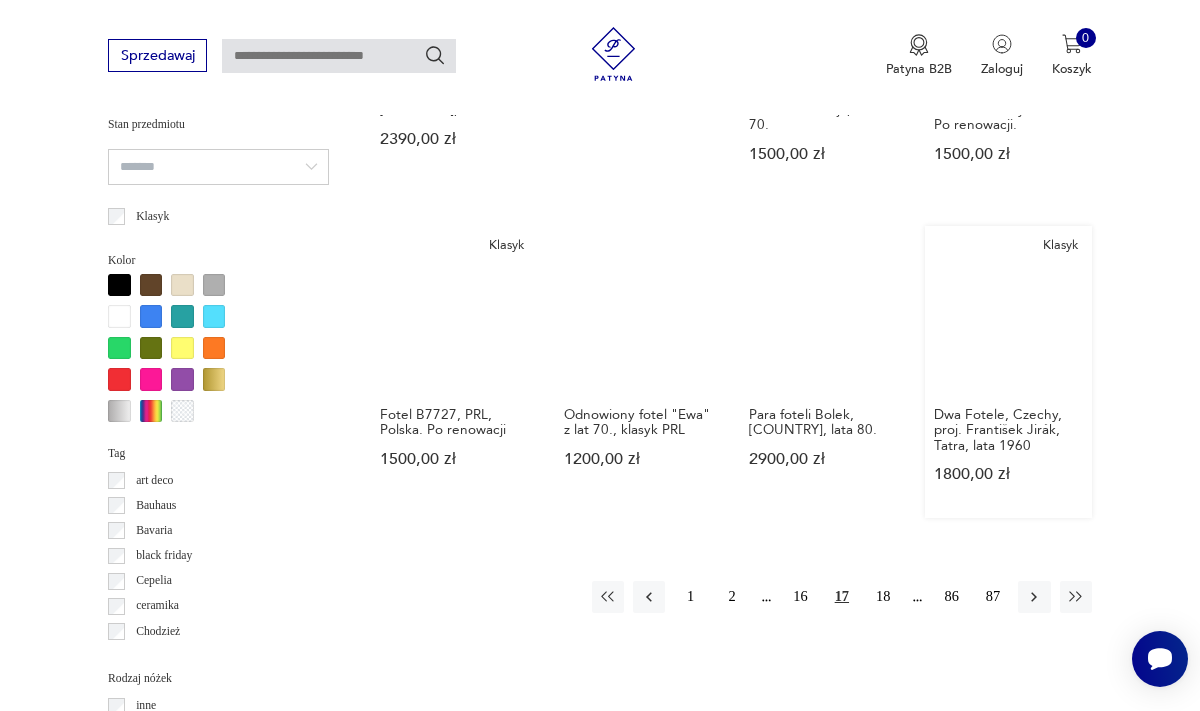 scroll, scrollTop: 1612, scrollLeft: 0, axis: vertical 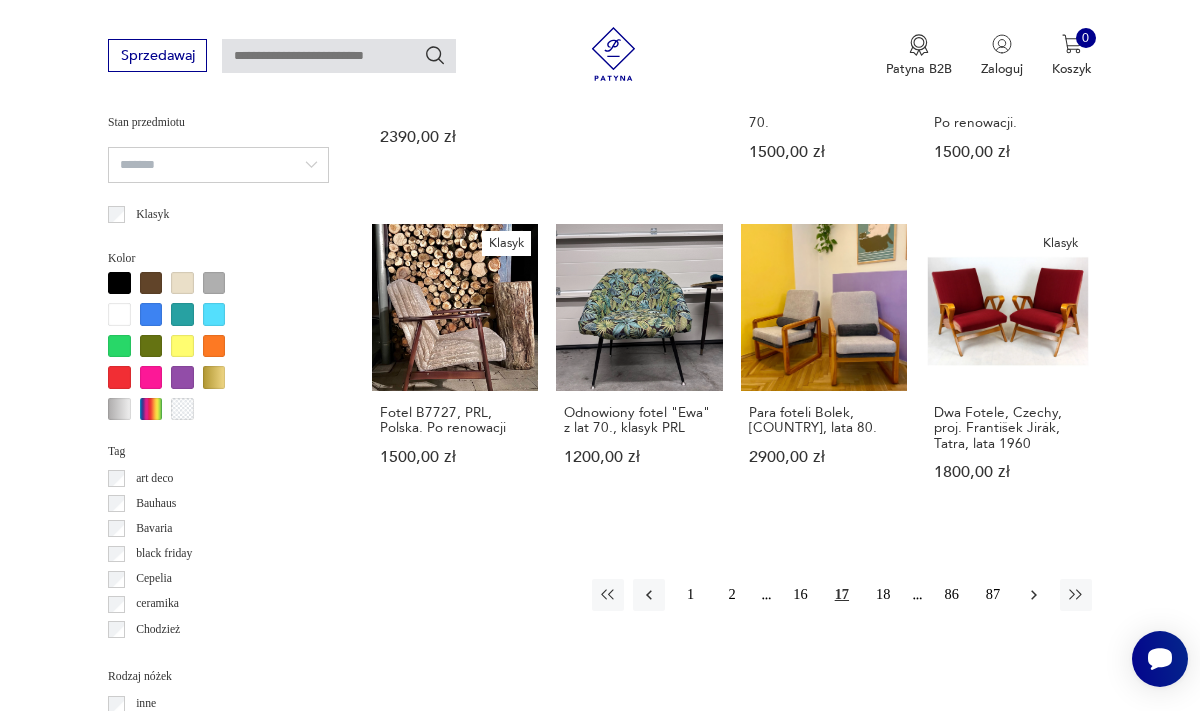 click 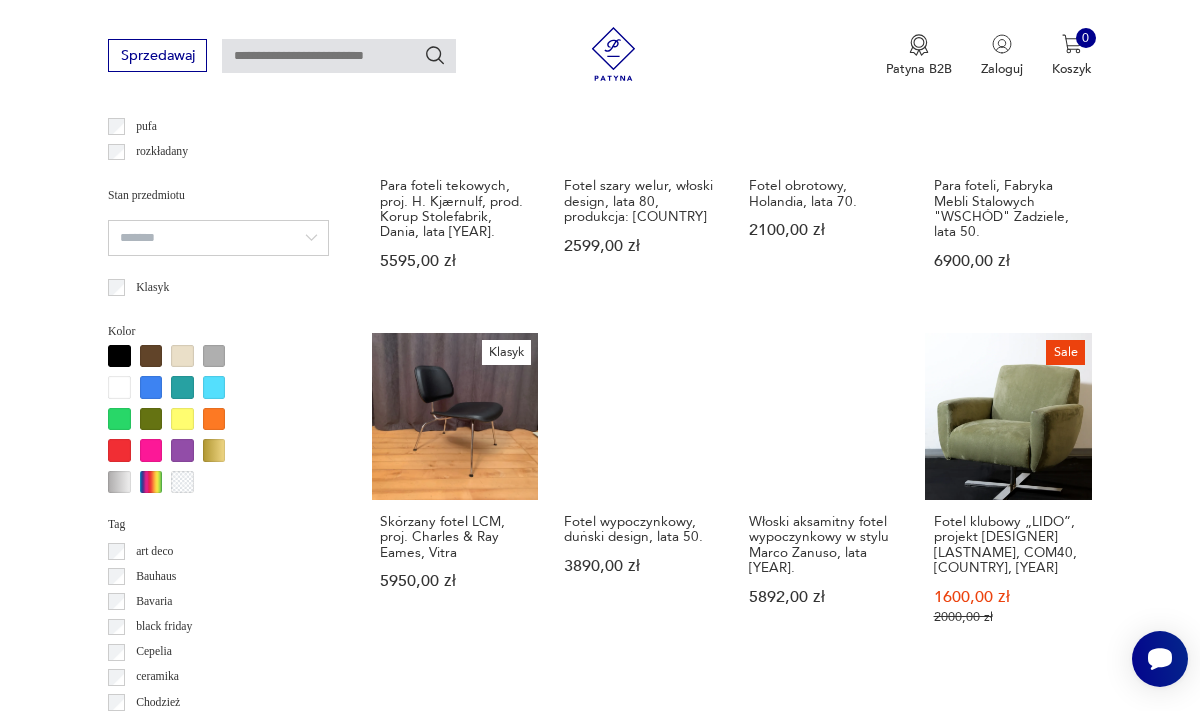 scroll, scrollTop: 1542, scrollLeft: 0, axis: vertical 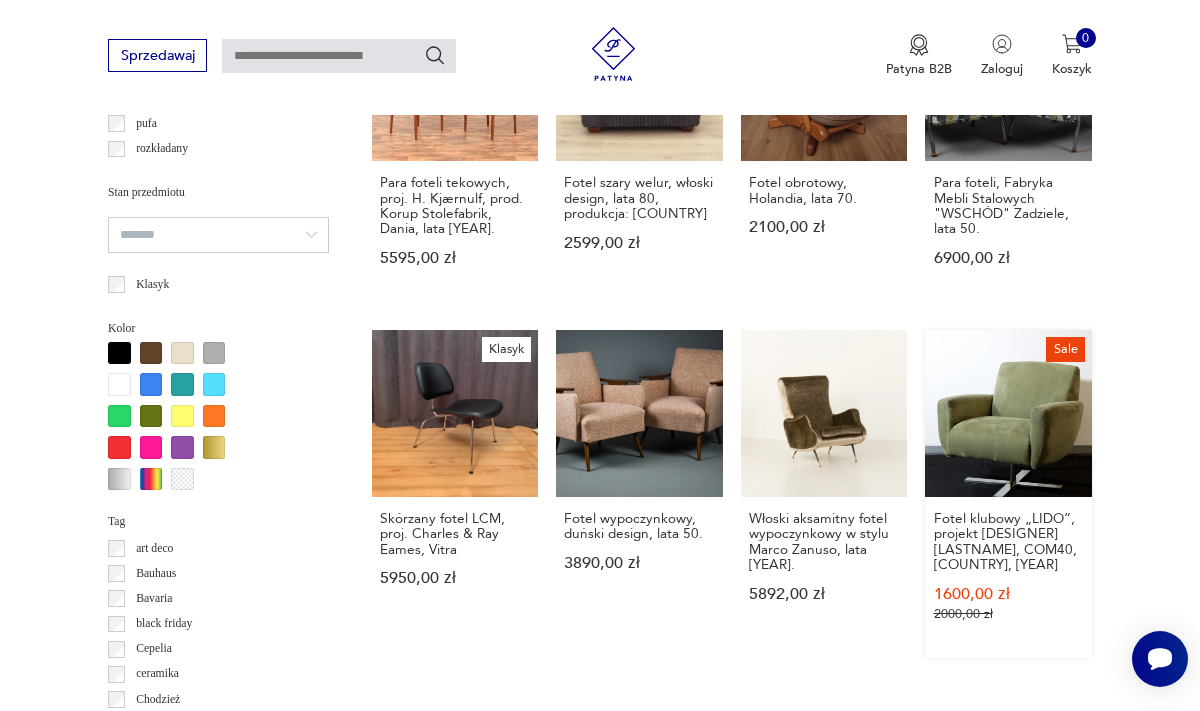 click on "Sale Fotel klubowy „LIDO”, projekt [DESIGNER] [LASTNAME], COM40, [COUNTRY], [YEAR] 1600,00 zł 2000,00 zł" at bounding box center (1008, 494) 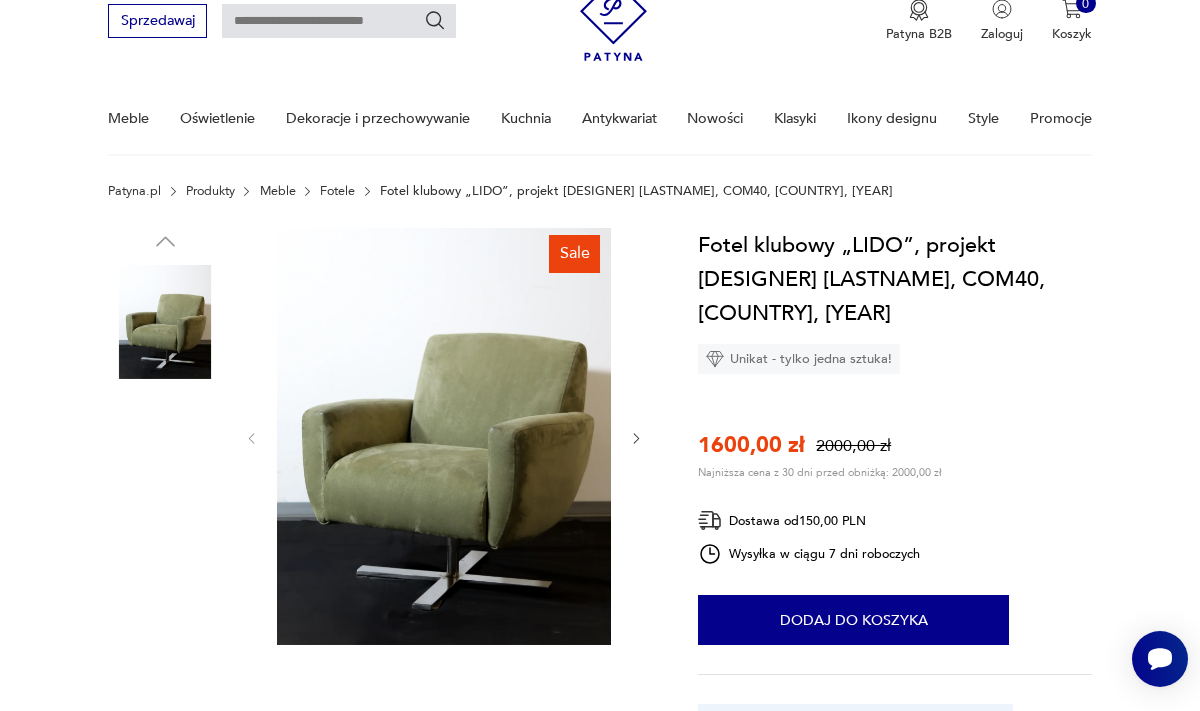 scroll, scrollTop: 87, scrollLeft: 0, axis: vertical 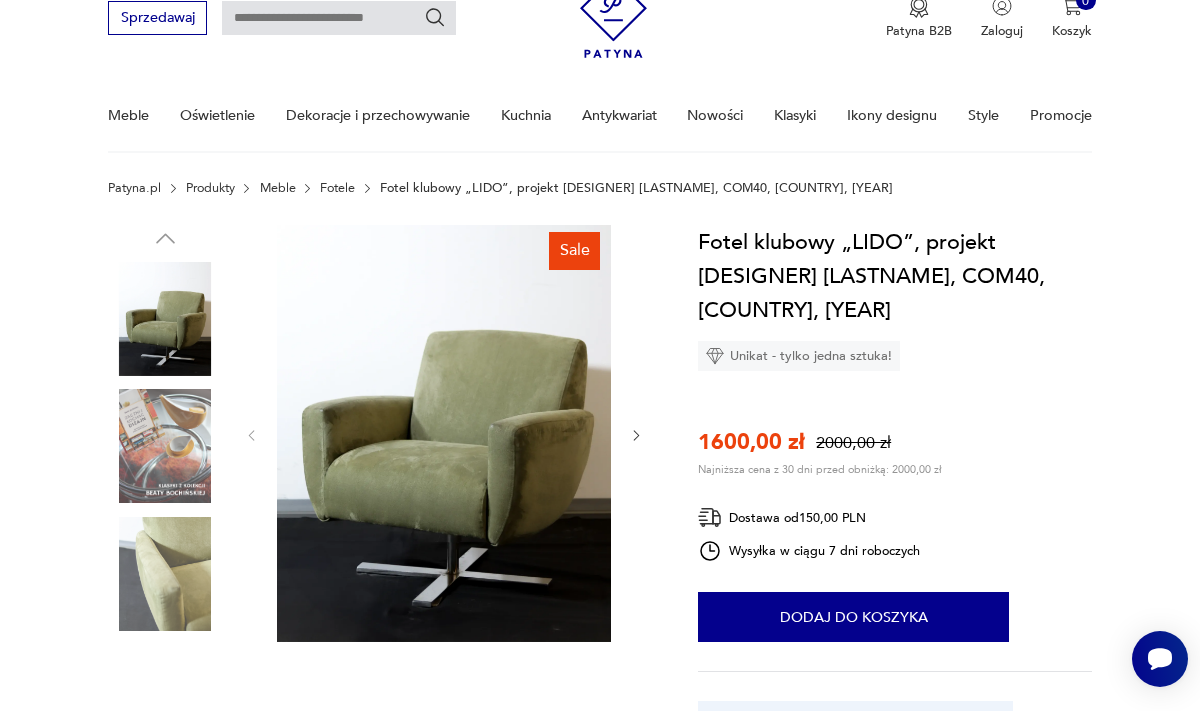 click 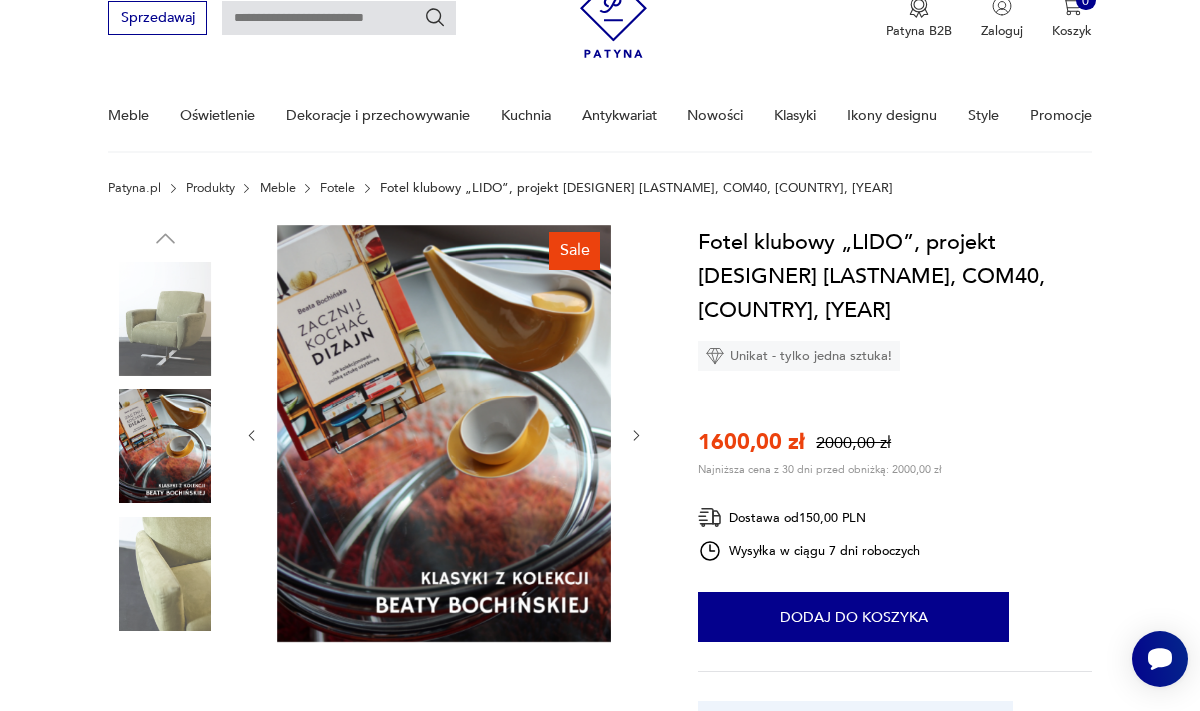 click 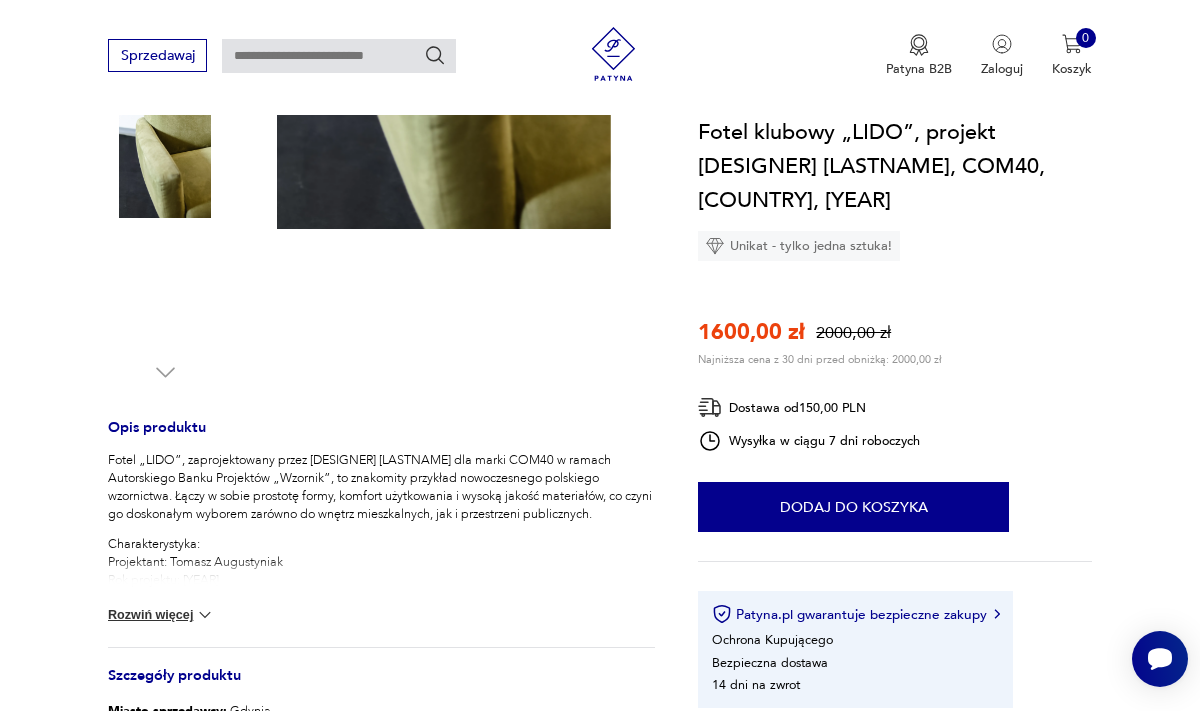 scroll, scrollTop: 502, scrollLeft: 0, axis: vertical 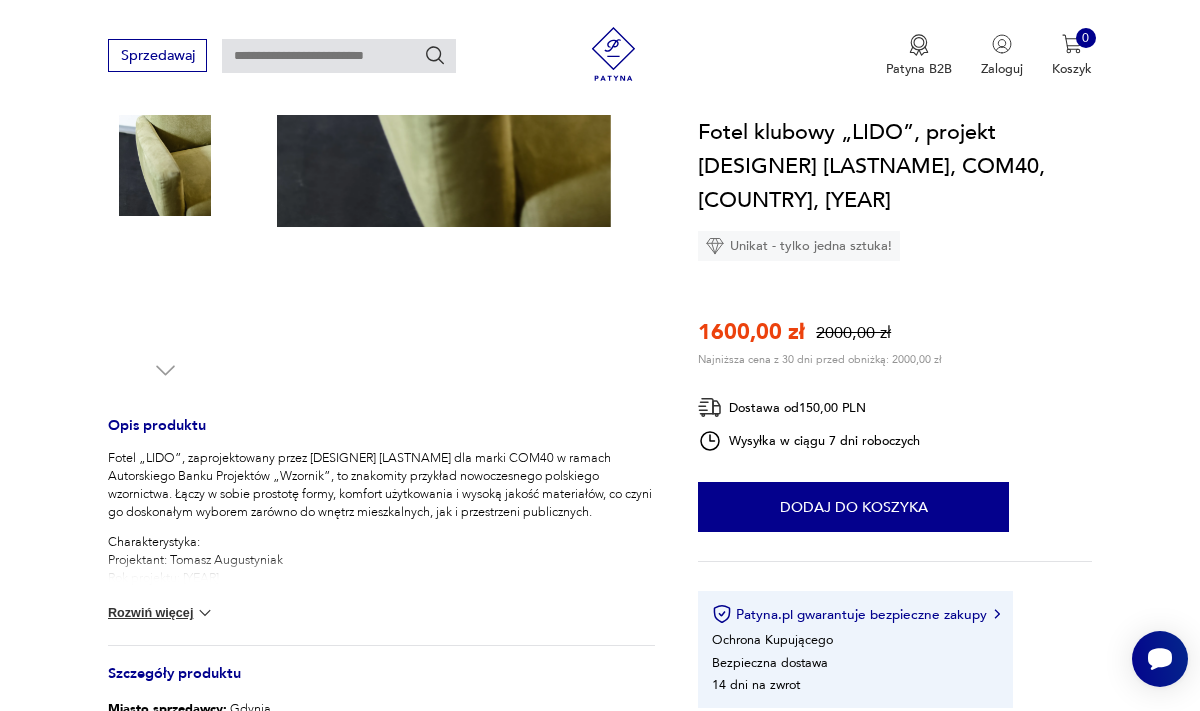 click on "Fotel „LIDO”, zaprojektowany przez Tomasza Augustyniaka dla marki COM40 w ramach Autorskiego Banku Projektów „Wzornik”, to znakomity przykład nowoczesnego polskiego wzornictwa. Łączy w sobie prostotę formy, komfort użytkowania i wysoką jakość materiałów, co czyni go doskonałym wyborem zarówno do wnętrz mieszkalnych, jak i przestrzeni publicznych.
Stan:
Rama ze stali polerowanej zachowana w bardzo dobrym stanie, bez widocznych uszkodzeń.
Tapicerka wymaga czyszczenia lub wymiany, co może być okazją do spersonalizowania mebla. Rozwiń więcej" at bounding box center [381, 547] 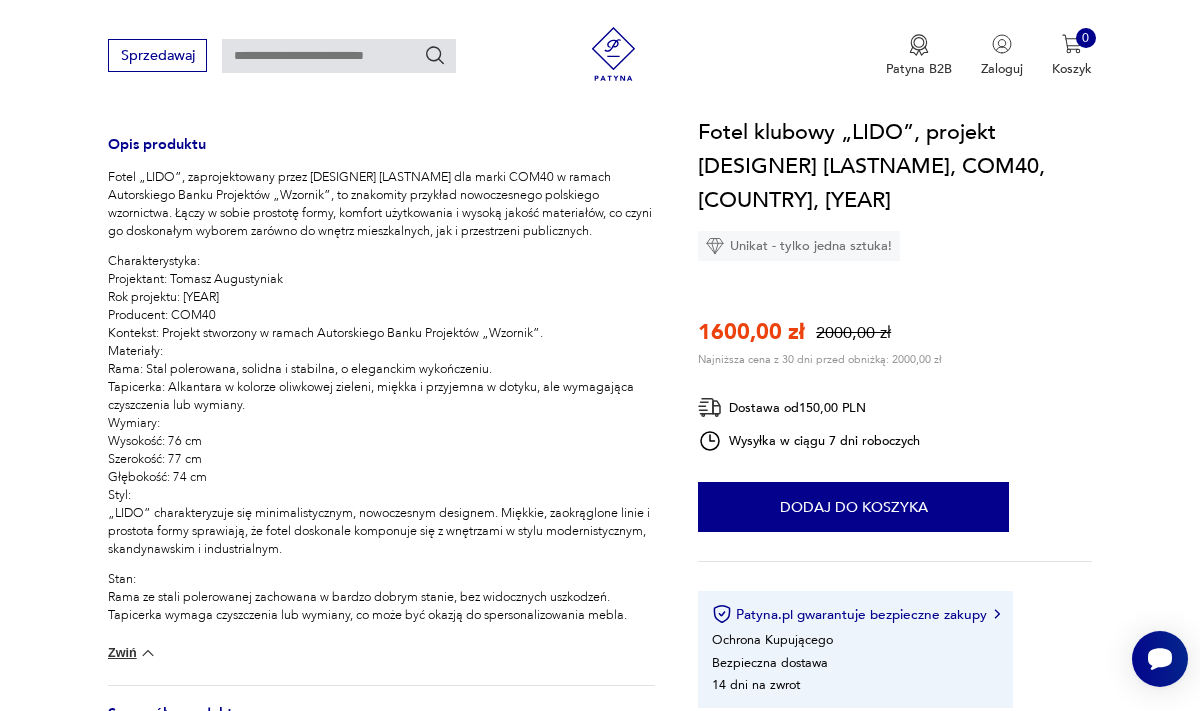scroll, scrollTop: 785, scrollLeft: 0, axis: vertical 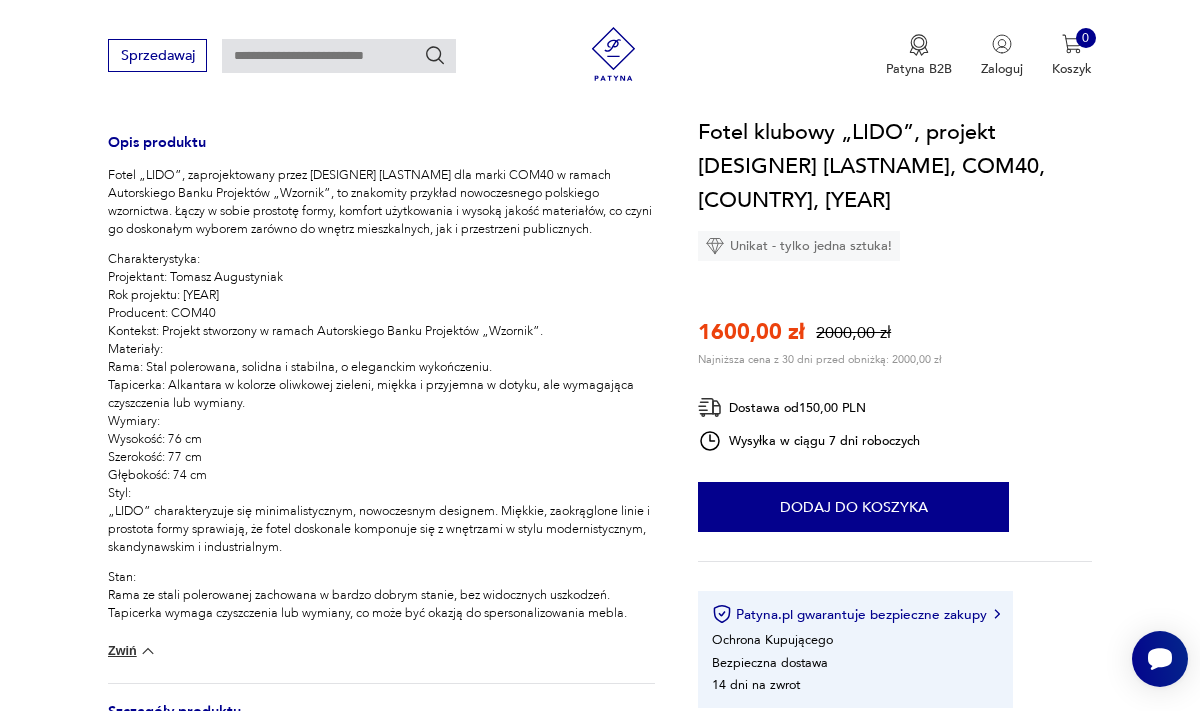 click at bounding box center [148, 651] 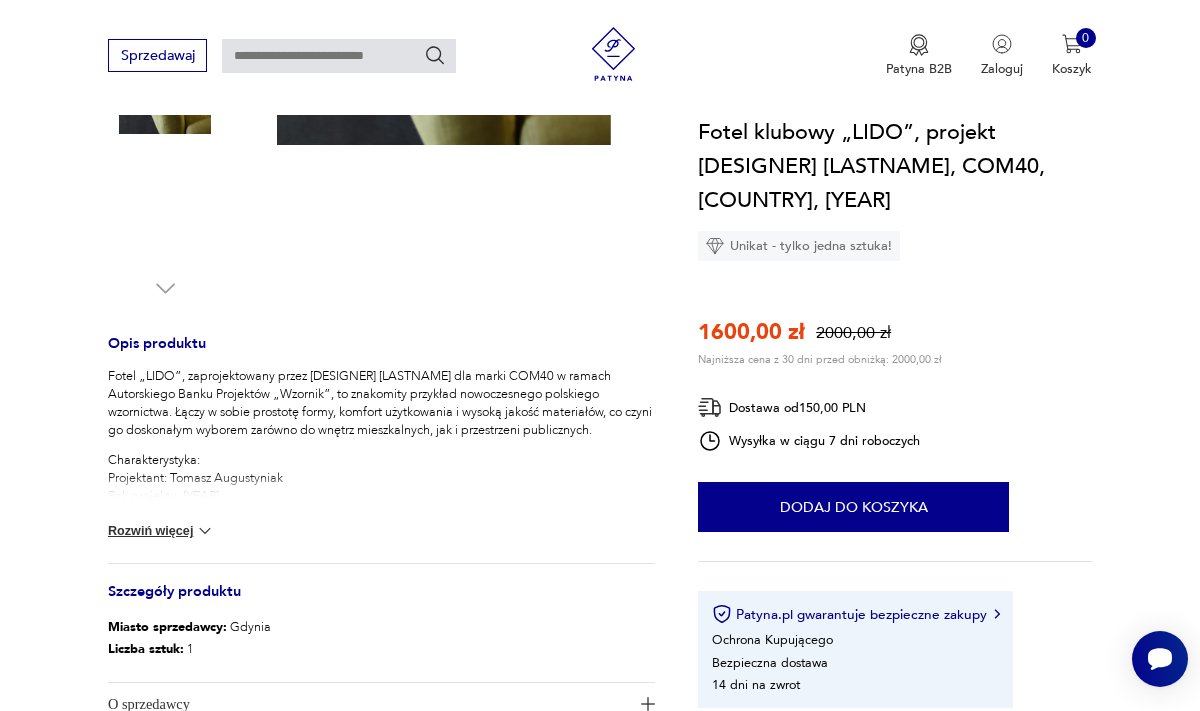 scroll, scrollTop: 0, scrollLeft: 0, axis: both 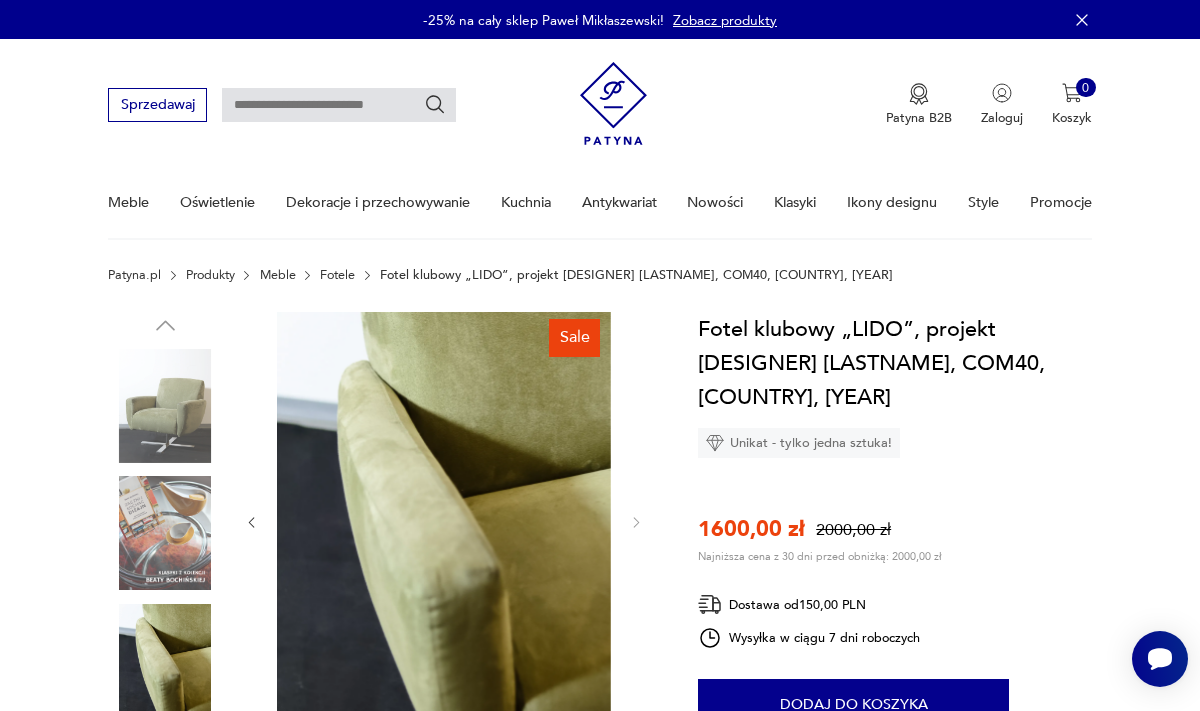 click 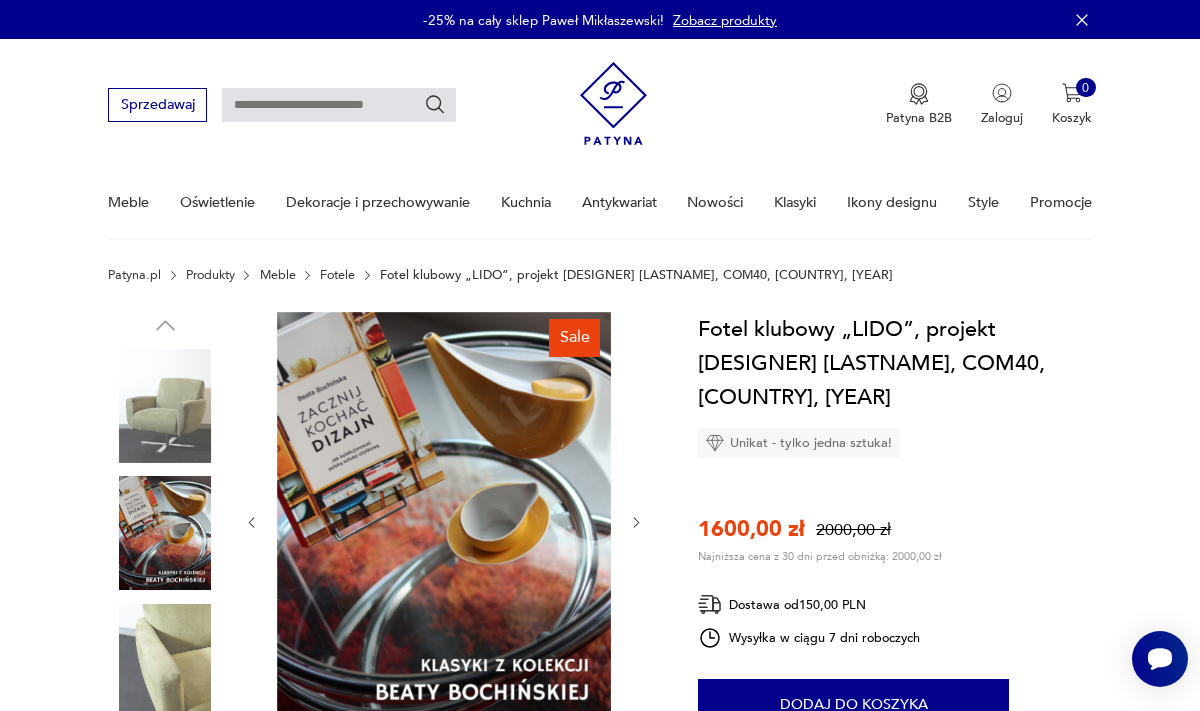 click 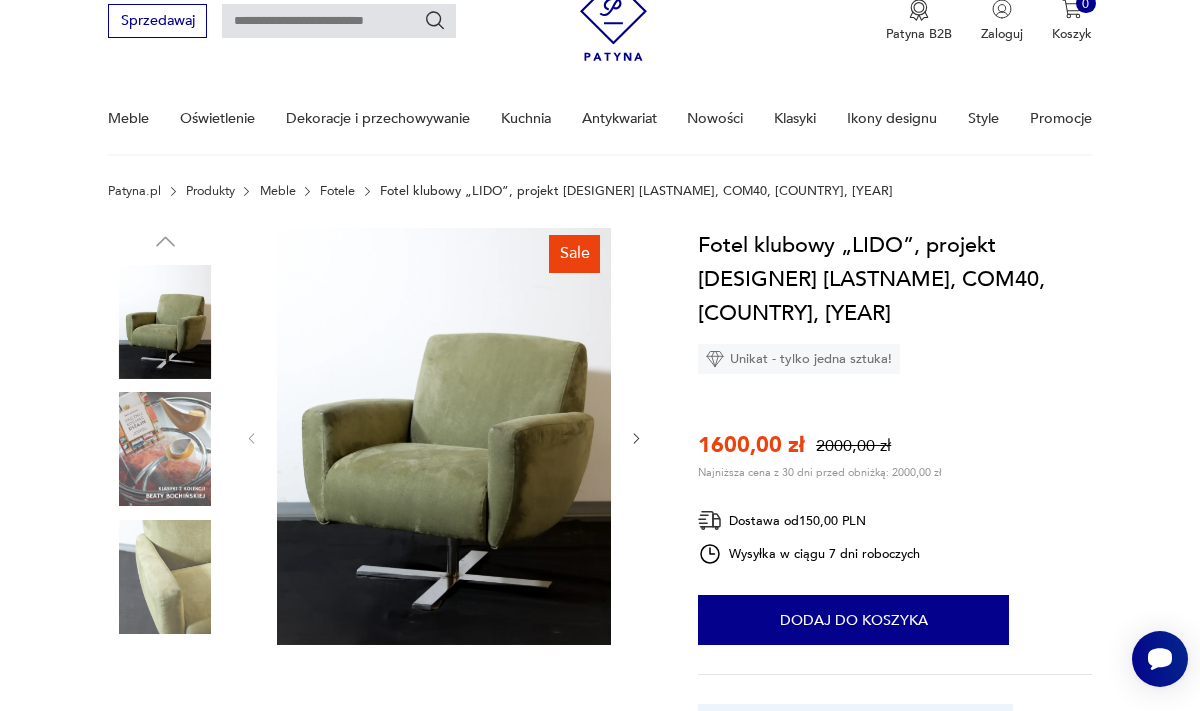 scroll, scrollTop: 94, scrollLeft: 0, axis: vertical 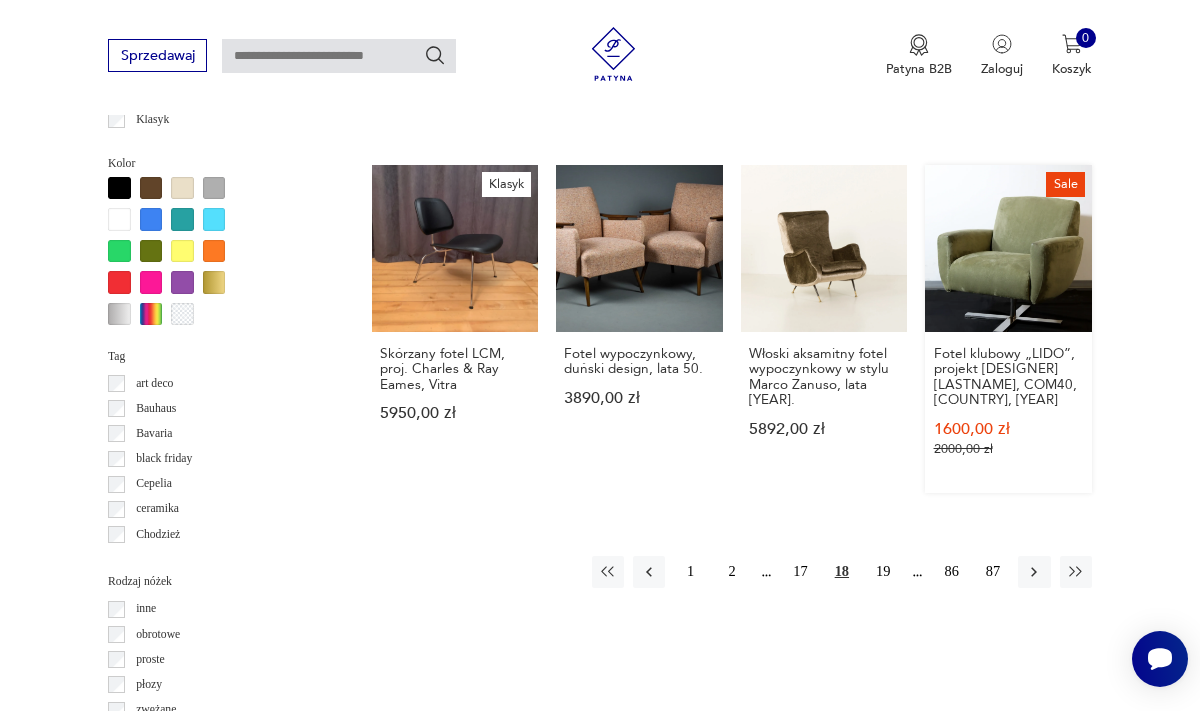 click on "Sale Fotel klubowy „LIDO”, projekt [DESIGNER] [LASTNAME], COM40, [COUNTRY], [YEAR] 1600,00 zł 2000,00 zł" at bounding box center [1008, 329] 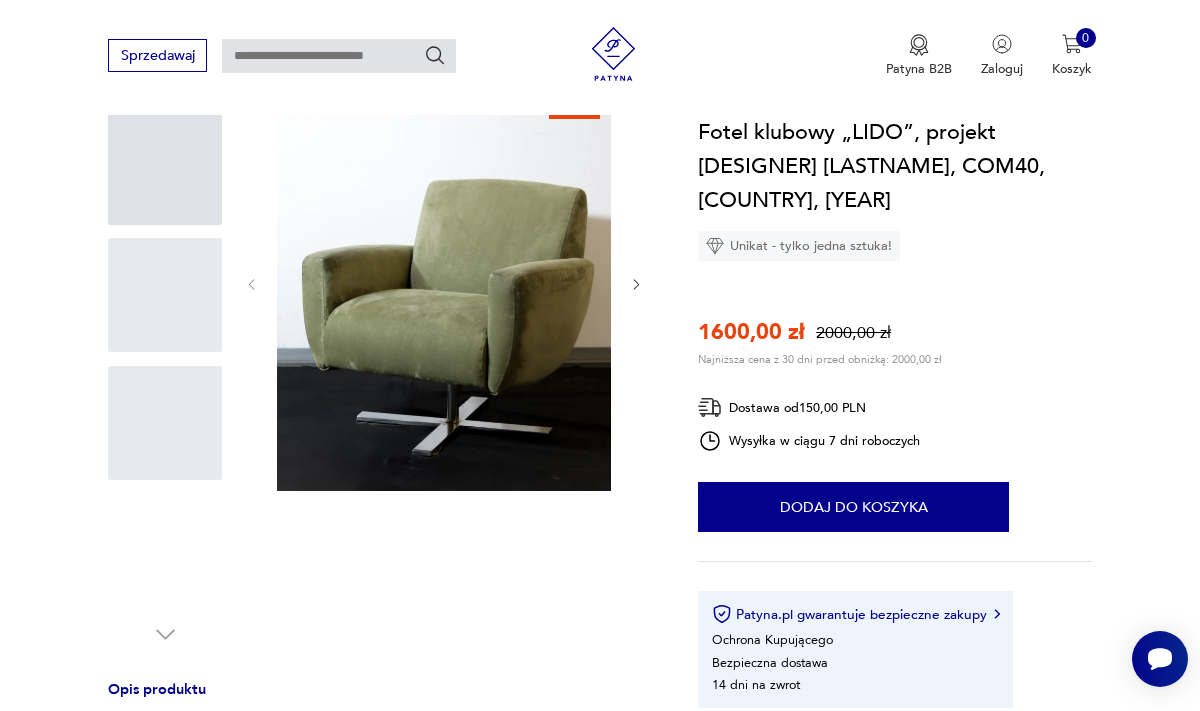 scroll, scrollTop: 0, scrollLeft: 0, axis: both 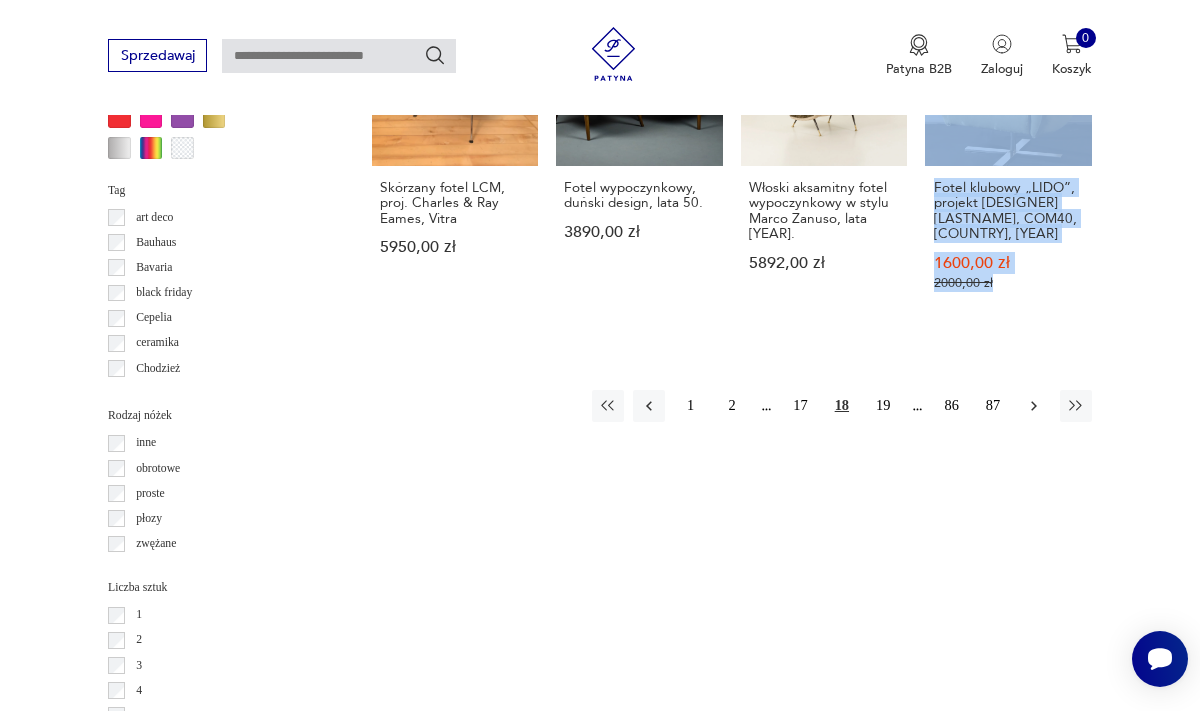 click at bounding box center [1034, 406] 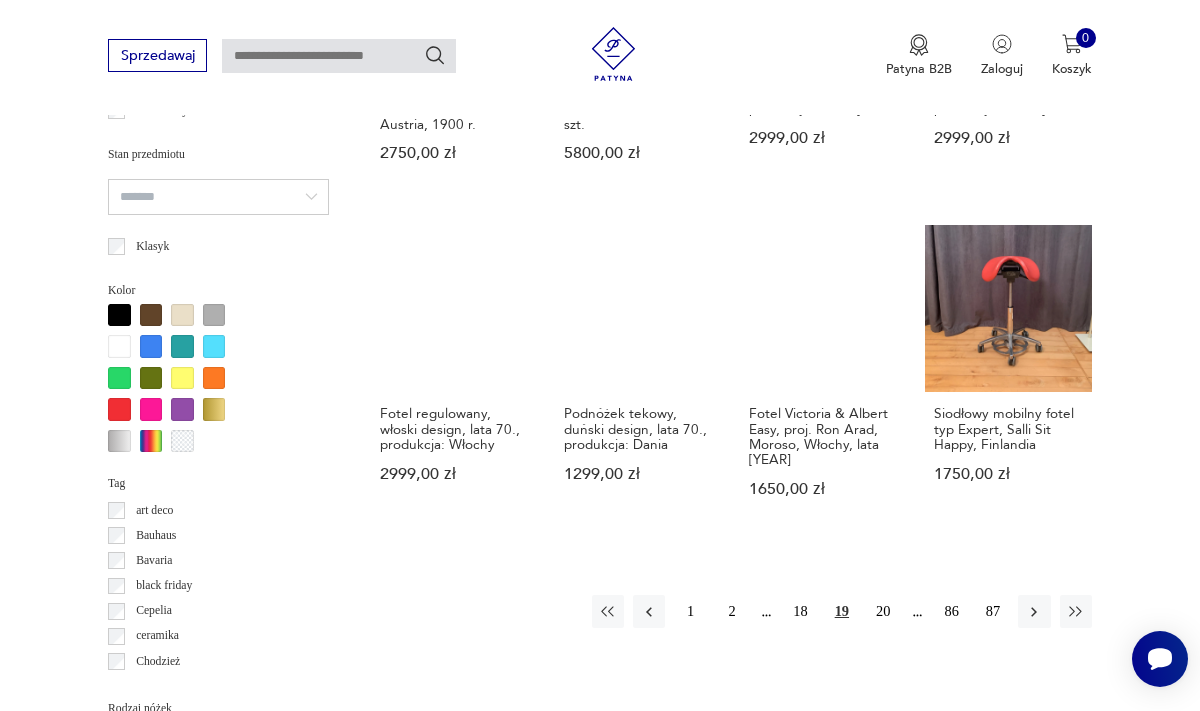 scroll, scrollTop: 1582, scrollLeft: 0, axis: vertical 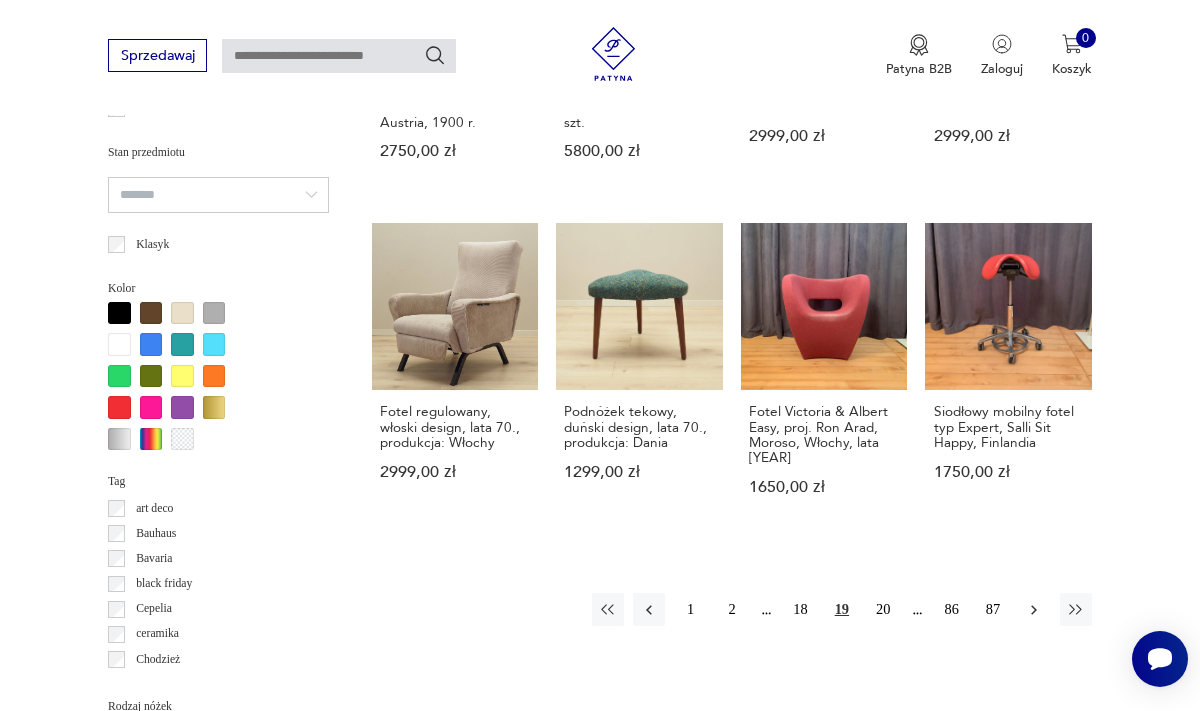 click 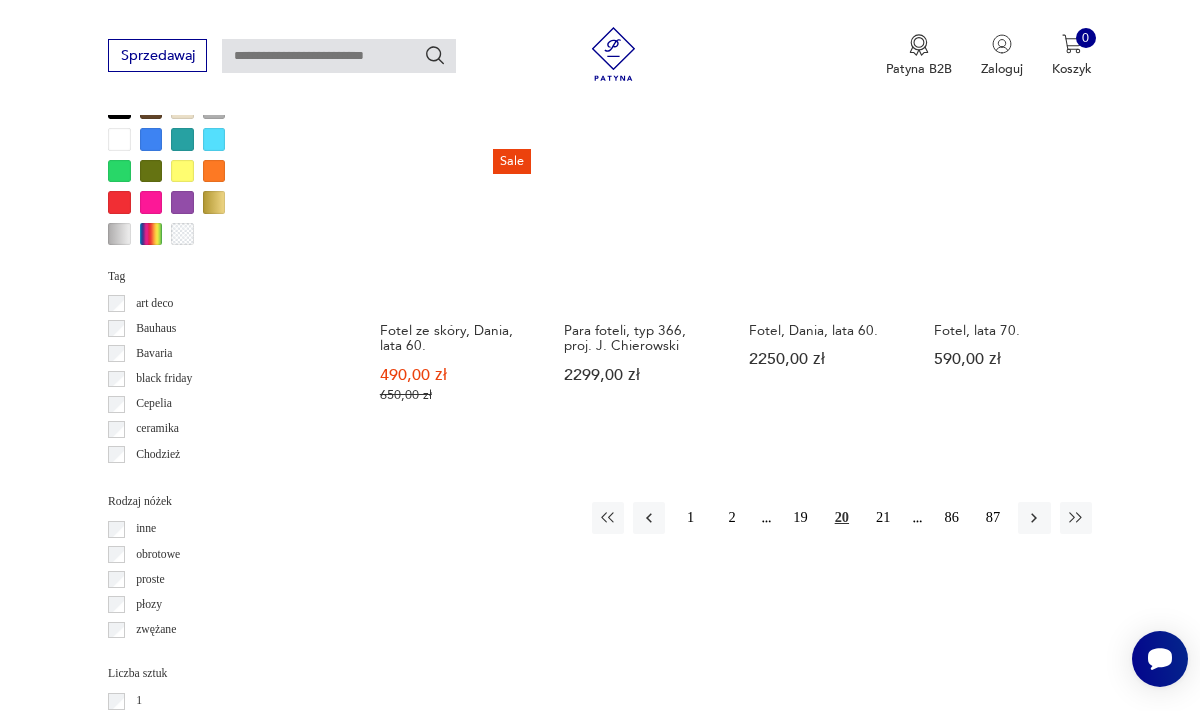 scroll, scrollTop: 1837, scrollLeft: 0, axis: vertical 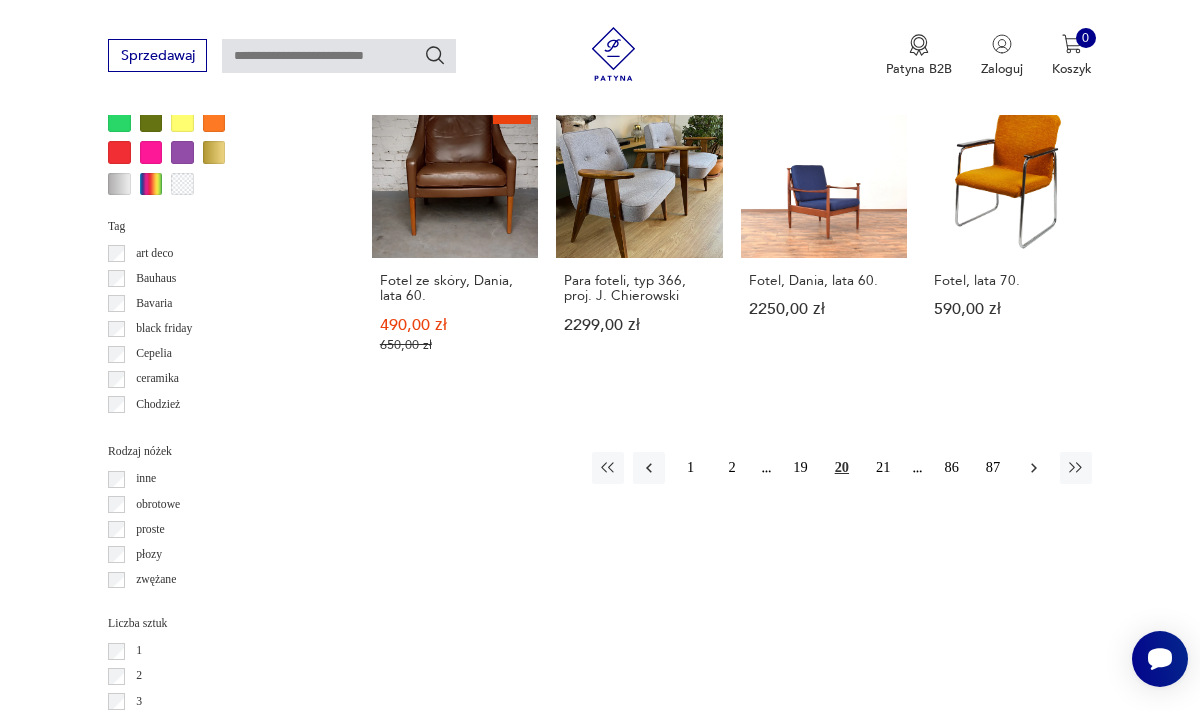 click 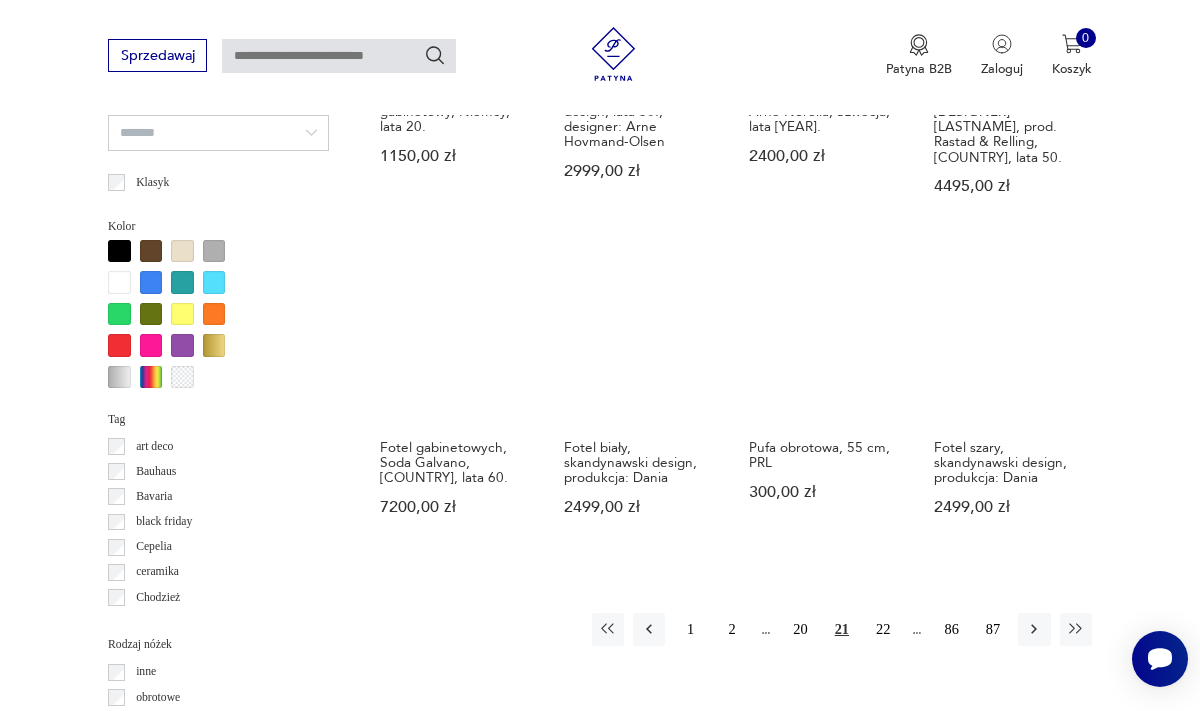 scroll, scrollTop: 1646, scrollLeft: 0, axis: vertical 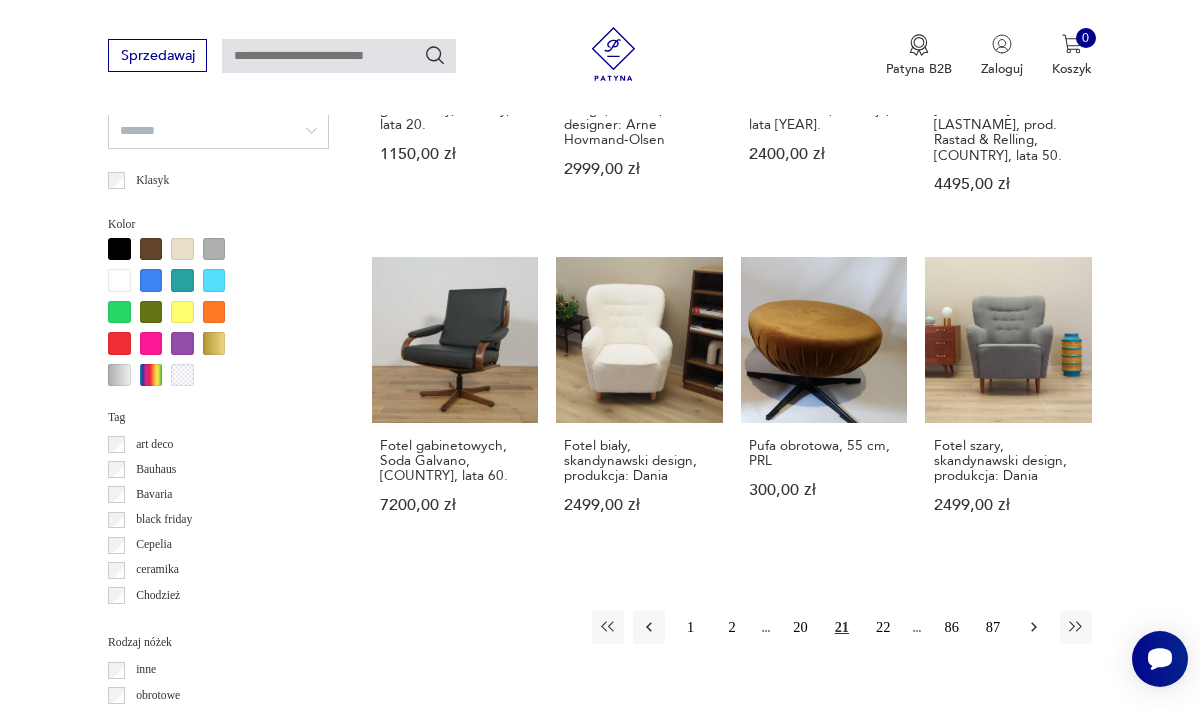 click 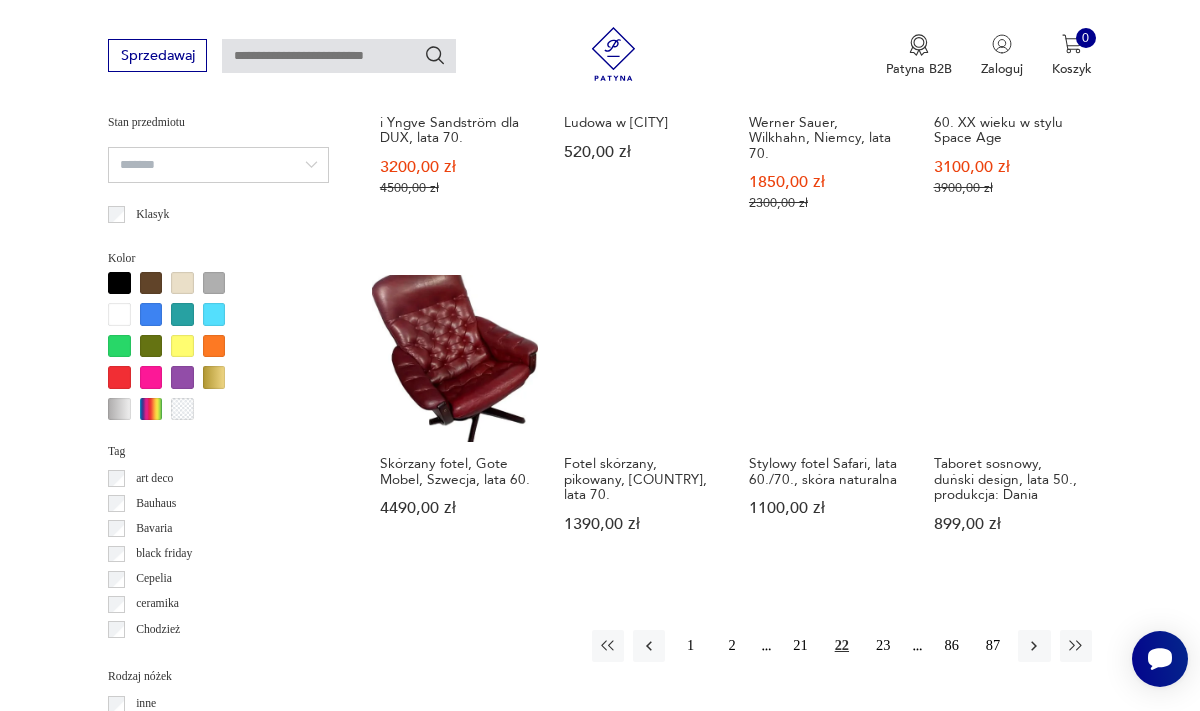 scroll, scrollTop: 1613, scrollLeft: 0, axis: vertical 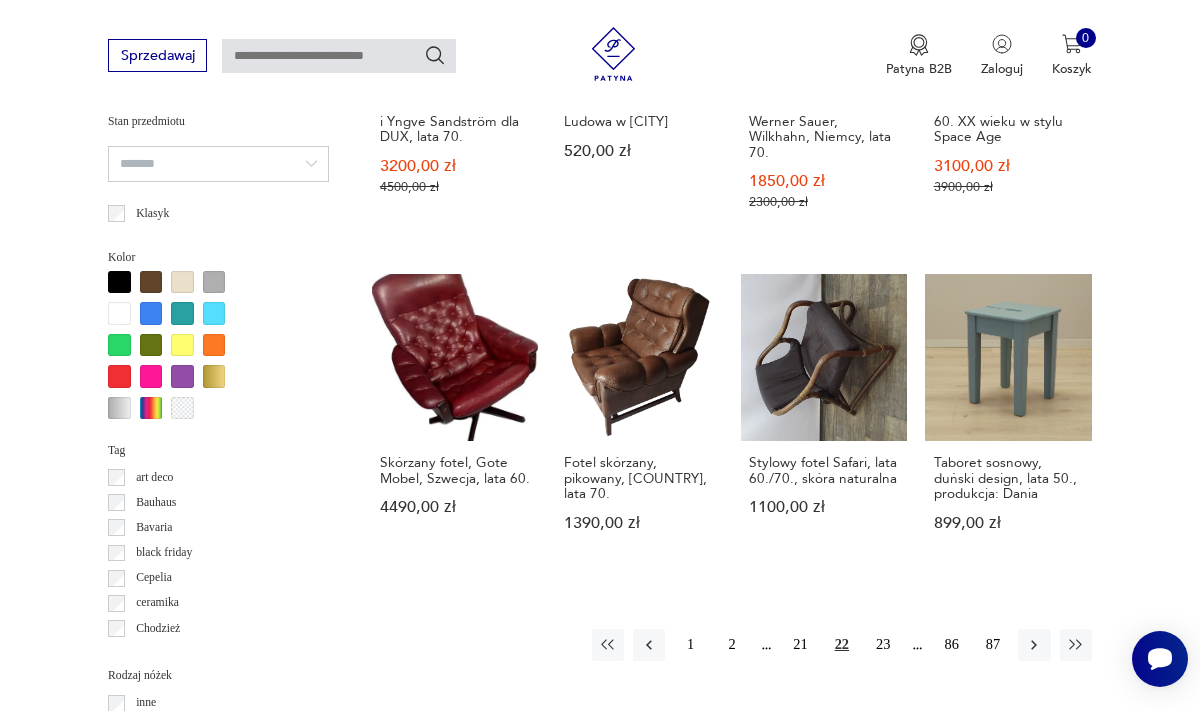 click on "Znaleziono 1390 produktów Filtruj Sortuj według daty dodania Sortuj według daty dodania Para foteli gabinetowych, Soda Galvano, Norwegia, lata [YEAR] [PRICE] Fotel tekowy, proj. Svend Åge Eriksen, prod. Glostrup, Dania, lata [YEAR] [PRICE] Fotel KOLDING, projekt Erik Wørts dla IKEA, lata [YEAR], Polska [PRICE] Fotel KOLDING, projekt Erik Wørts dla IKEA, lata [YEAR], Polska [PRICE] Klasyk Fotel CH28, proj. Hans J. Wegner, produkowany przez Carl Hansen & Son [PRICE] Klasyk Fotel, proj. J. Halabala, Thonet, [COUNTRY], lata [YEAR] [PRICE] Klasyk Para foteli, proj. J. Halabala, Thonet, [COUNTRY], lata [YEAR] [PRICE] Dębowy stołek, model J 65, proj. Ejvind A. Johansson, FDB Møbler, Dania, lata [YEAR] [PRICE] Sale Klasyk Fotel obrotowy Space Age, proj. Alf Svensson i Yngve Sandström dla DUX, lata [YEAR] [PRICE] [PRICE] Klasyk Rzadki fotel z l. [YEAR]. PRL, prawd. Stolarnia Ludowa w Poznaniu [PRICE] Sale Klasyk [PRICE] [PRICE] Sale Klasyk 1 2 21 22" at bounding box center [732, 253] 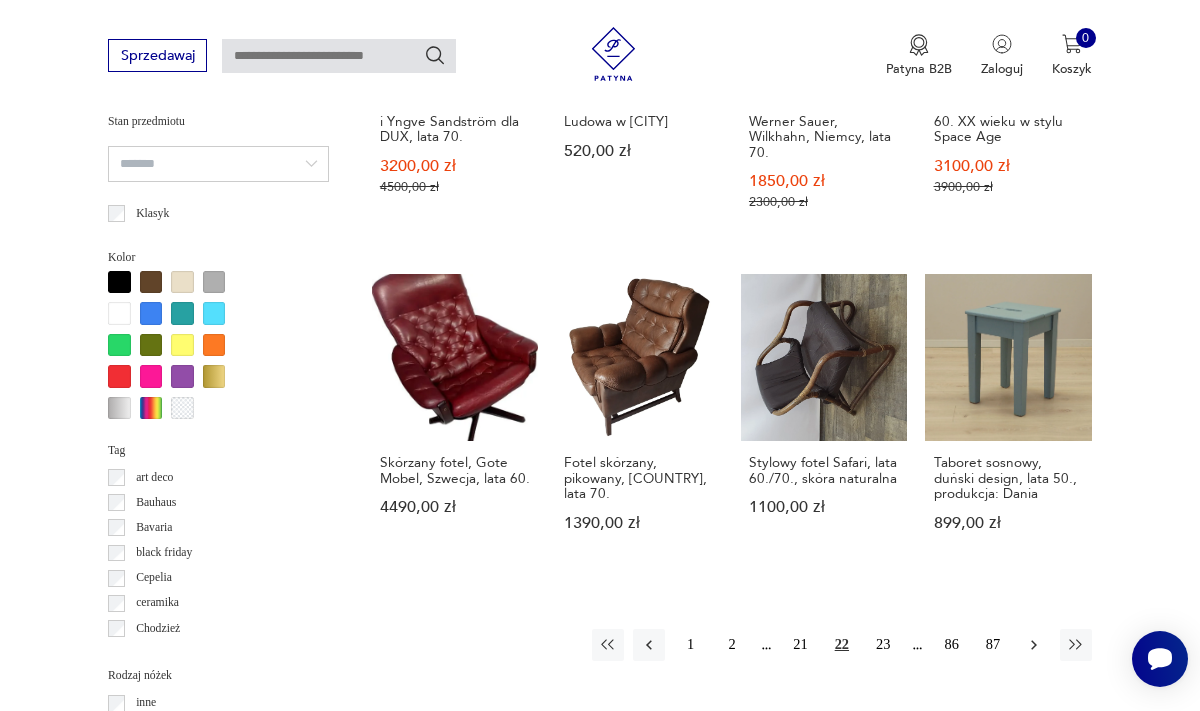 click 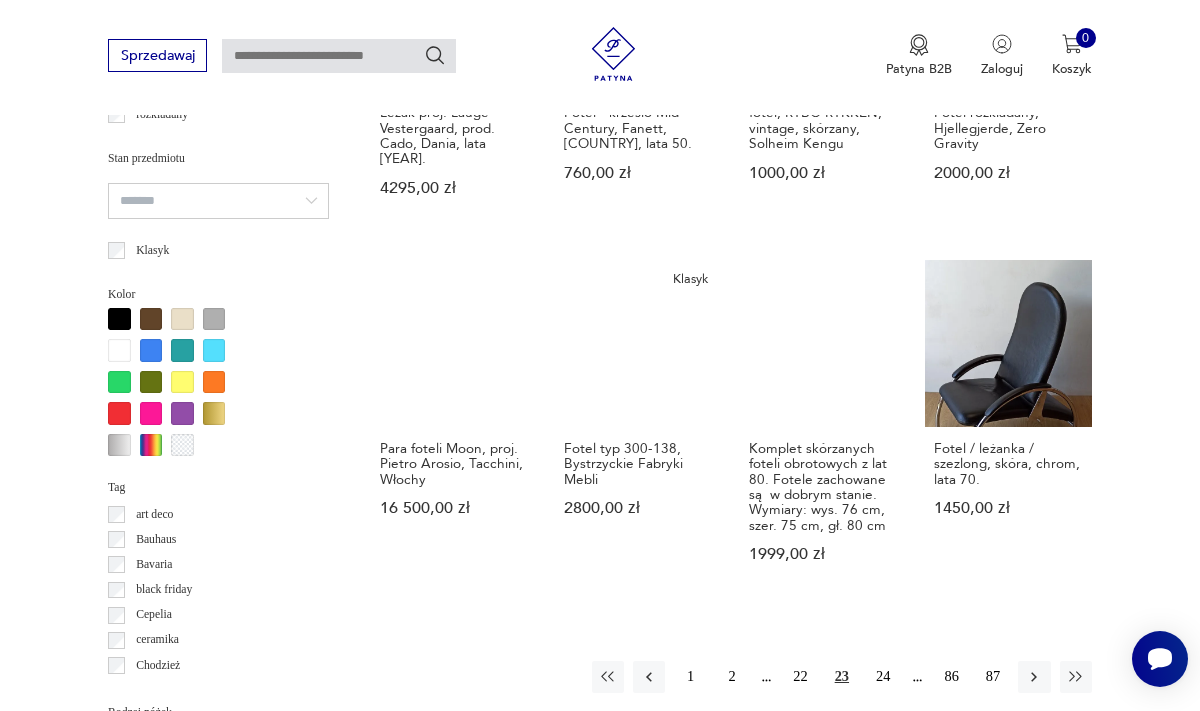 scroll, scrollTop: 1589, scrollLeft: 0, axis: vertical 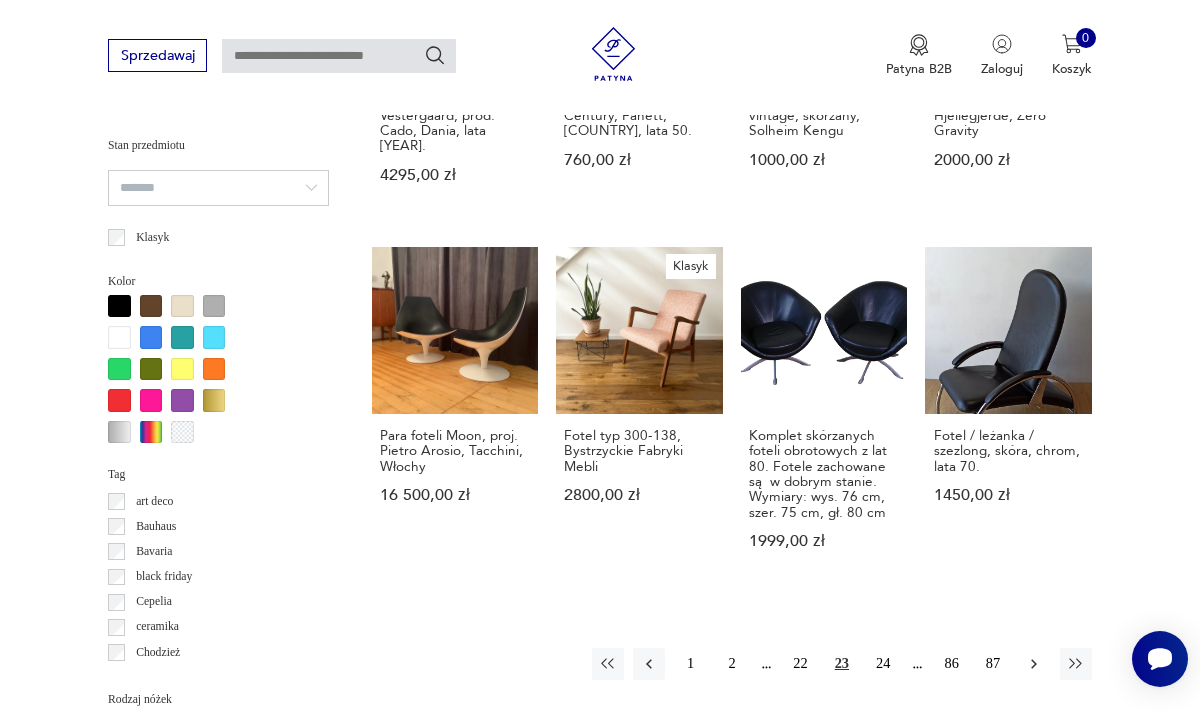 click 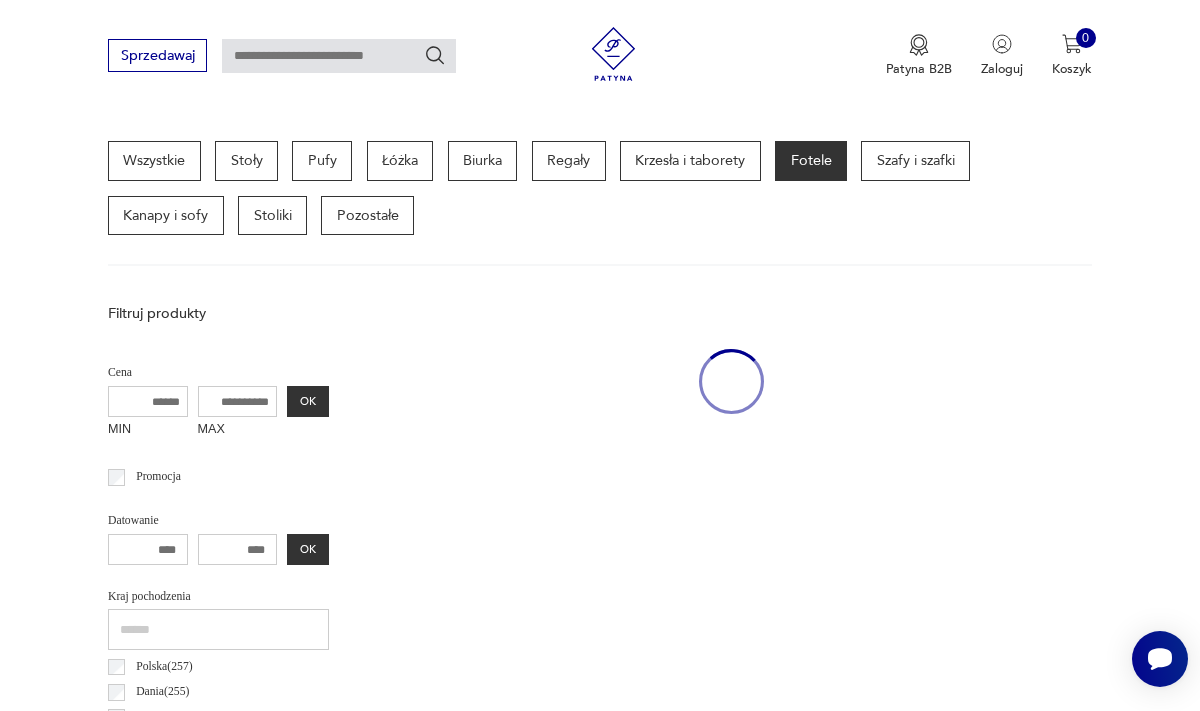 scroll, scrollTop: 464, scrollLeft: 0, axis: vertical 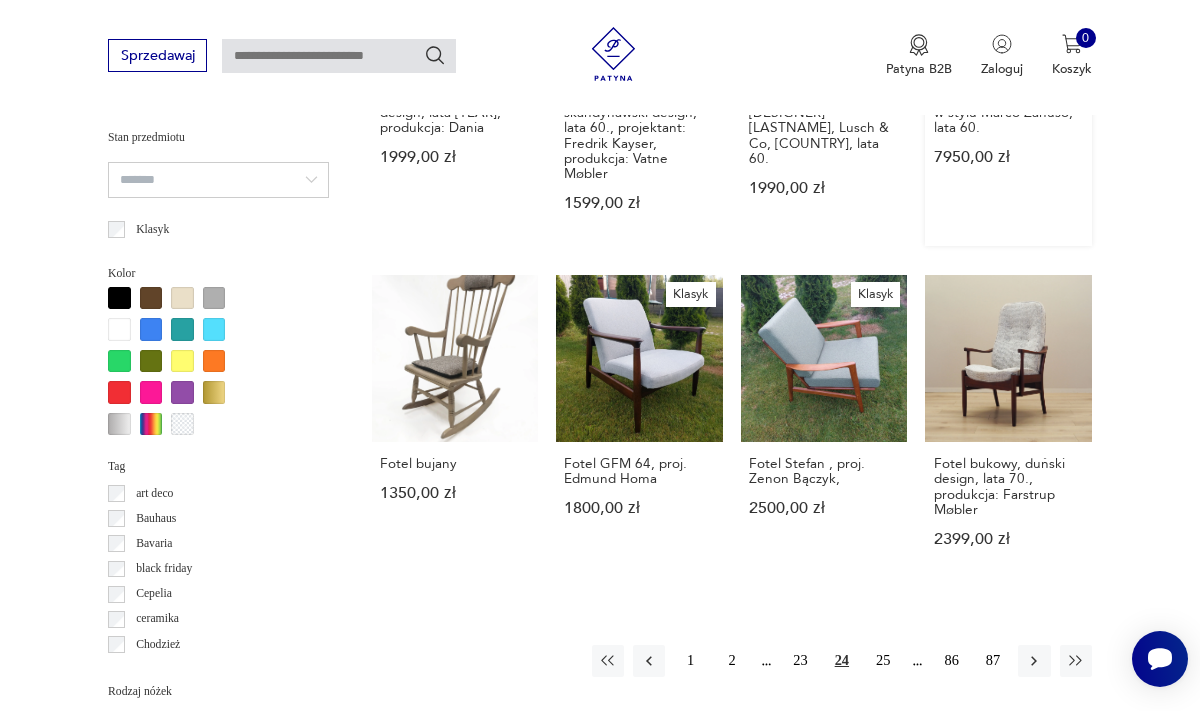 click at bounding box center [1034, 661] 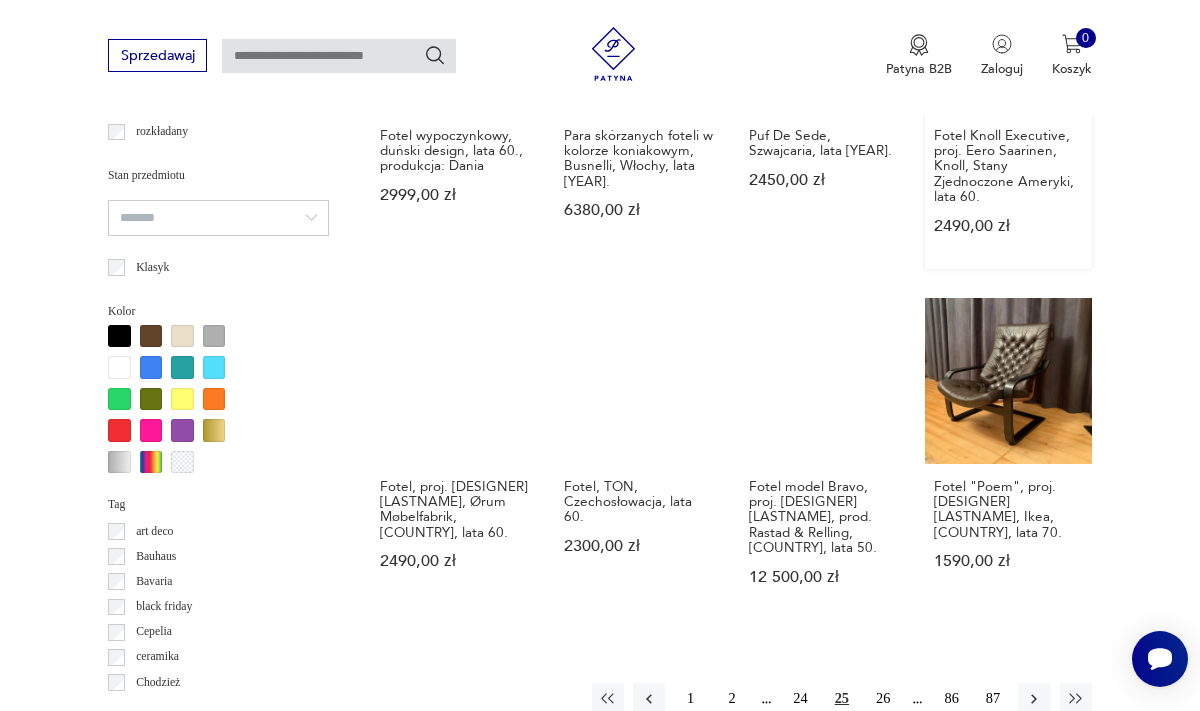 scroll, scrollTop: 1564, scrollLeft: 0, axis: vertical 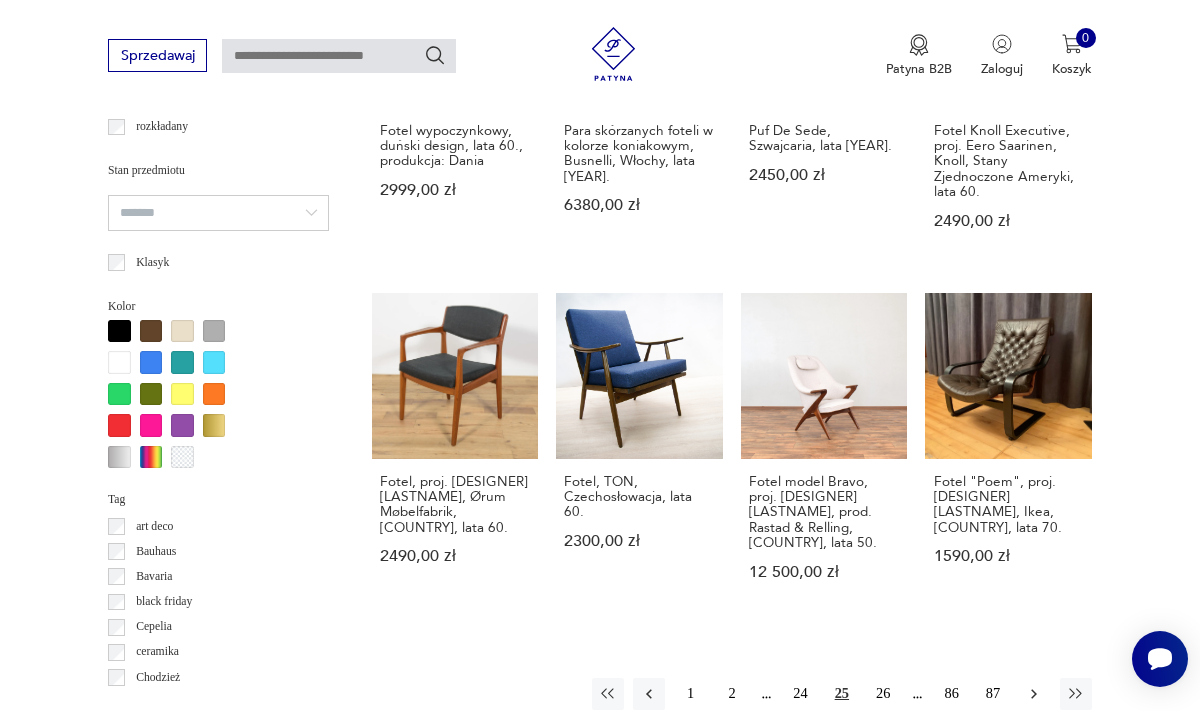click 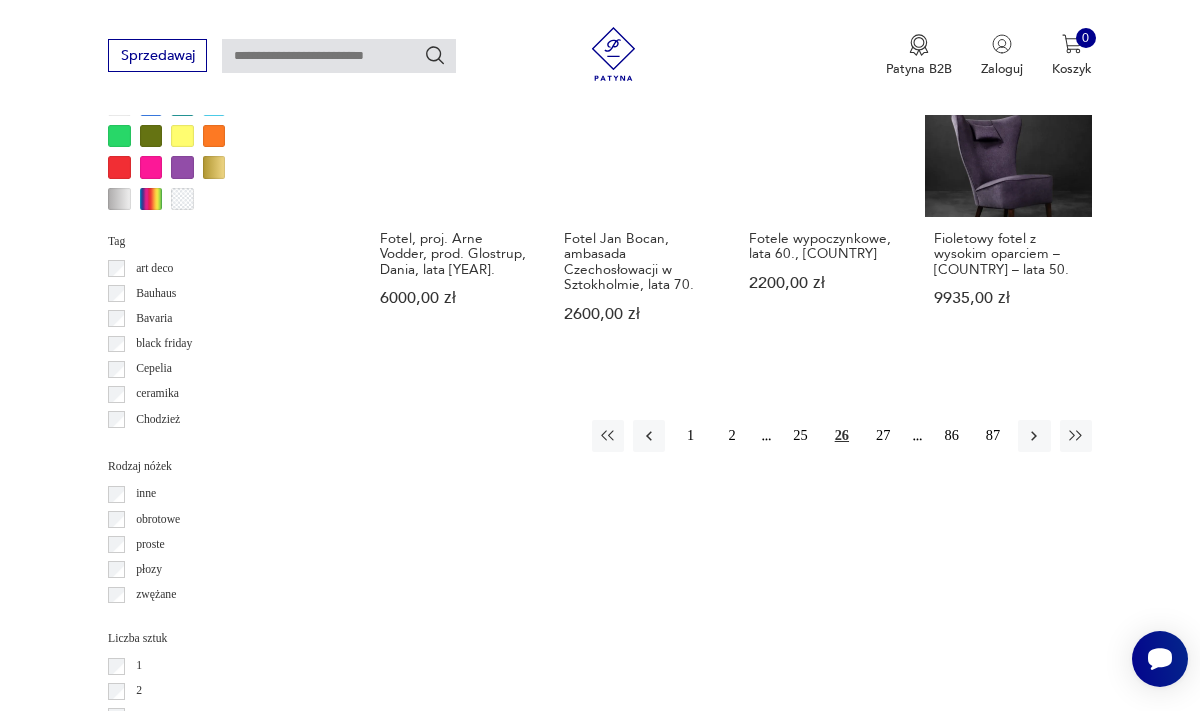 scroll, scrollTop: 1827, scrollLeft: 0, axis: vertical 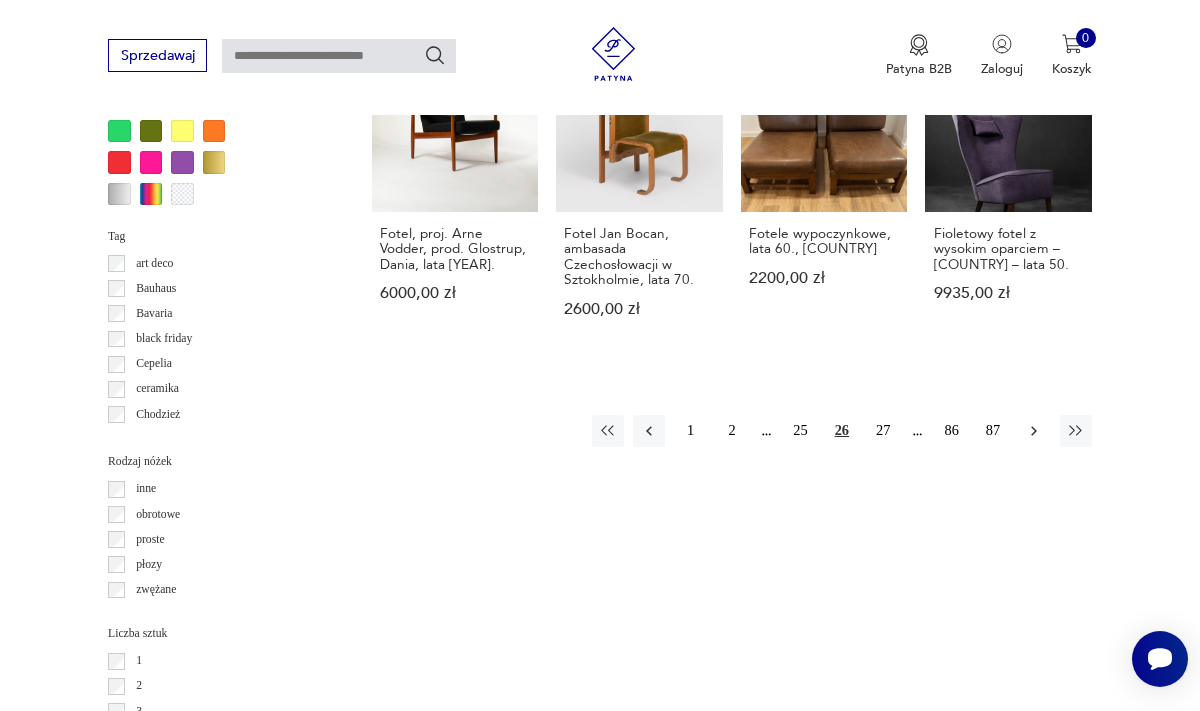 click 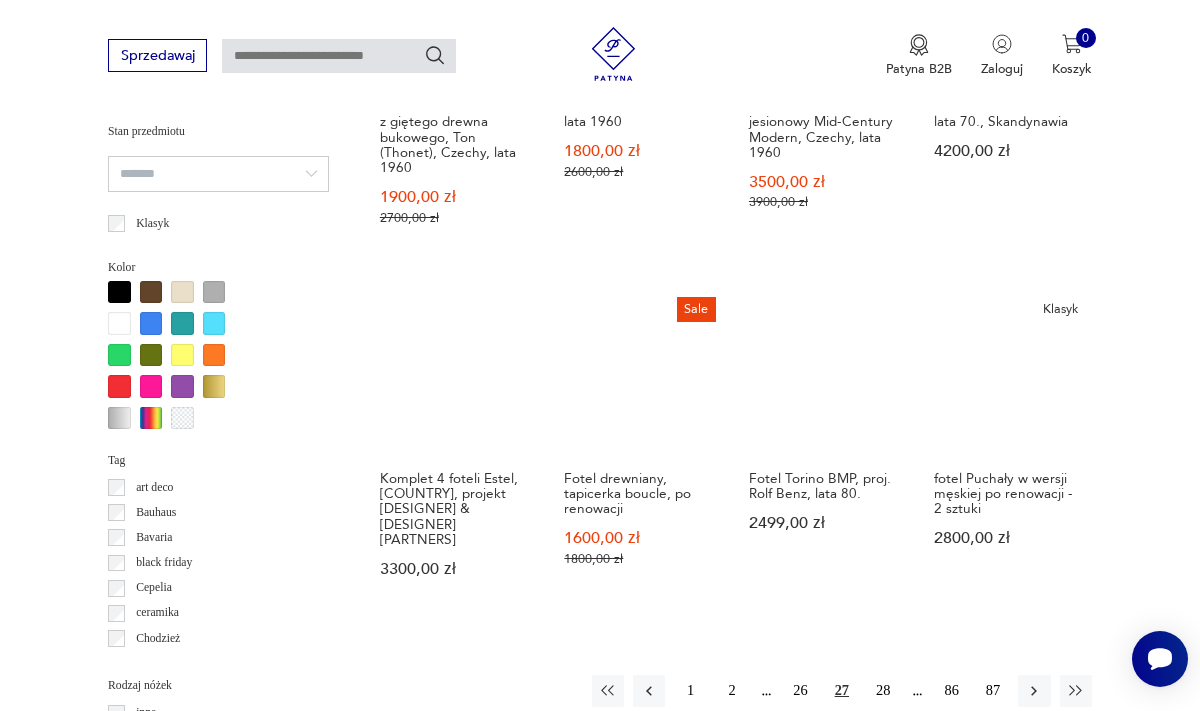 scroll, scrollTop: 1607, scrollLeft: 0, axis: vertical 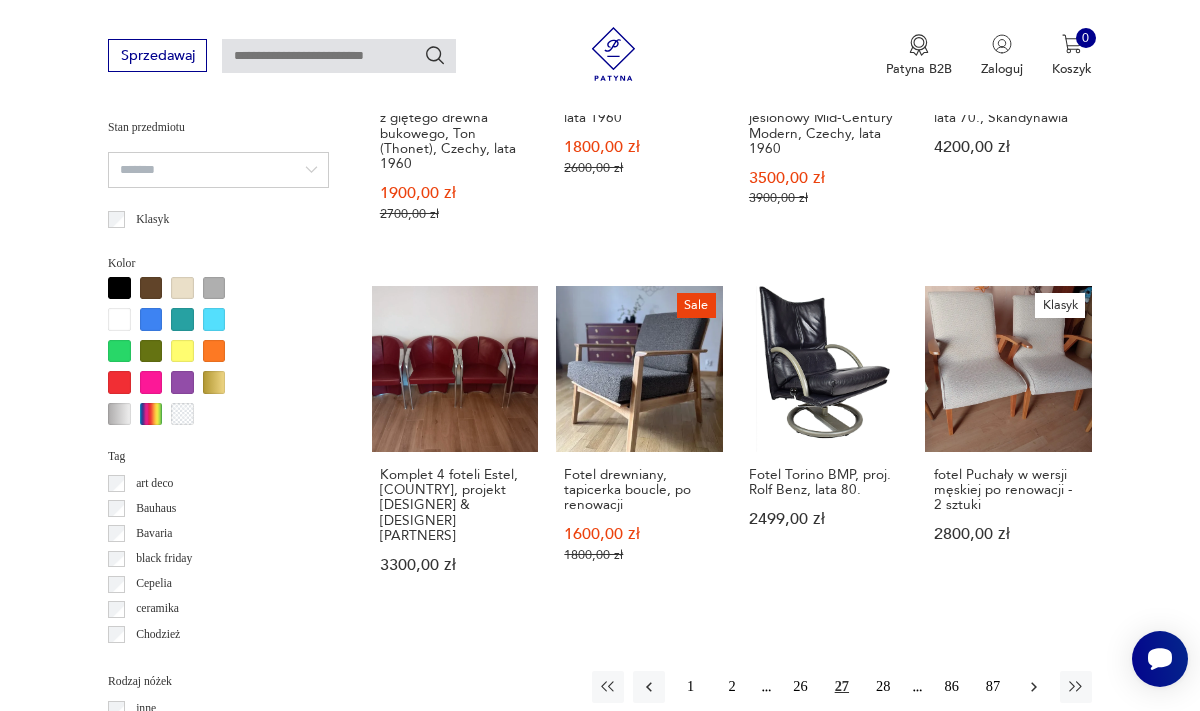 click 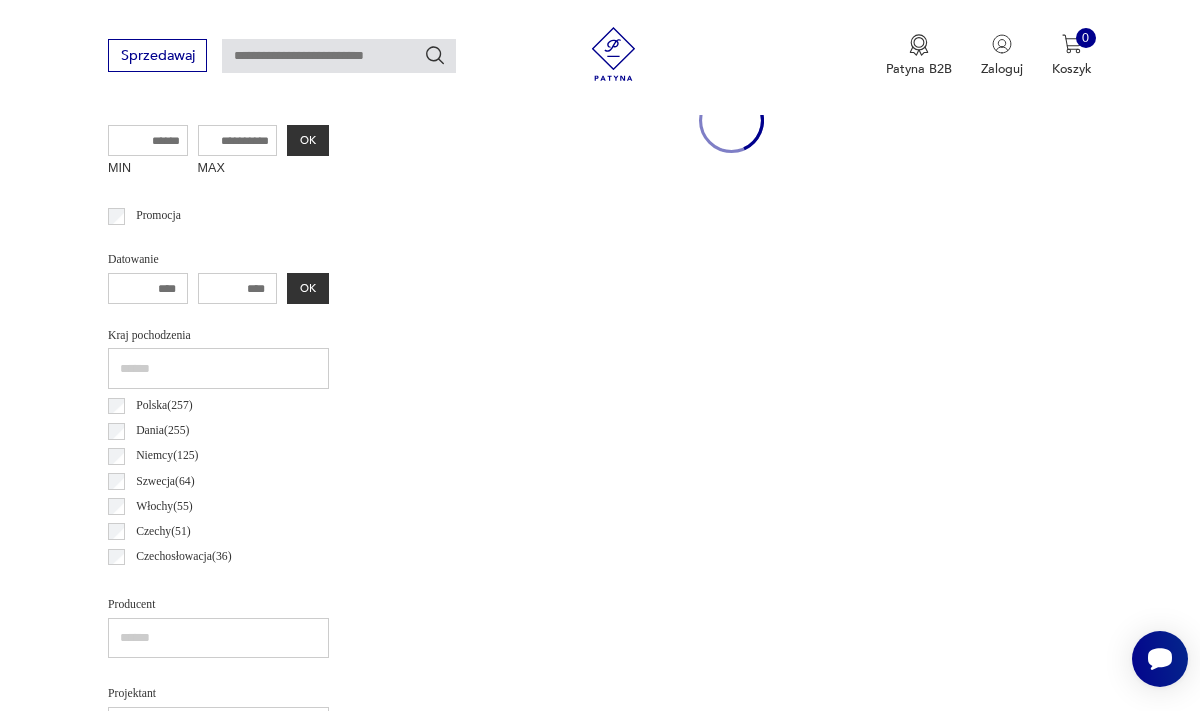 scroll, scrollTop: 464, scrollLeft: 0, axis: vertical 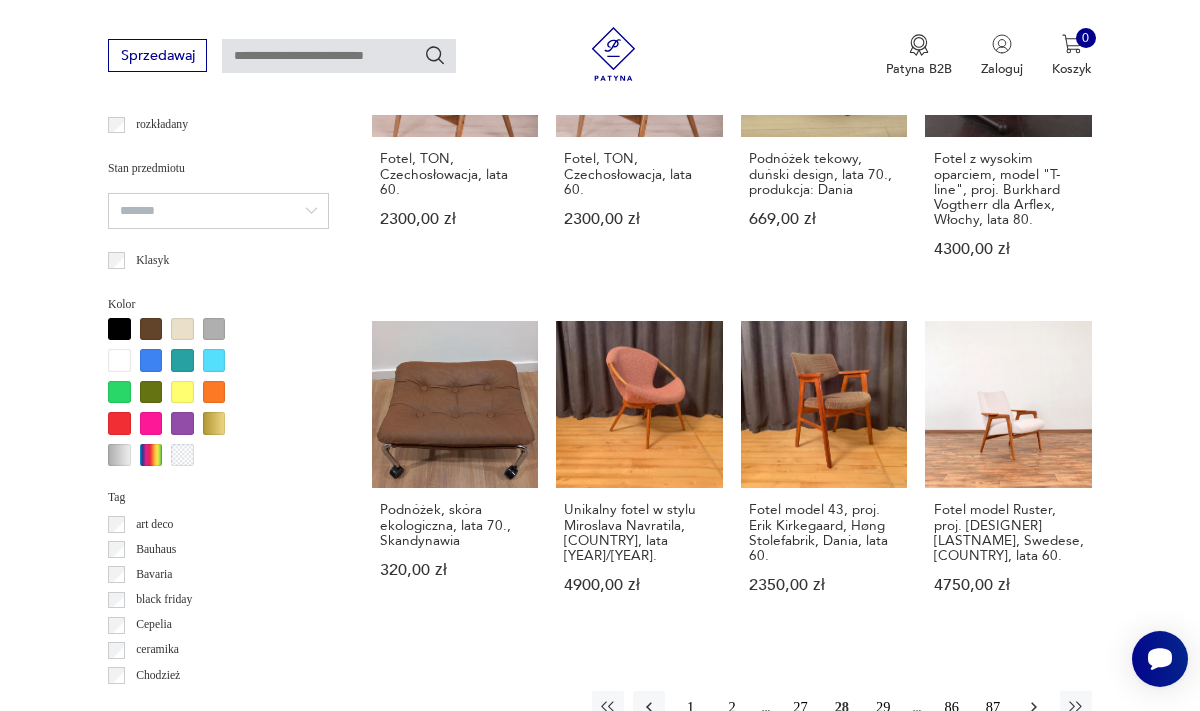 click 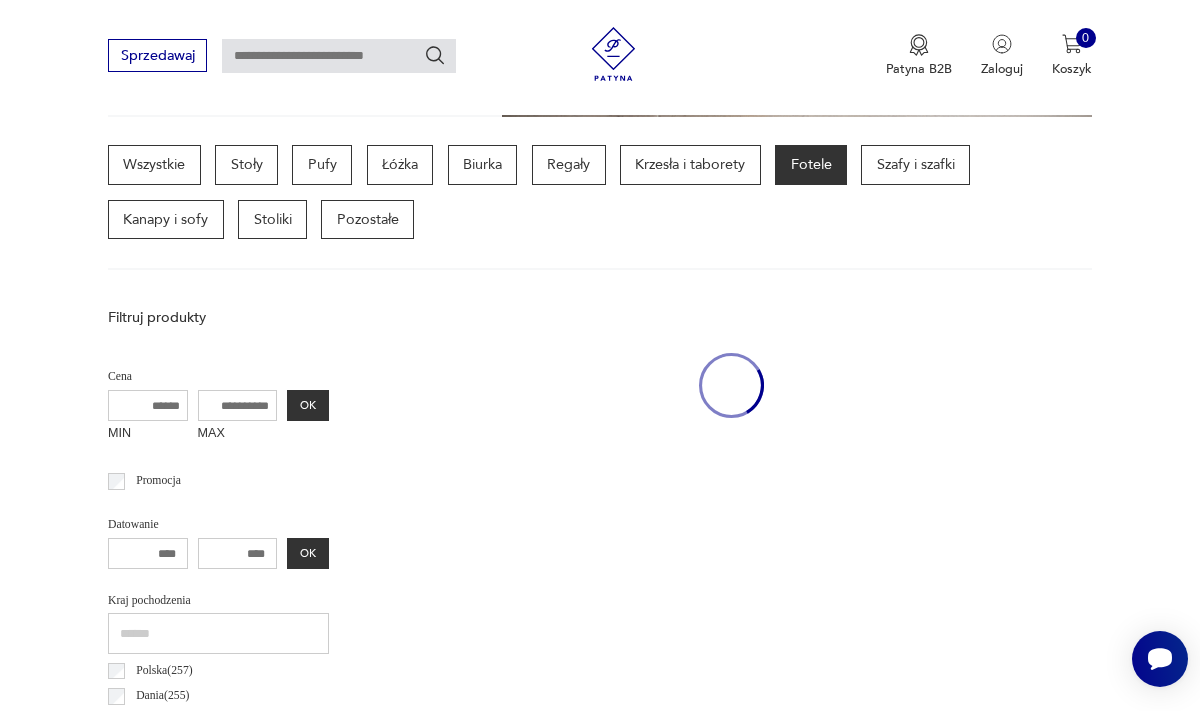 scroll, scrollTop: 464, scrollLeft: 0, axis: vertical 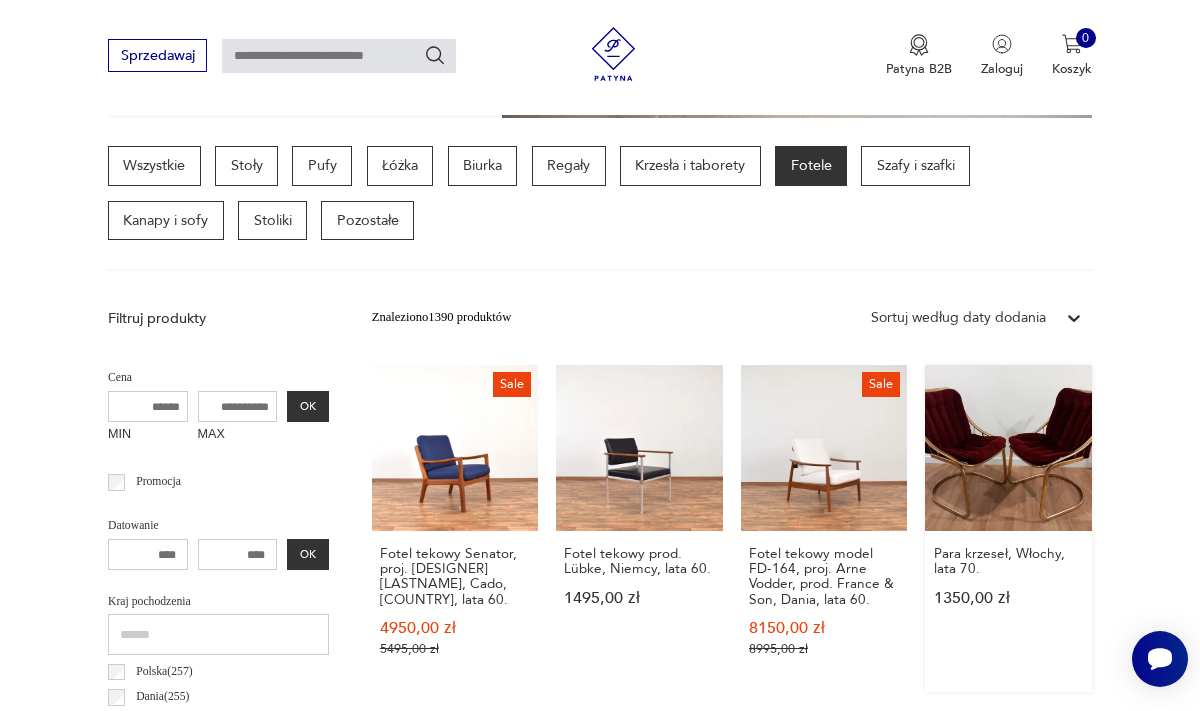 click on "Para krzeseł, [COUNTRY], lata 70. 1350,00 zł" at bounding box center (1008, 529) 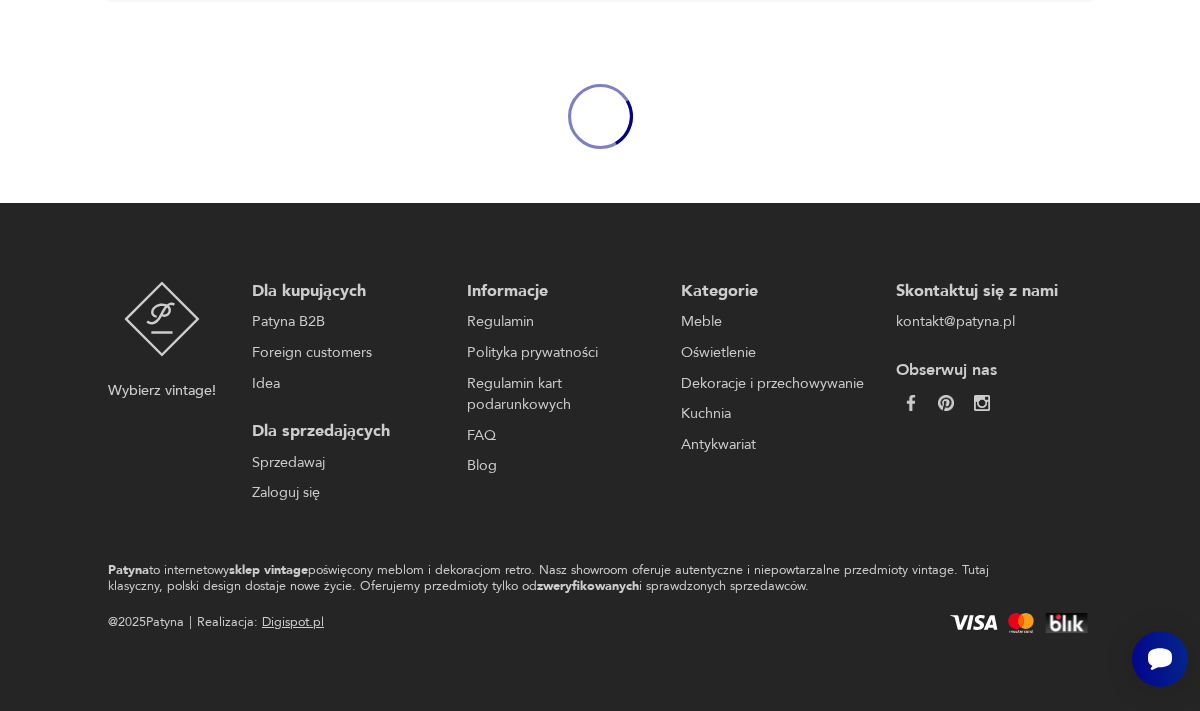 scroll, scrollTop: 0, scrollLeft: 0, axis: both 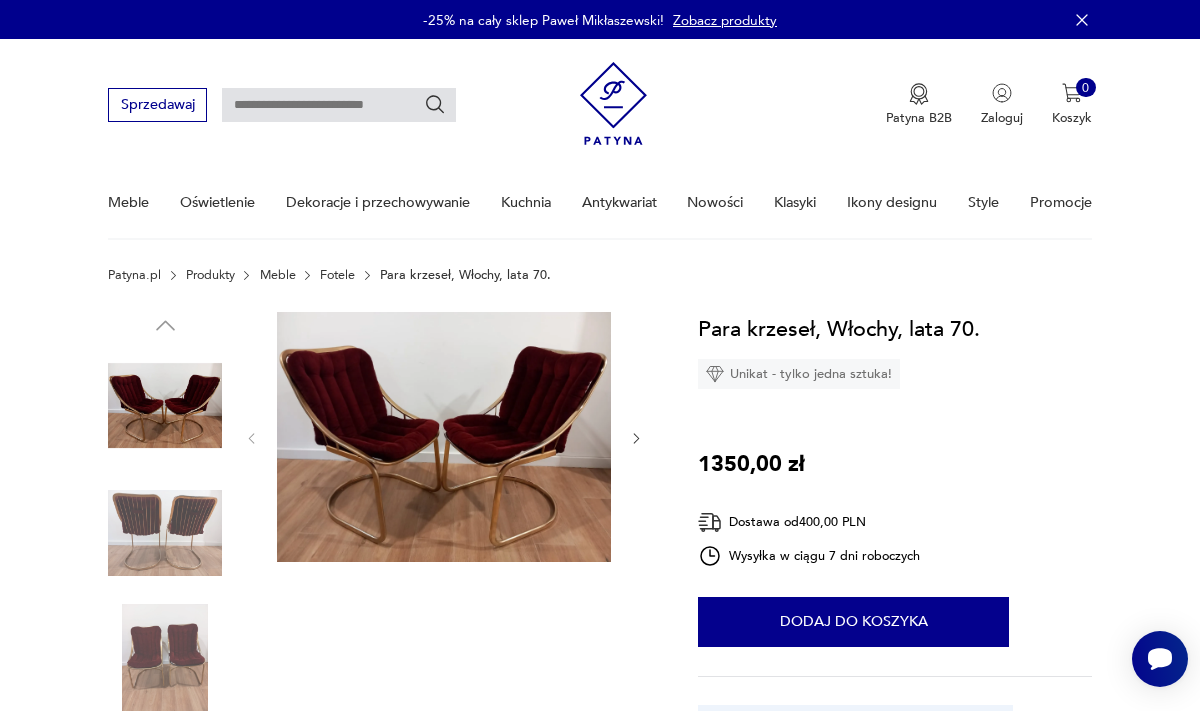 click 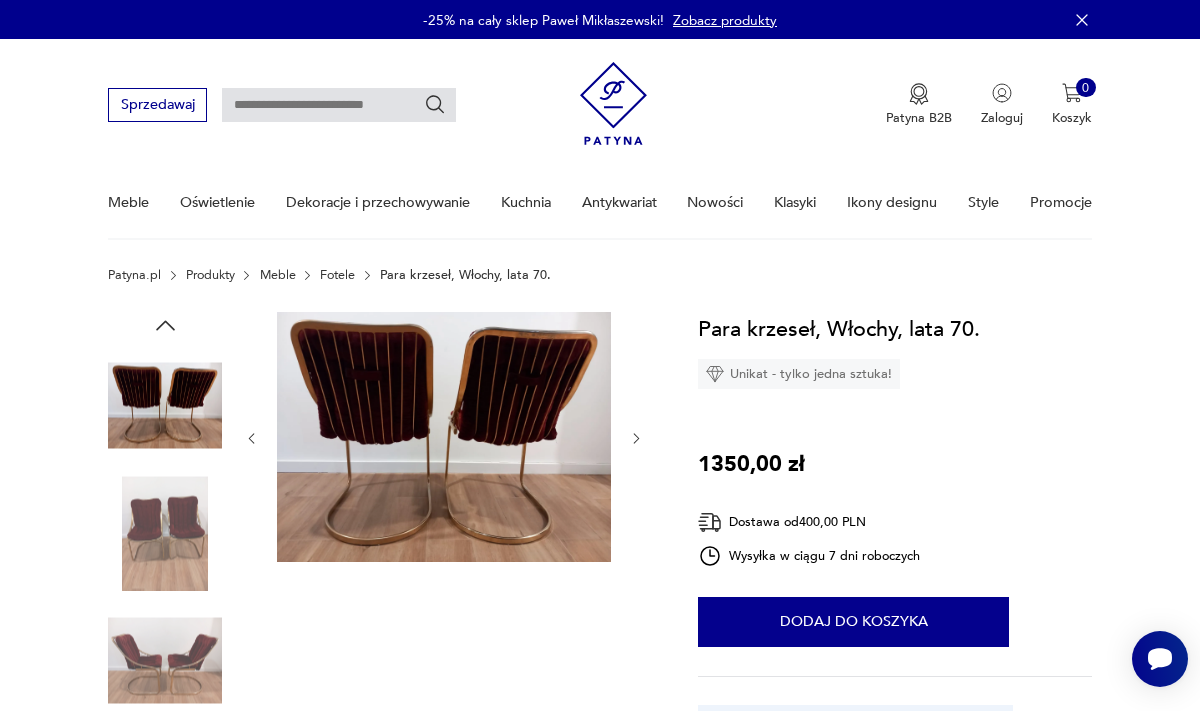 click 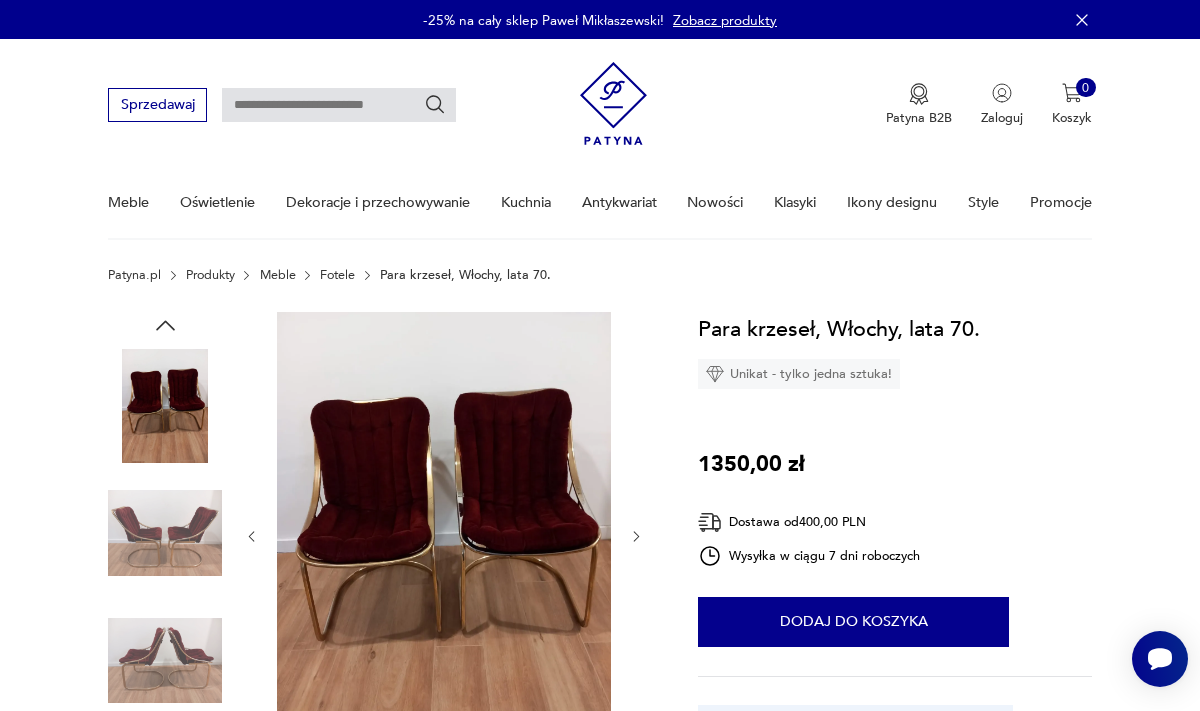 click at bounding box center (444, 536) 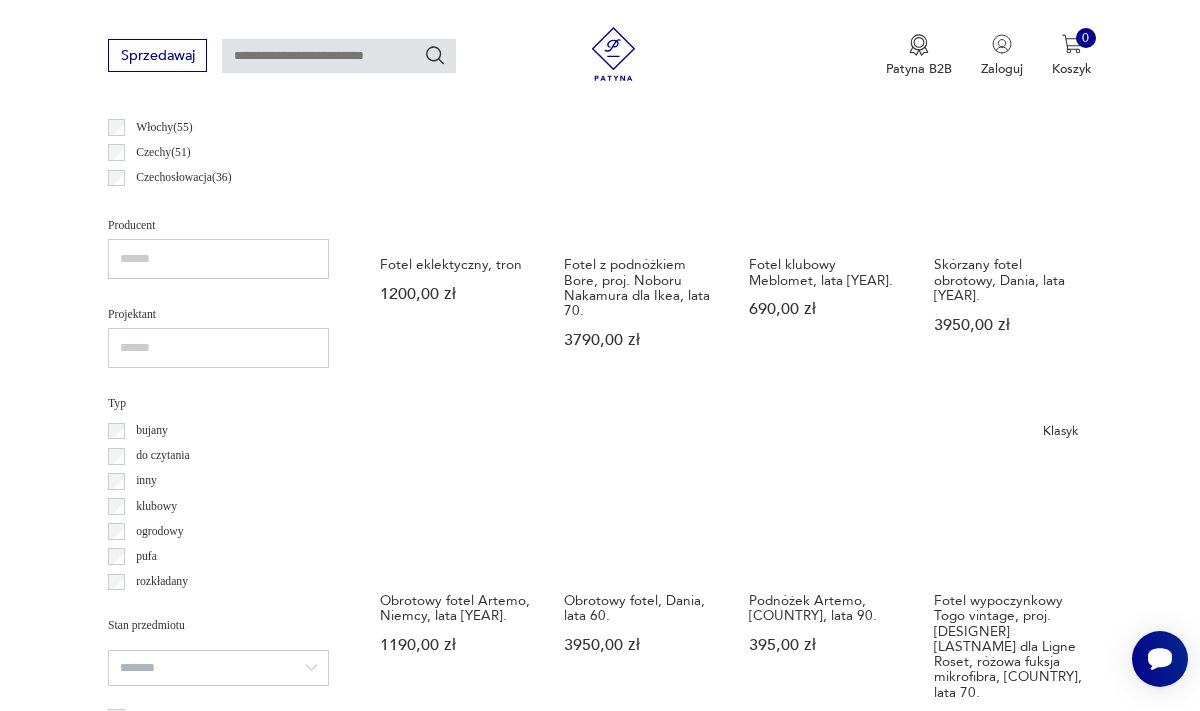 scroll, scrollTop: 1114, scrollLeft: 0, axis: vertical 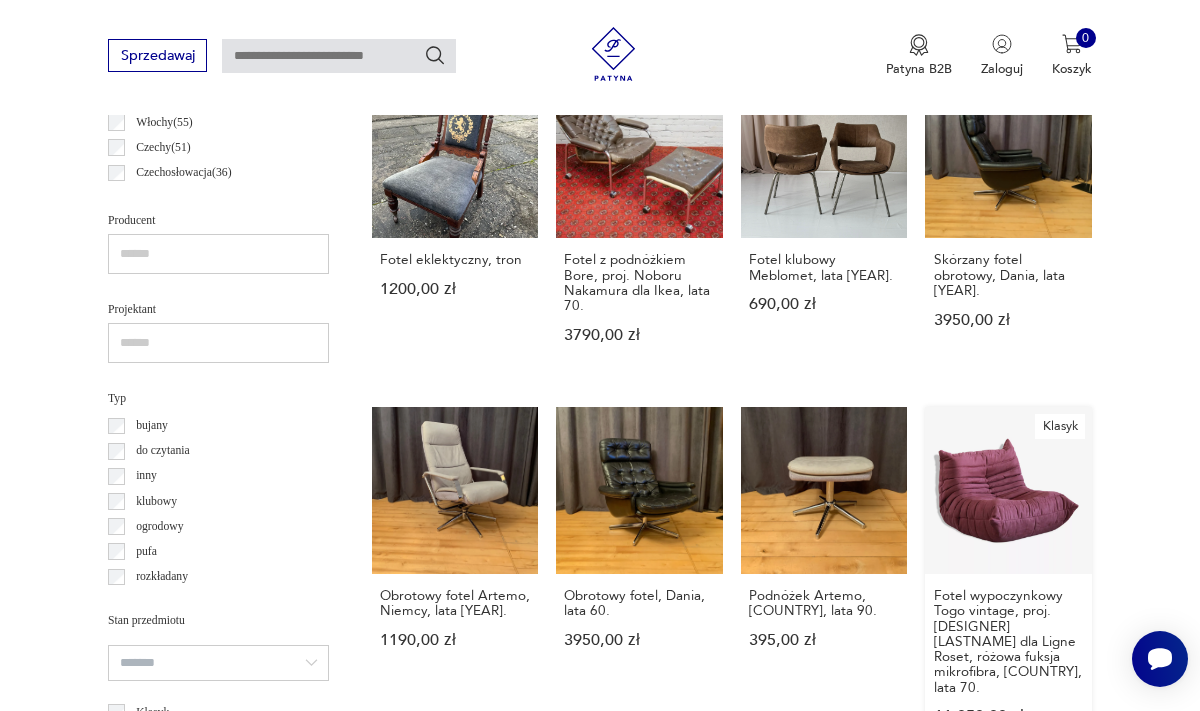 click on "Klasyk Fotel wypoczynkowy Togo vintage, proj. [DESIGNER] [LASTNAME] dla Ligne Roset, różowa fuksja mikrofibra, [COUNTRY], lata 70. 11 850,00 zł" at bounding box center (1008, 583) 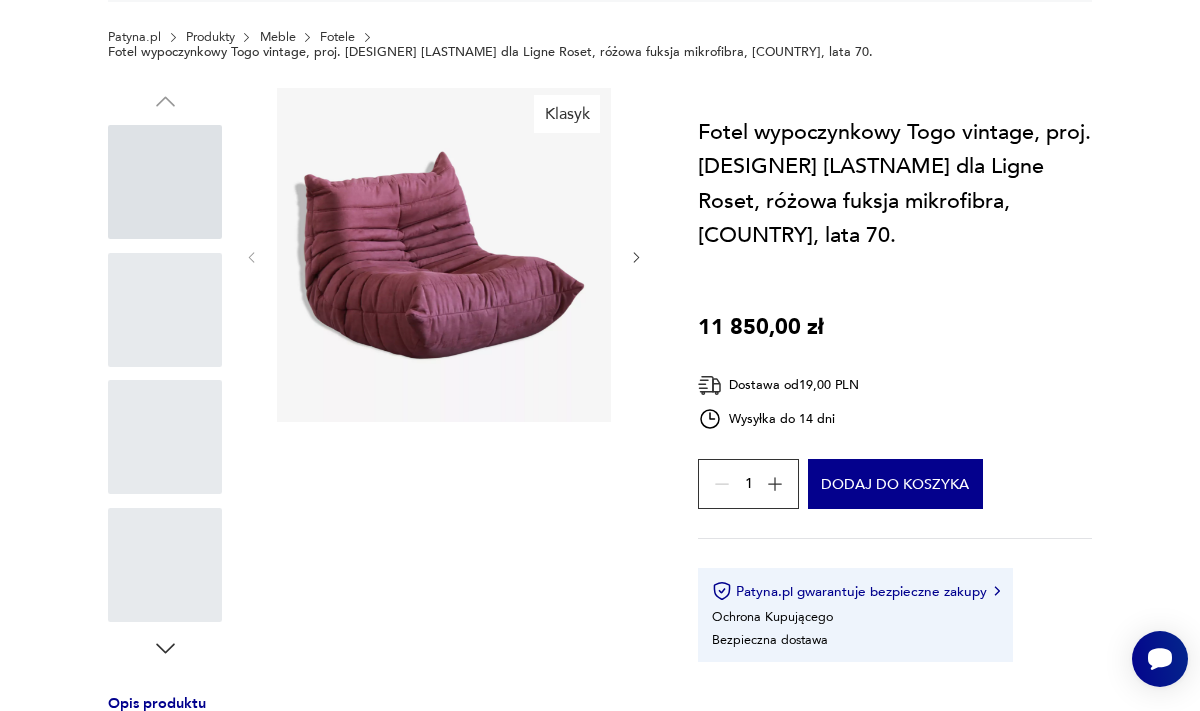 scroll, scrollTop: 0, scrollLeft: 0, axis: both 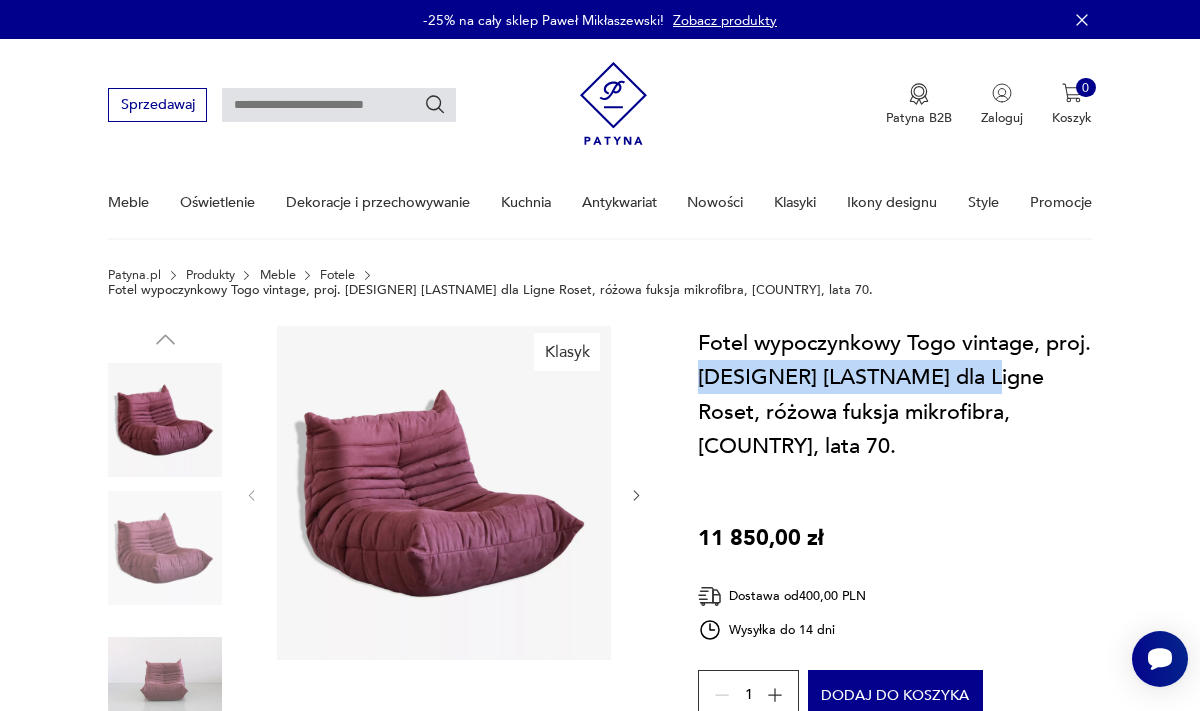 drag, startPoint x: 750, startPoint y: 359, endPoint x: 1025, endPoint y: 367, distance: 275.11633 